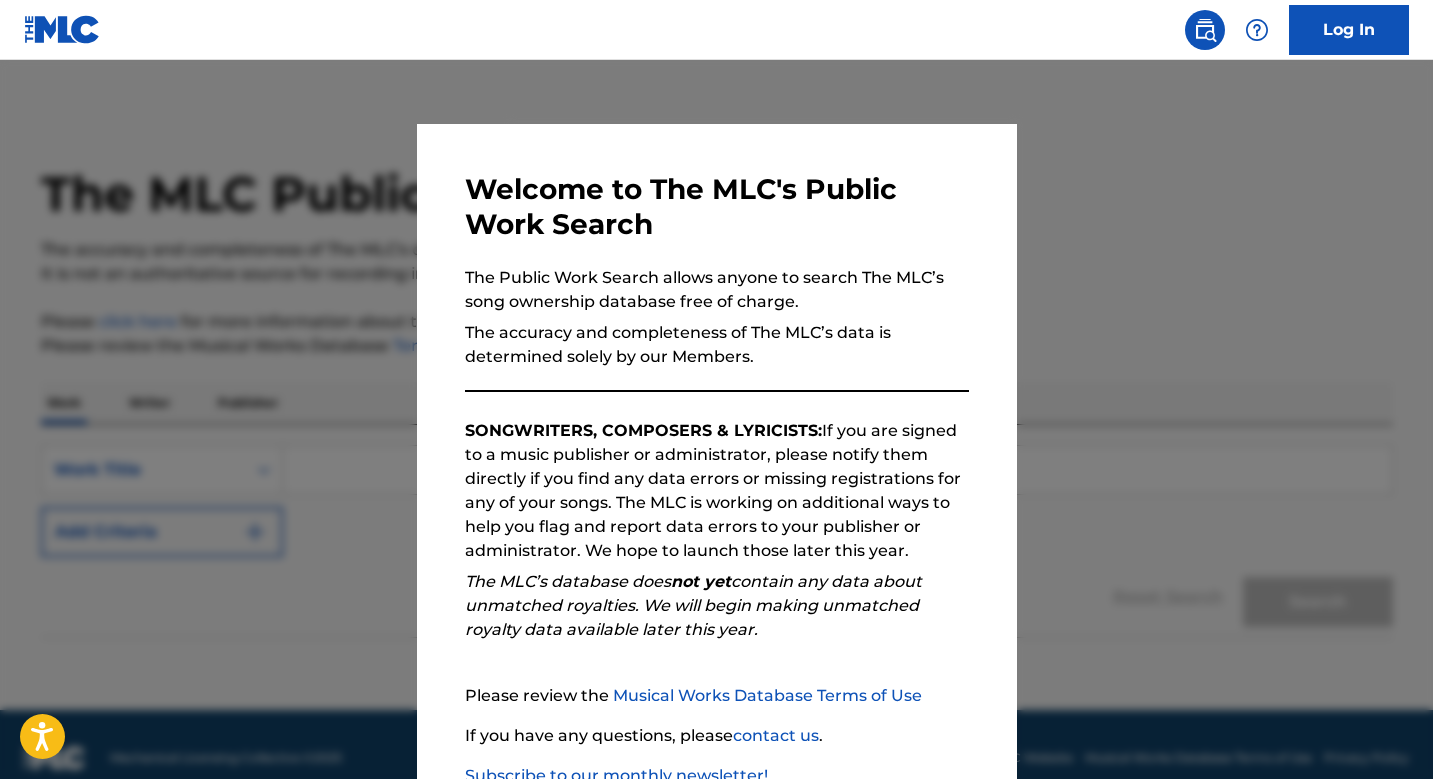 scroll, scrollTop: 0, scrollLeft: 0, axis: both 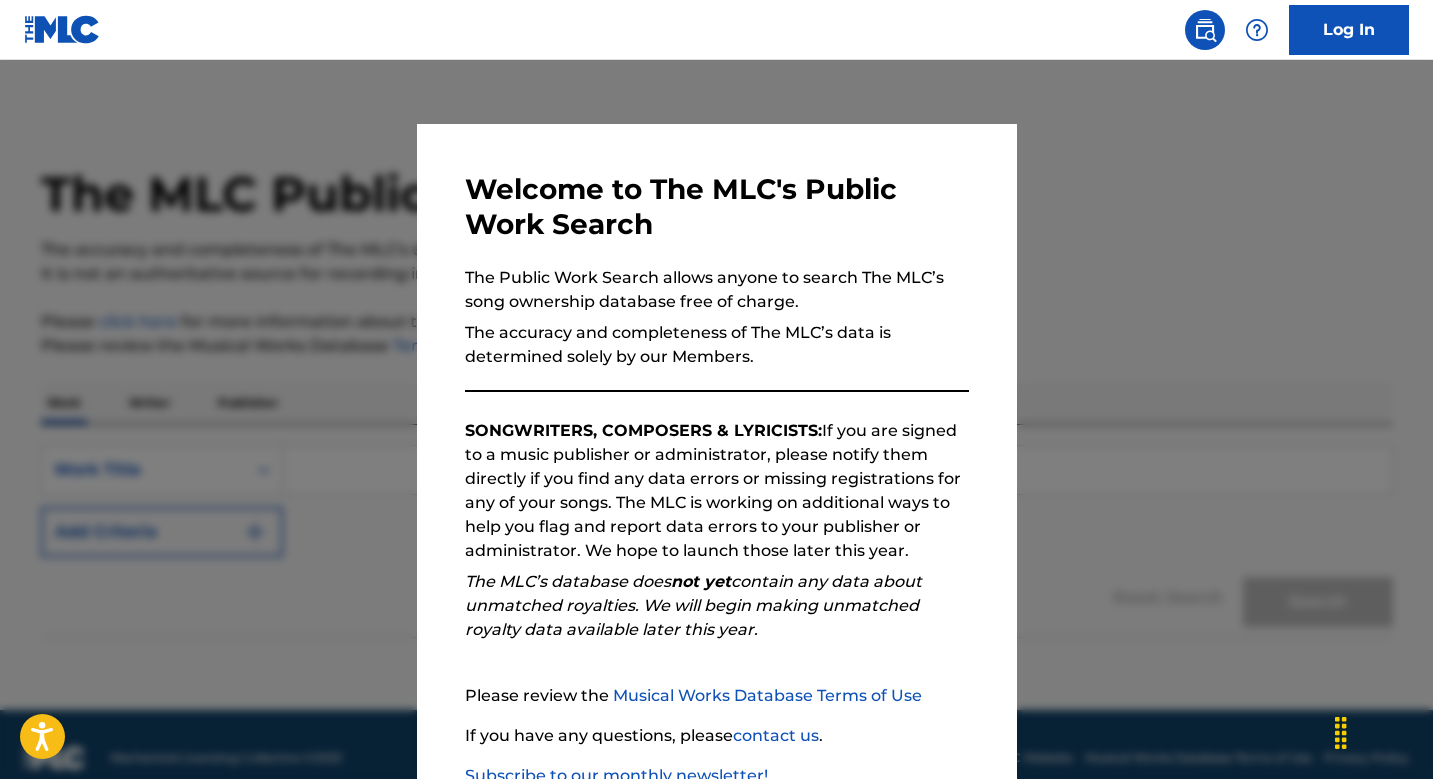 click on "Log In" at bounding box center (1349, 30) 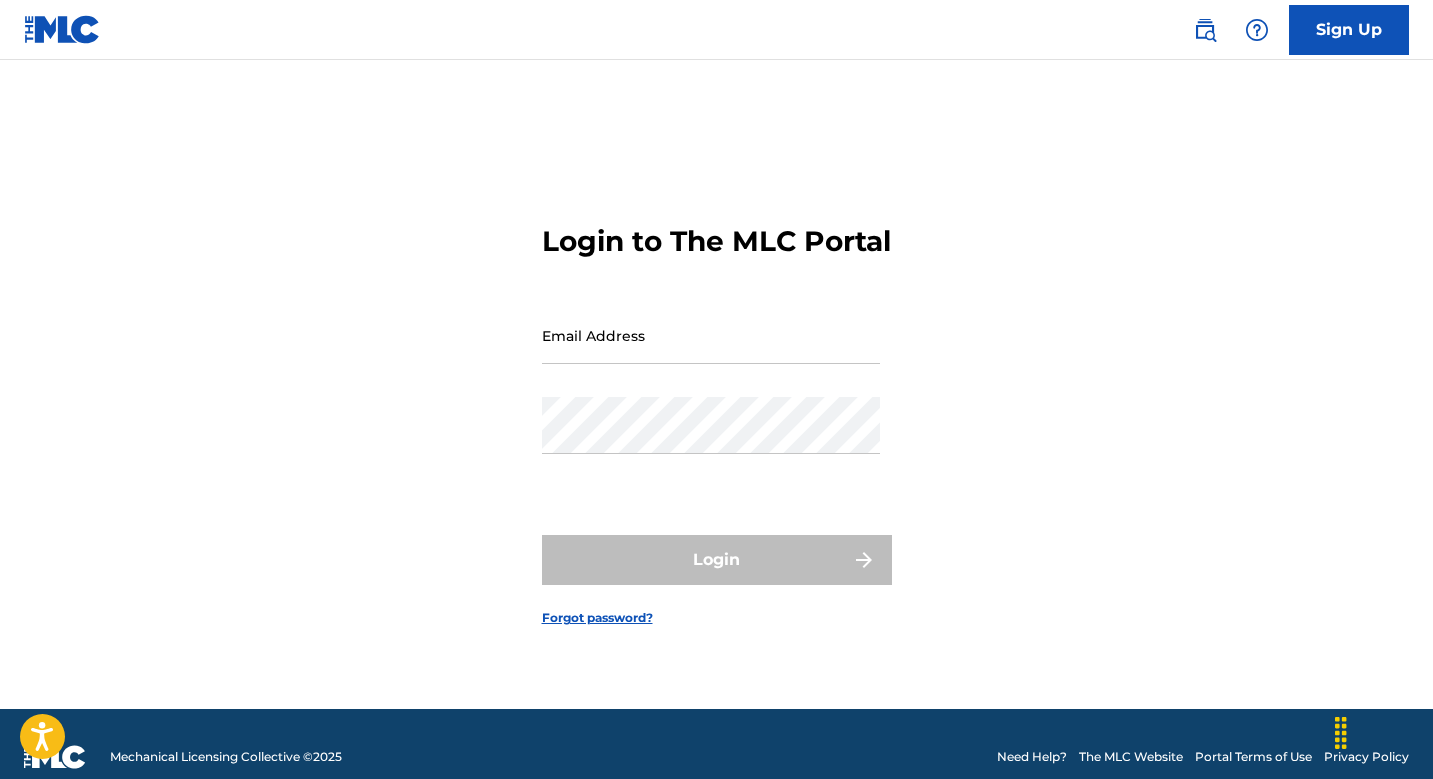 click on "Email Address" at bounding box center [711, 335] 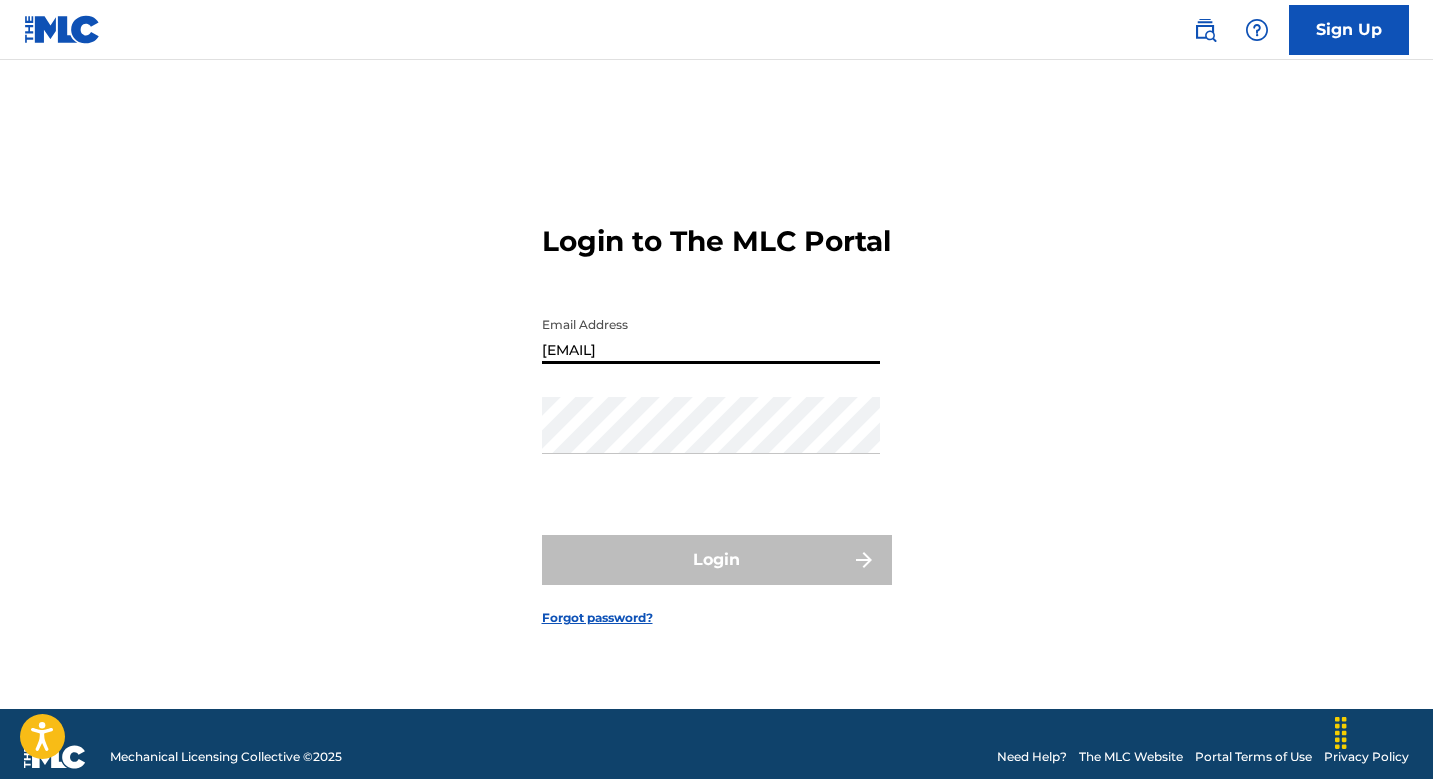 click on "[EMAIL]" at bounding box center (711, 335) 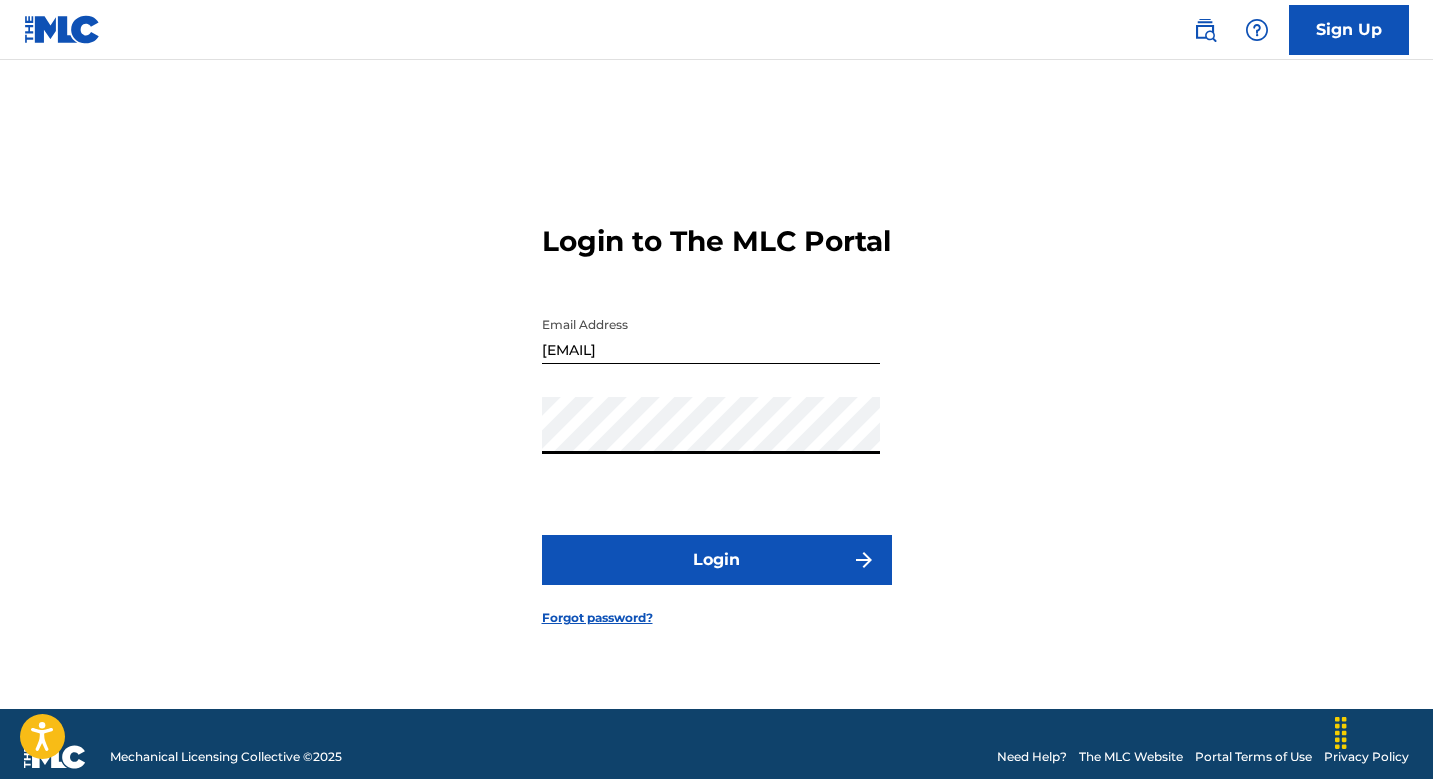 click on "Login" at bounding box center (717, 560) 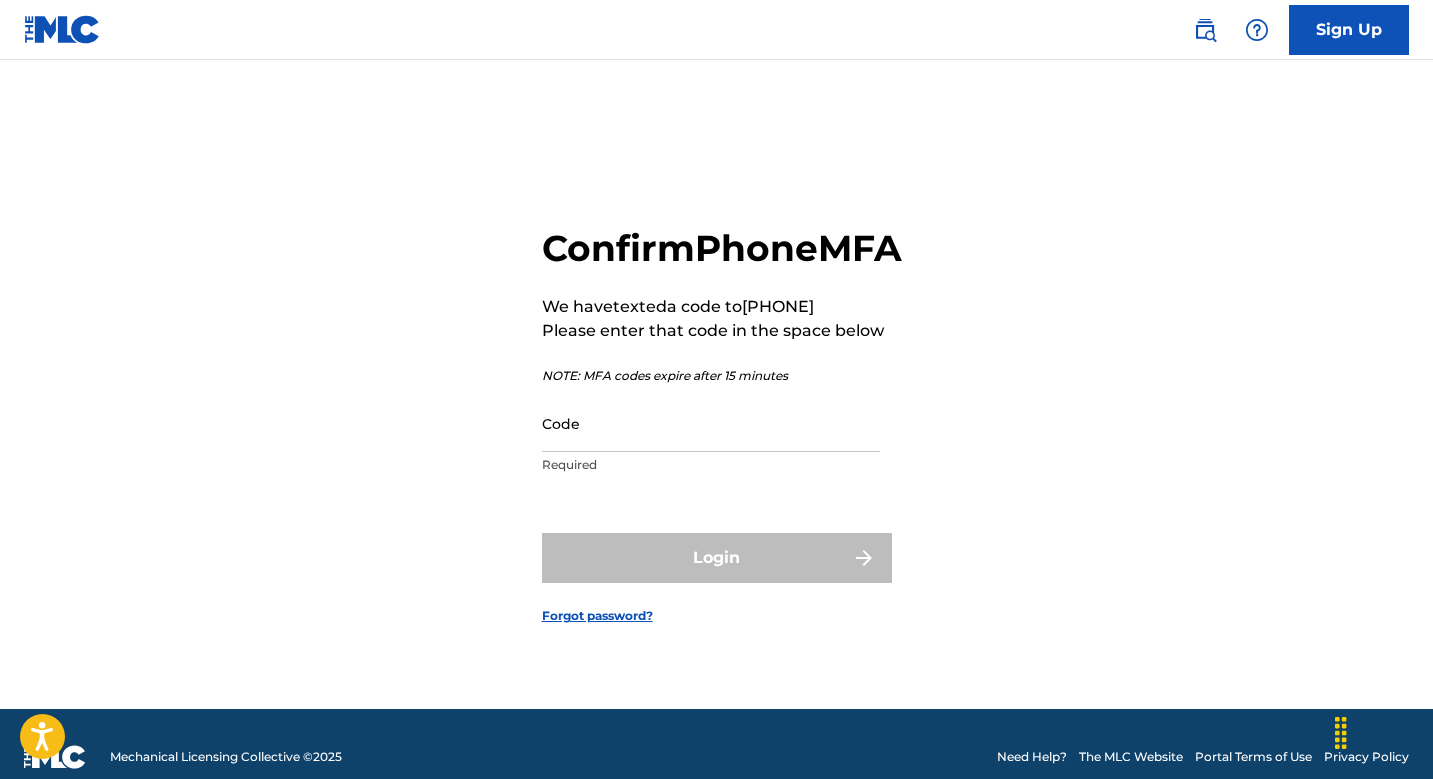 click on "Code" at bounding box center (711, 423) 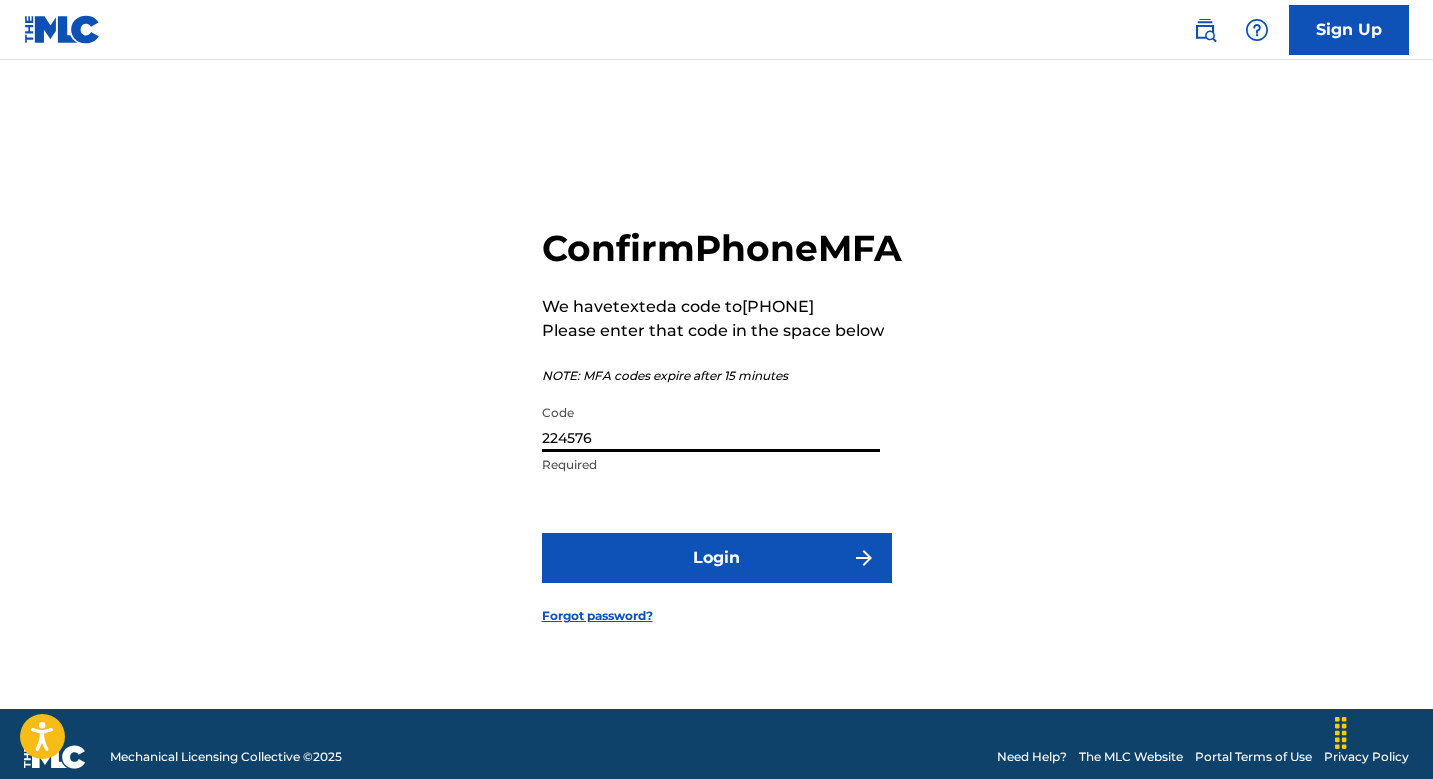 type on "224576" 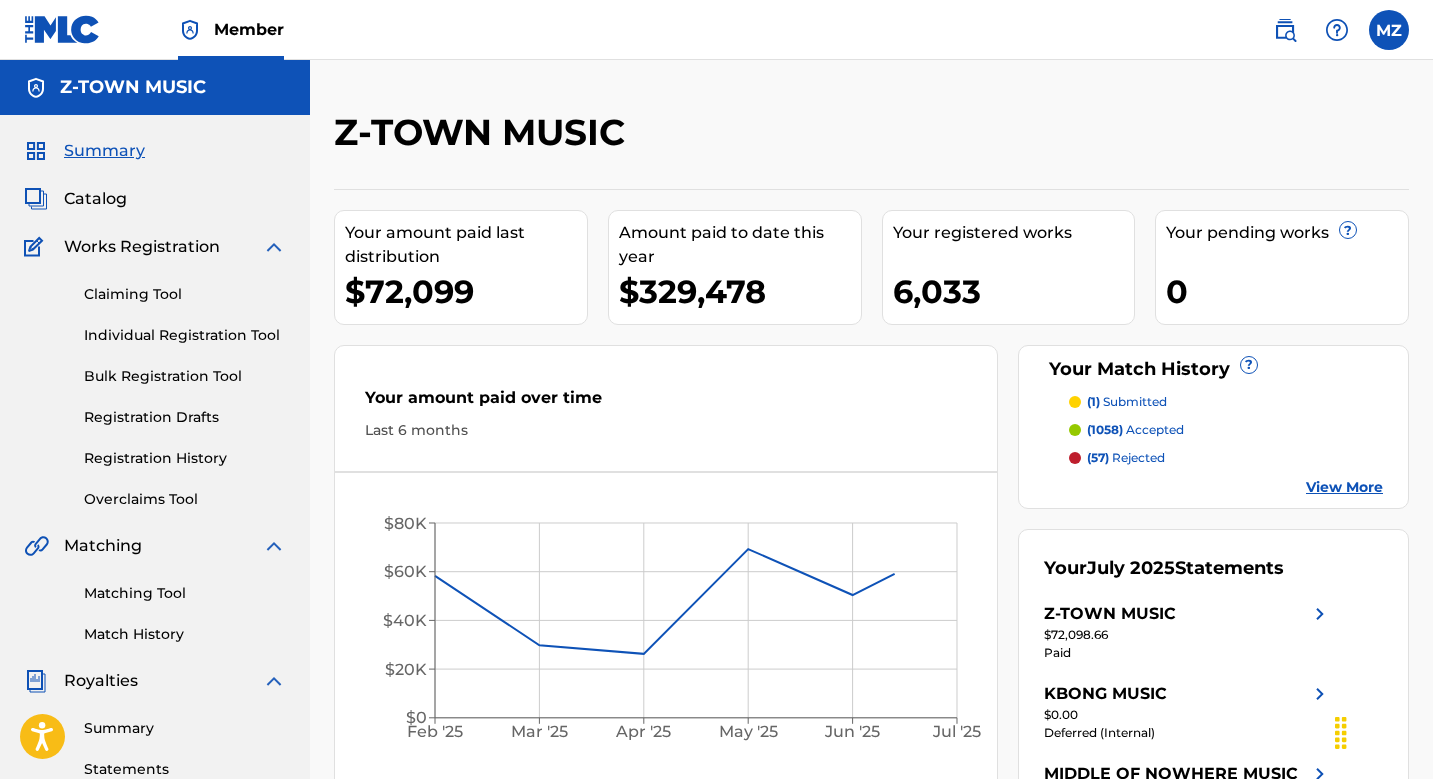 scroll, scrollTop: 0, scrollLeft: 0, axis: both 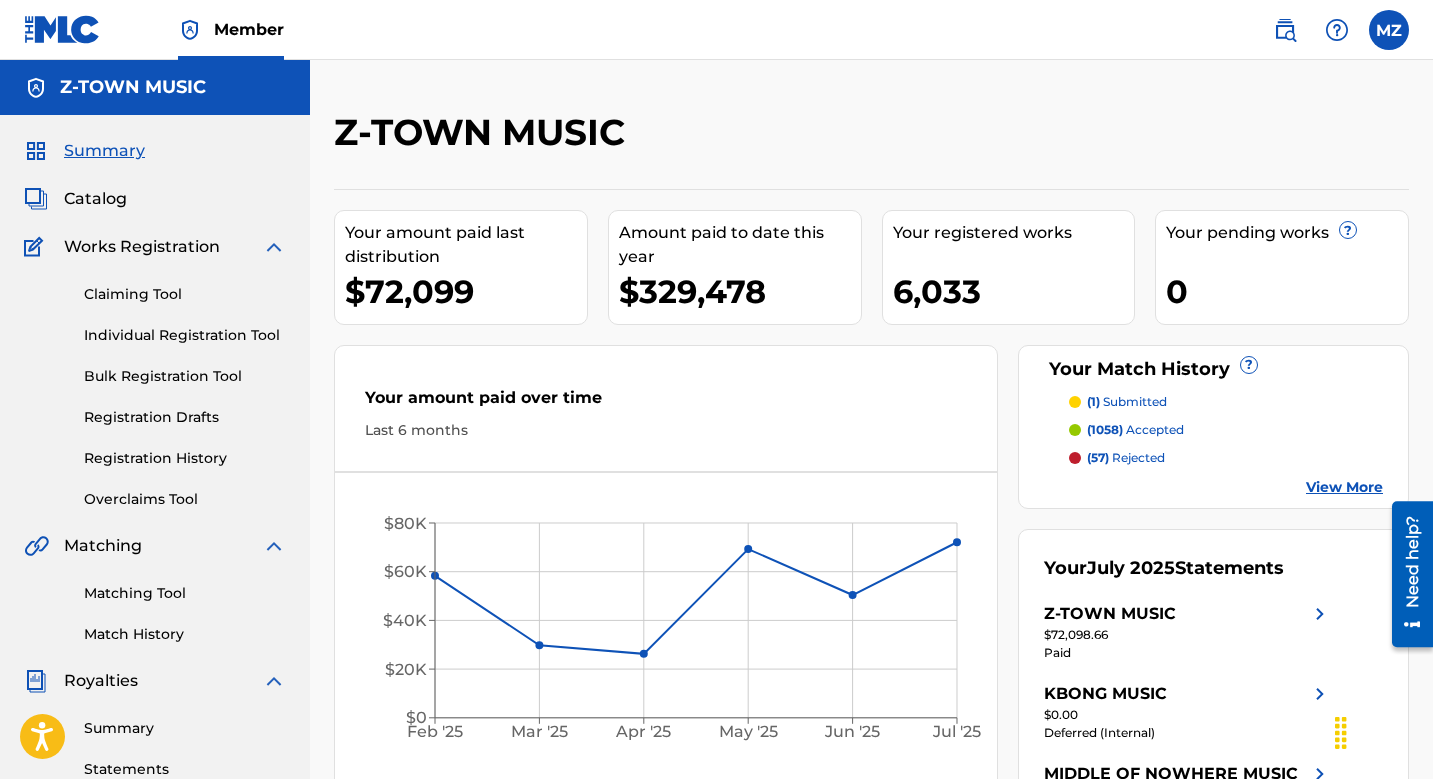 click on "Catalog" at bounding box center [95, 199] 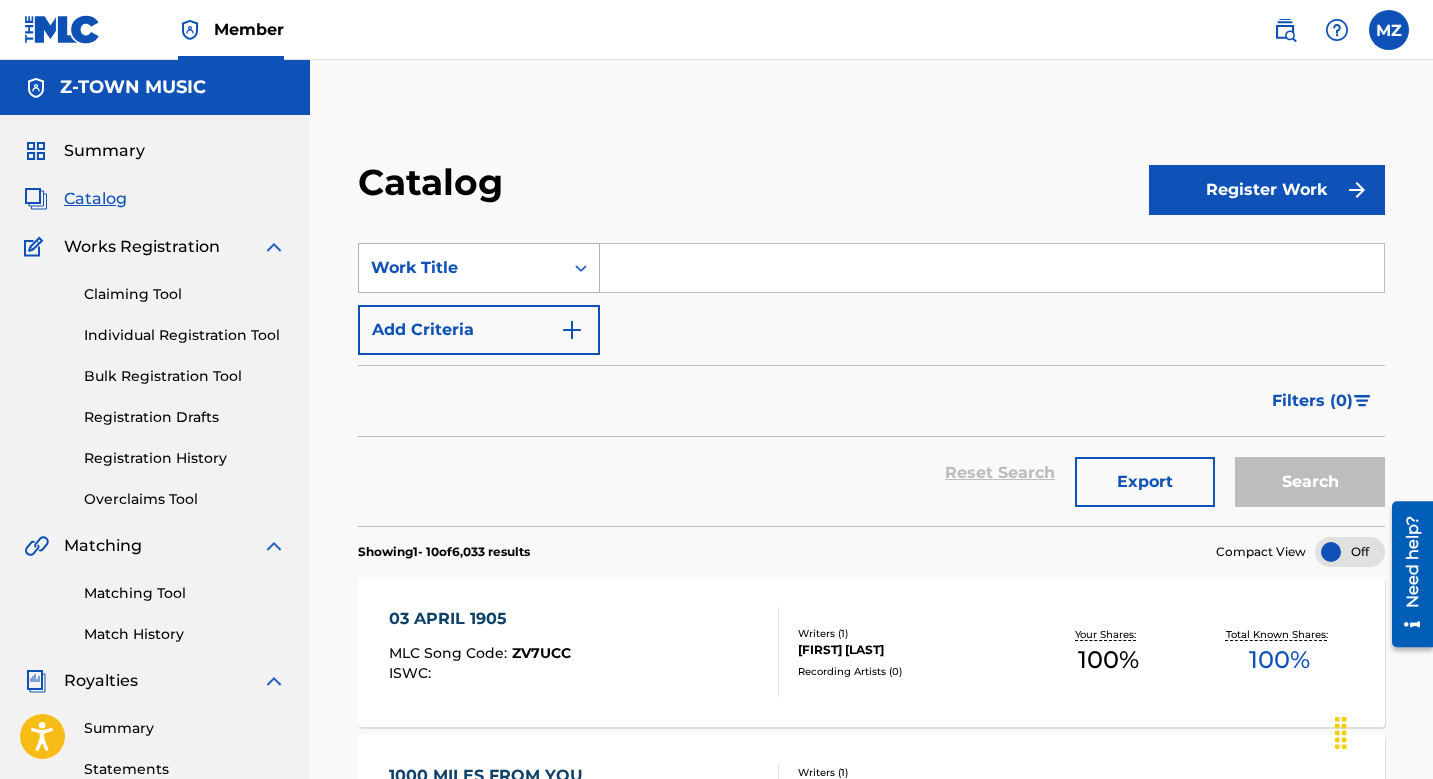 click on "Work Title" at bounding box center (461, 268) 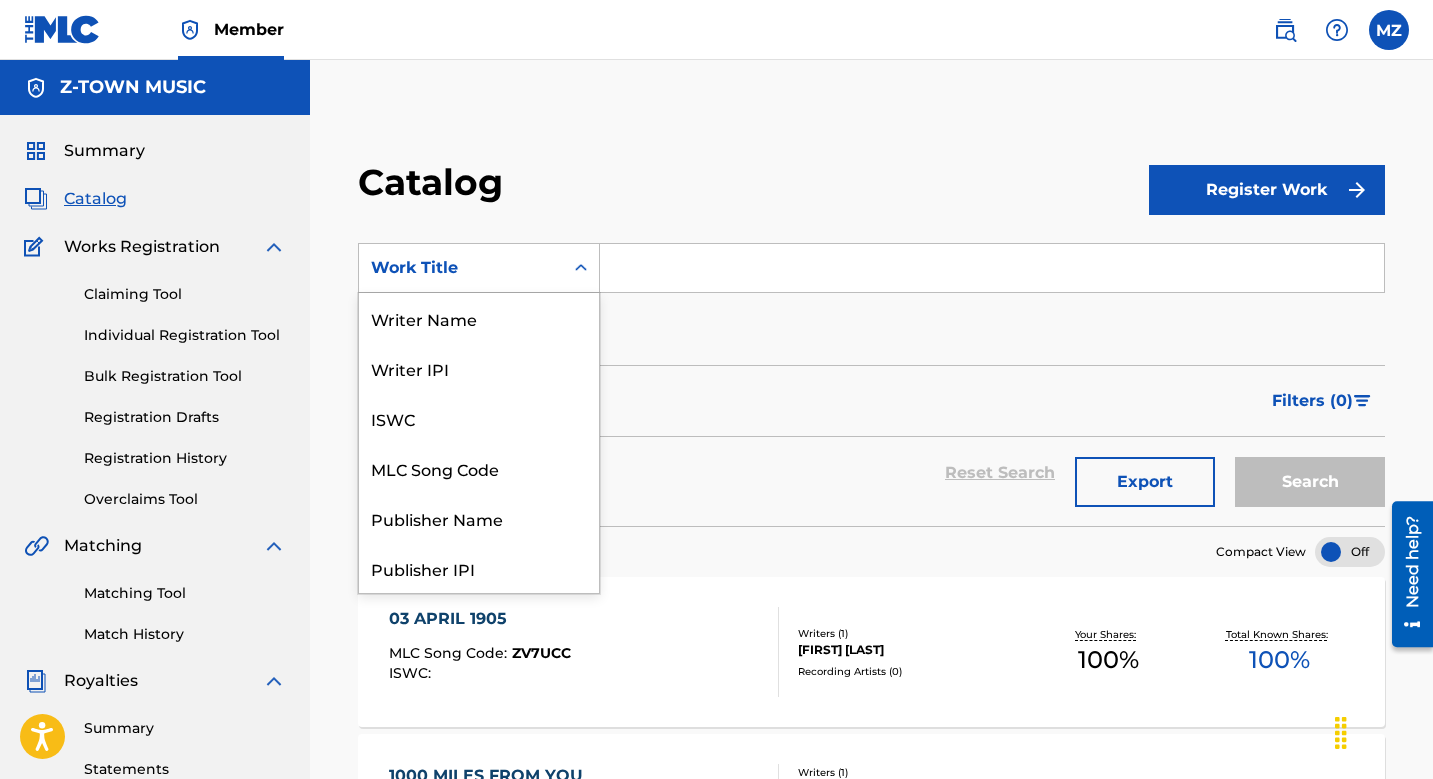 scroll, scrollTop: 300, scrollLeft: 0, axis: vertical 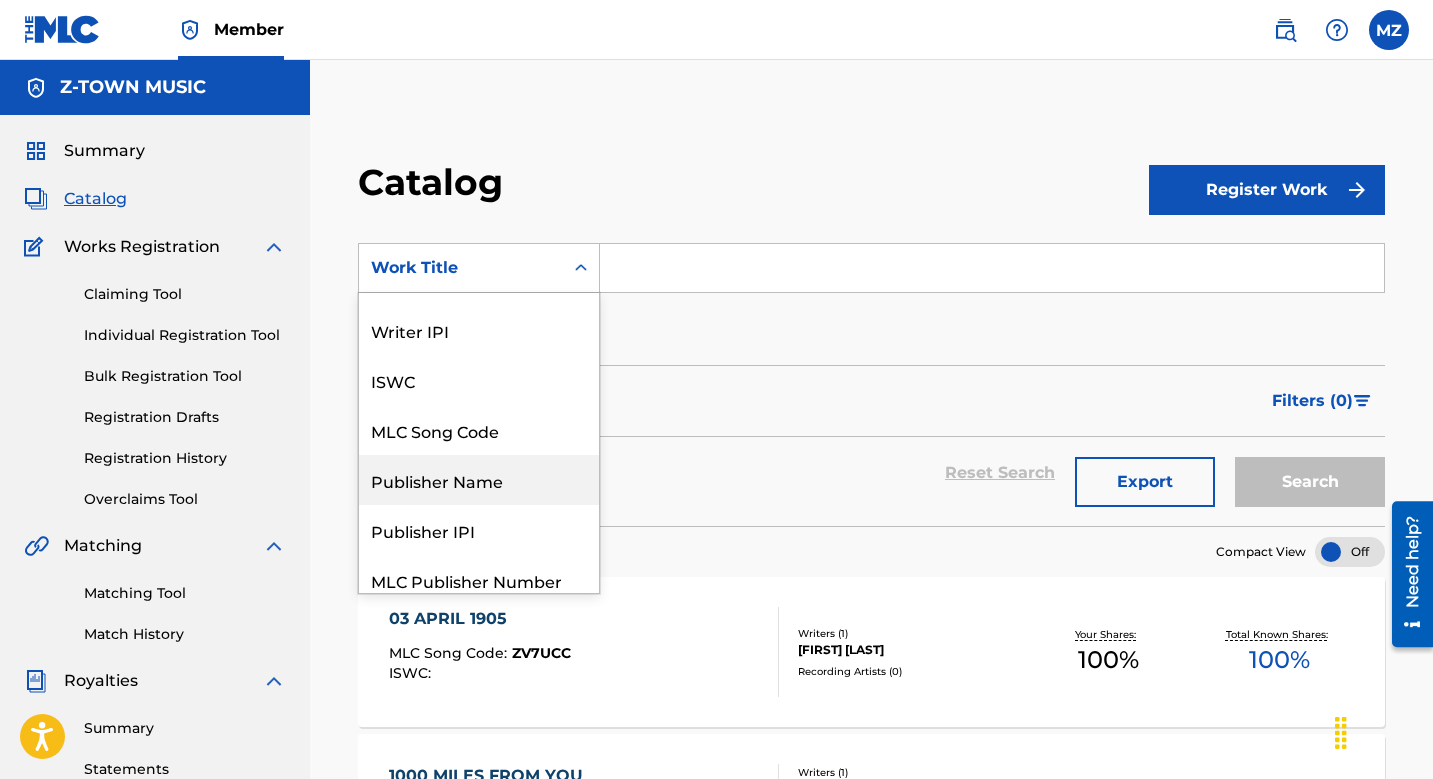 click on "Publisher Name" at bounding box center [479, 480] 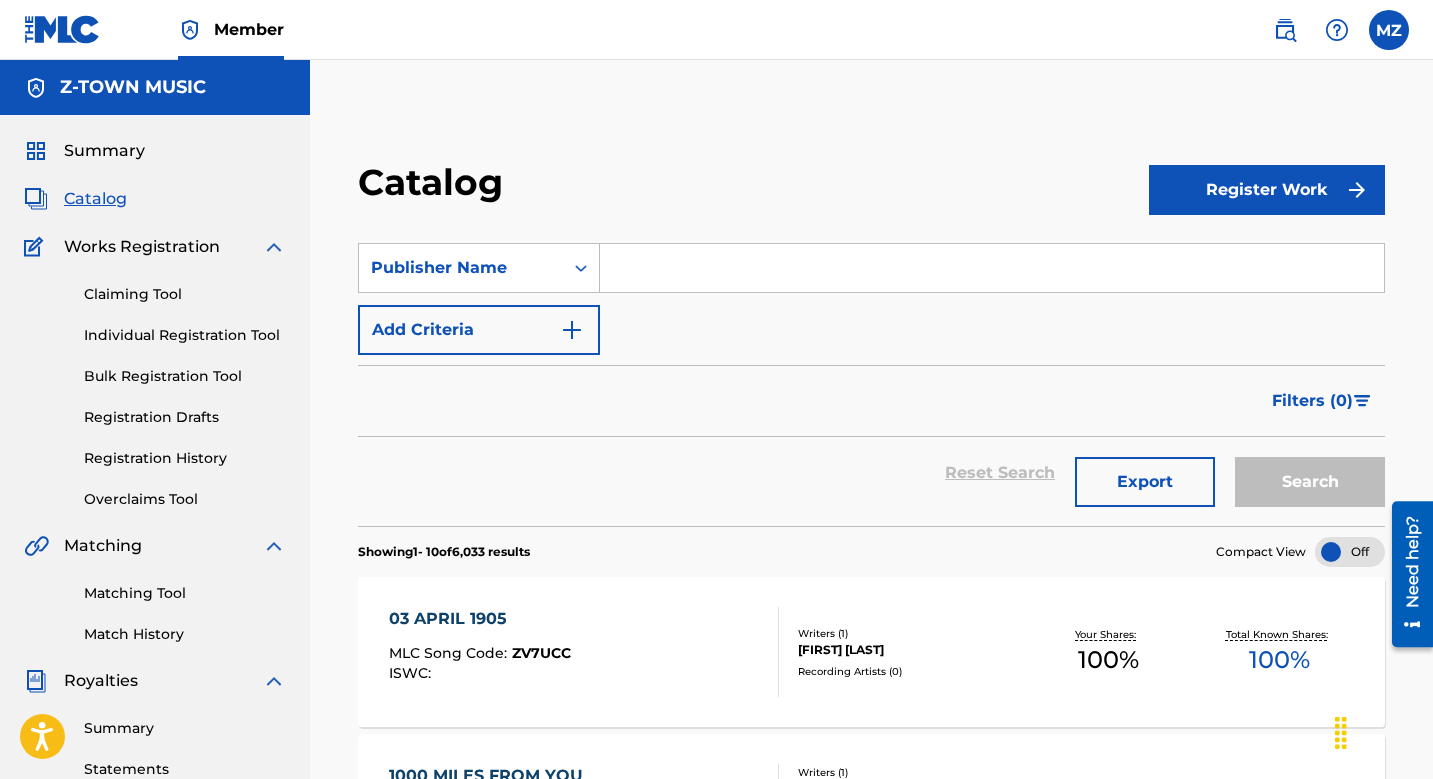 click at bounding box center (992, 268) 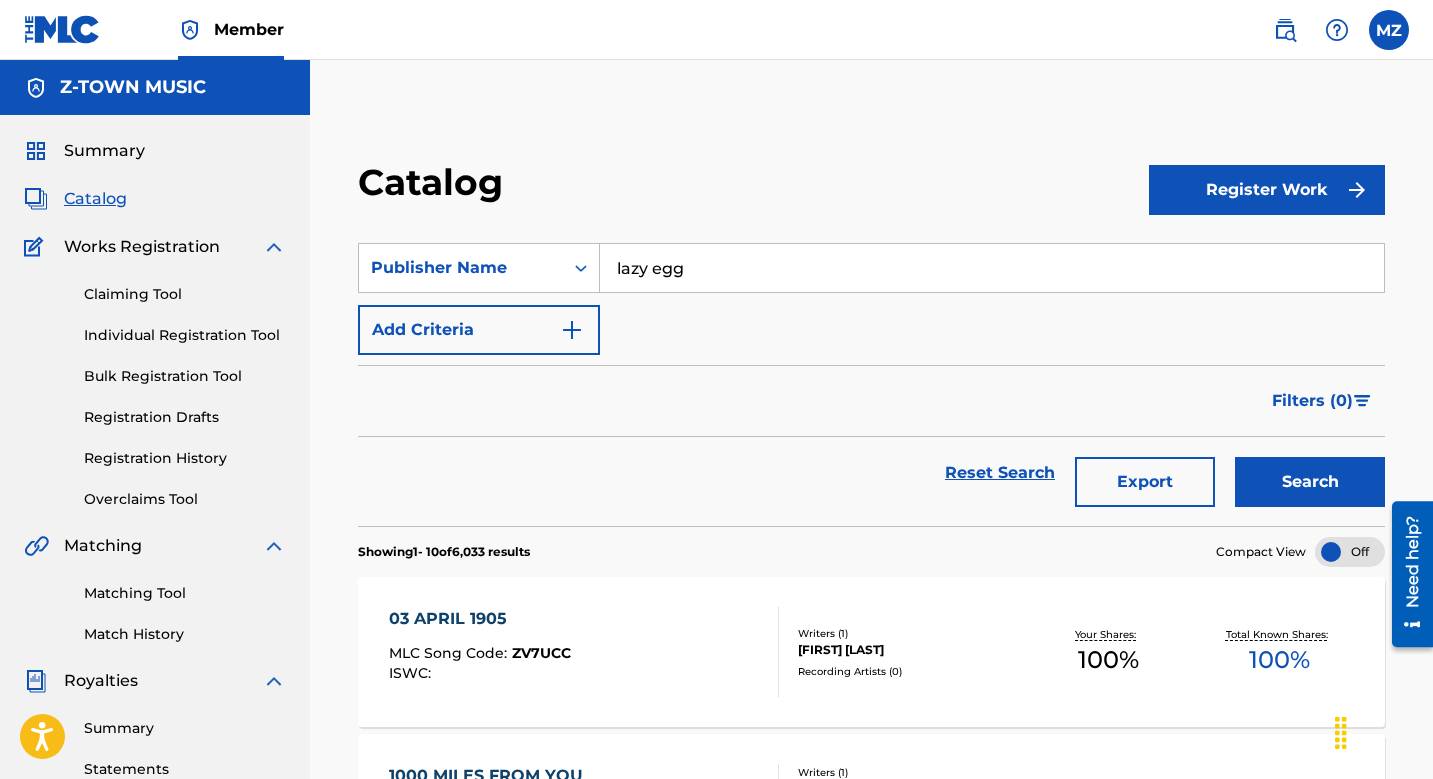 type on "lazy egg" 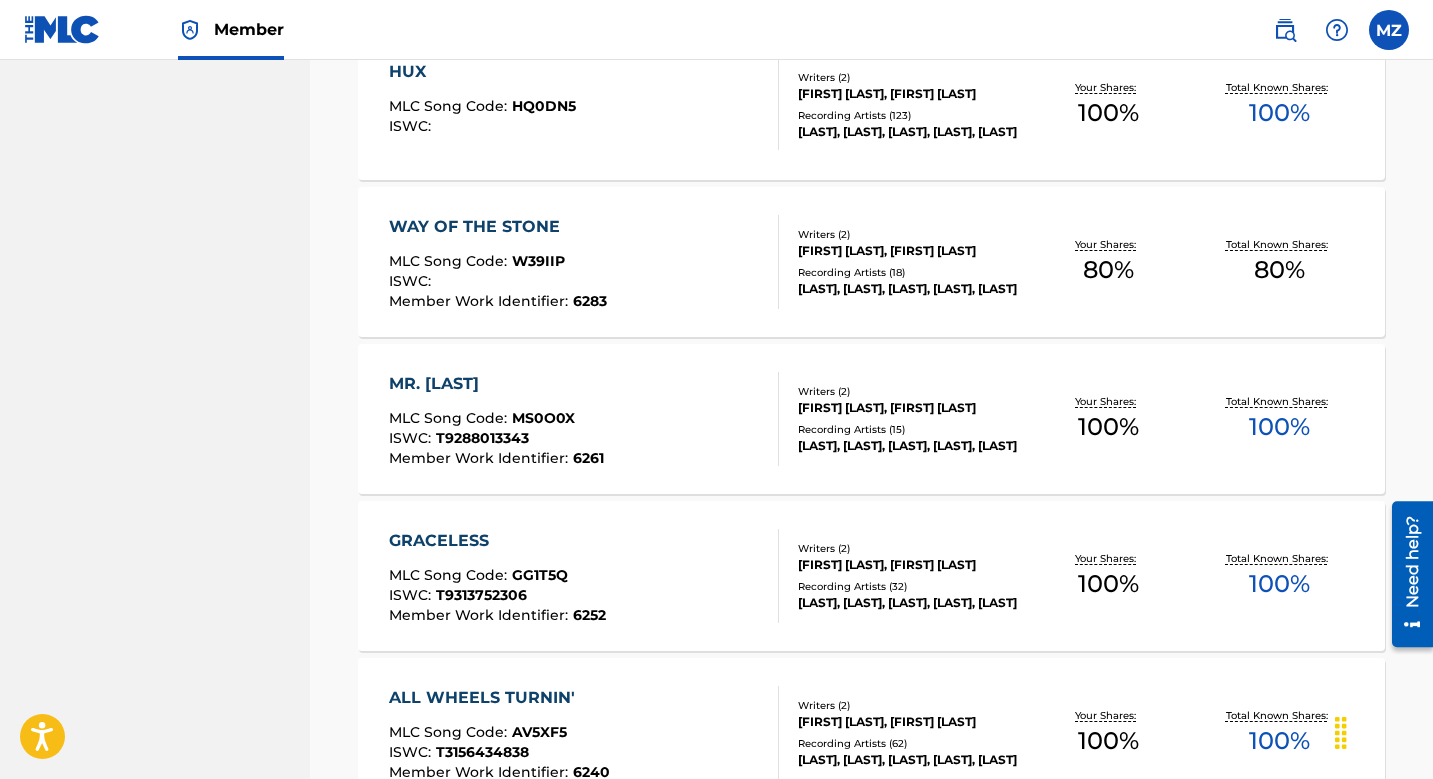 scroll, scrollTop: 1560, scrollLeft: 0, axis: vertical 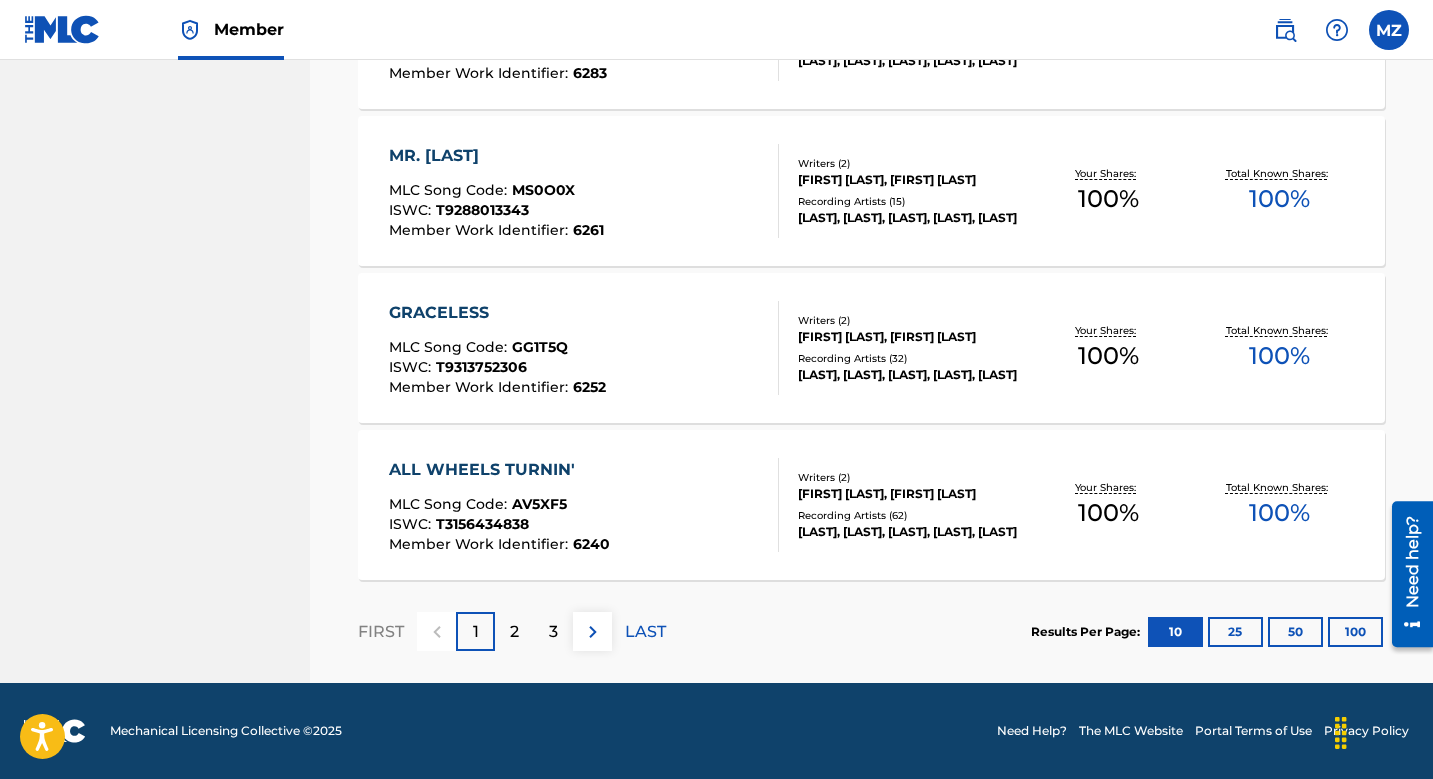 click on "2" at bounding box center [514, 631] 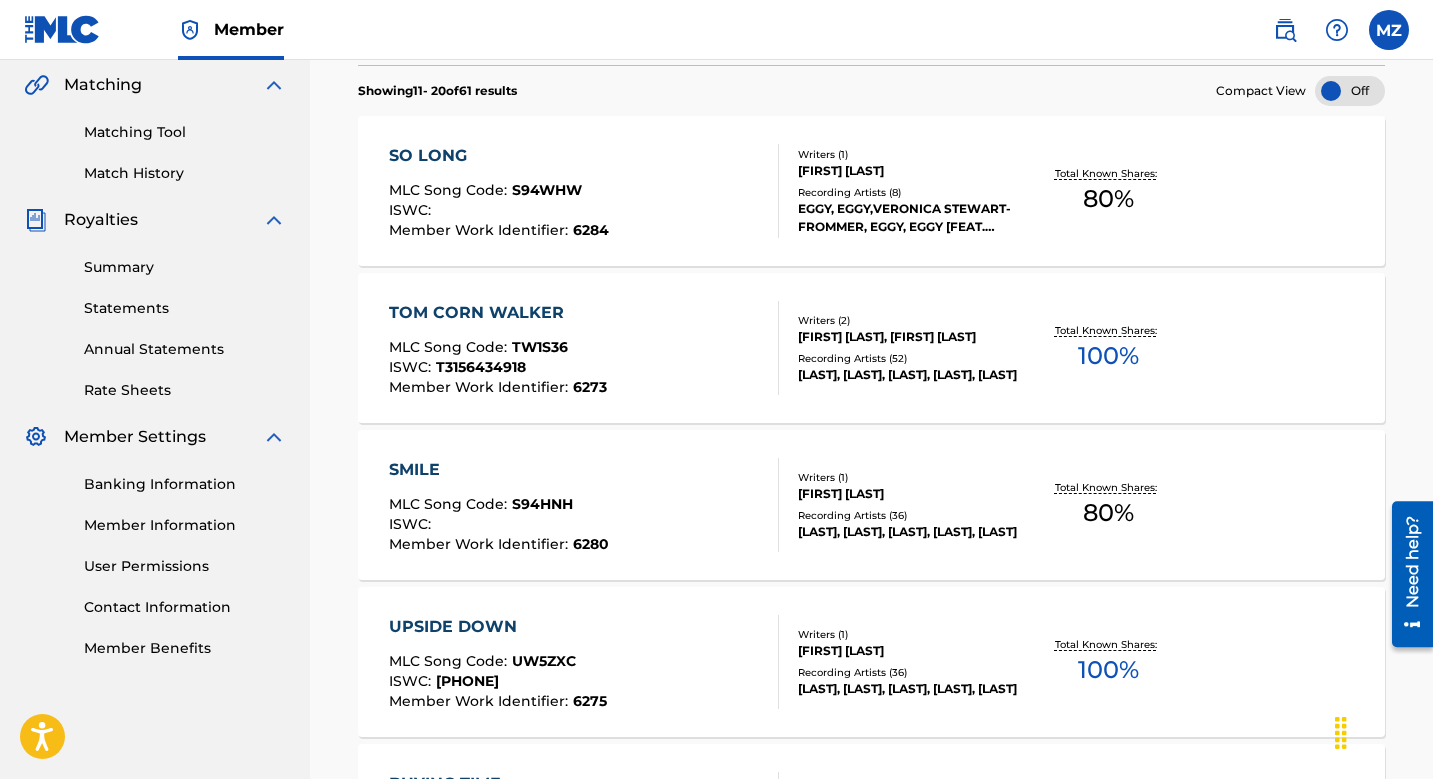 scroll, scrollTop: 1560, scrollLeft: 0, axis: vertical 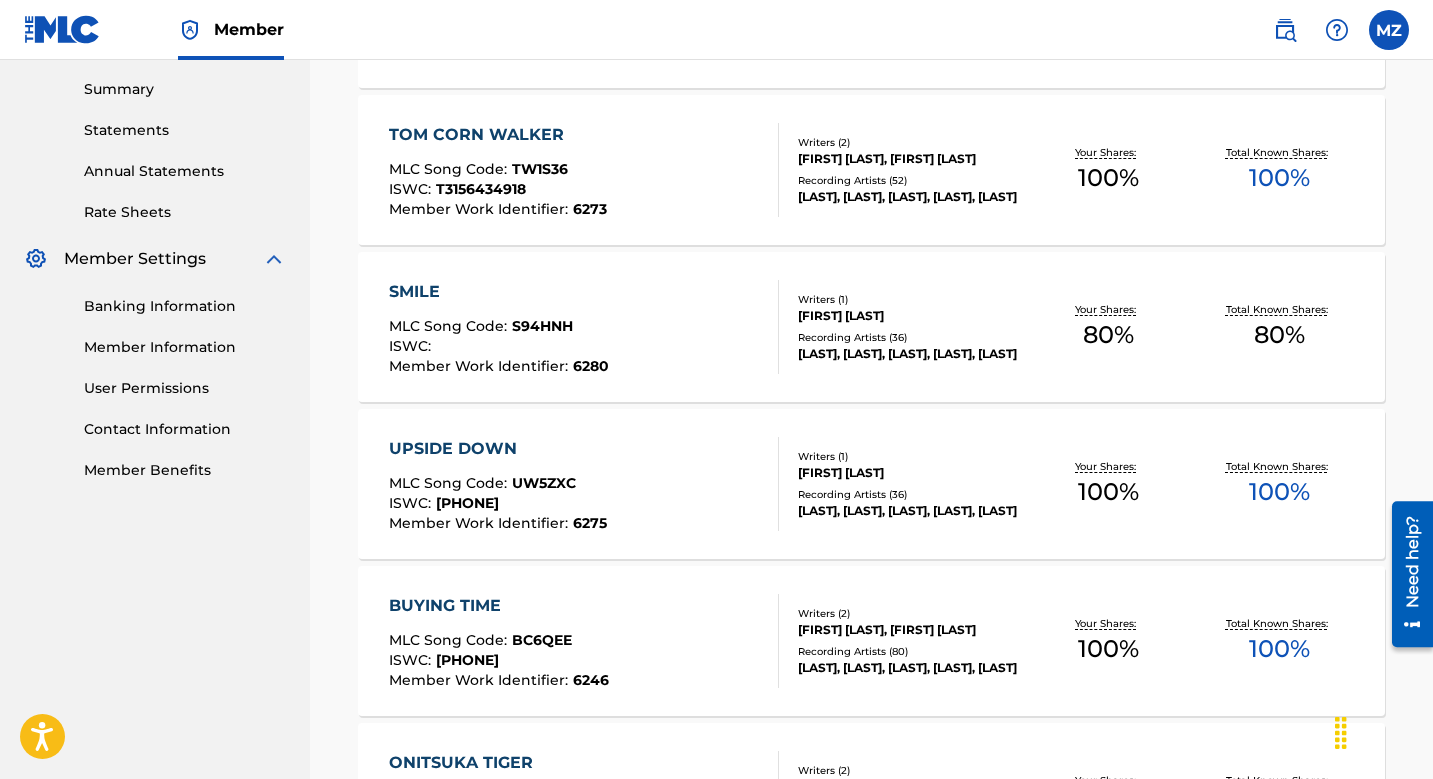 click on "SMILE MLC Song Code : S94HNH ISWC : Member Work Identifier : 6280 Writers ( 1 ) [FIRST] [LAST] Recording Artists ( 36 ) [LAST], [LAST], [LAST], [LAST], [LAST] Your Shares: 80 % Total Known Shares: 80 %" at bounding box center (871, 327) 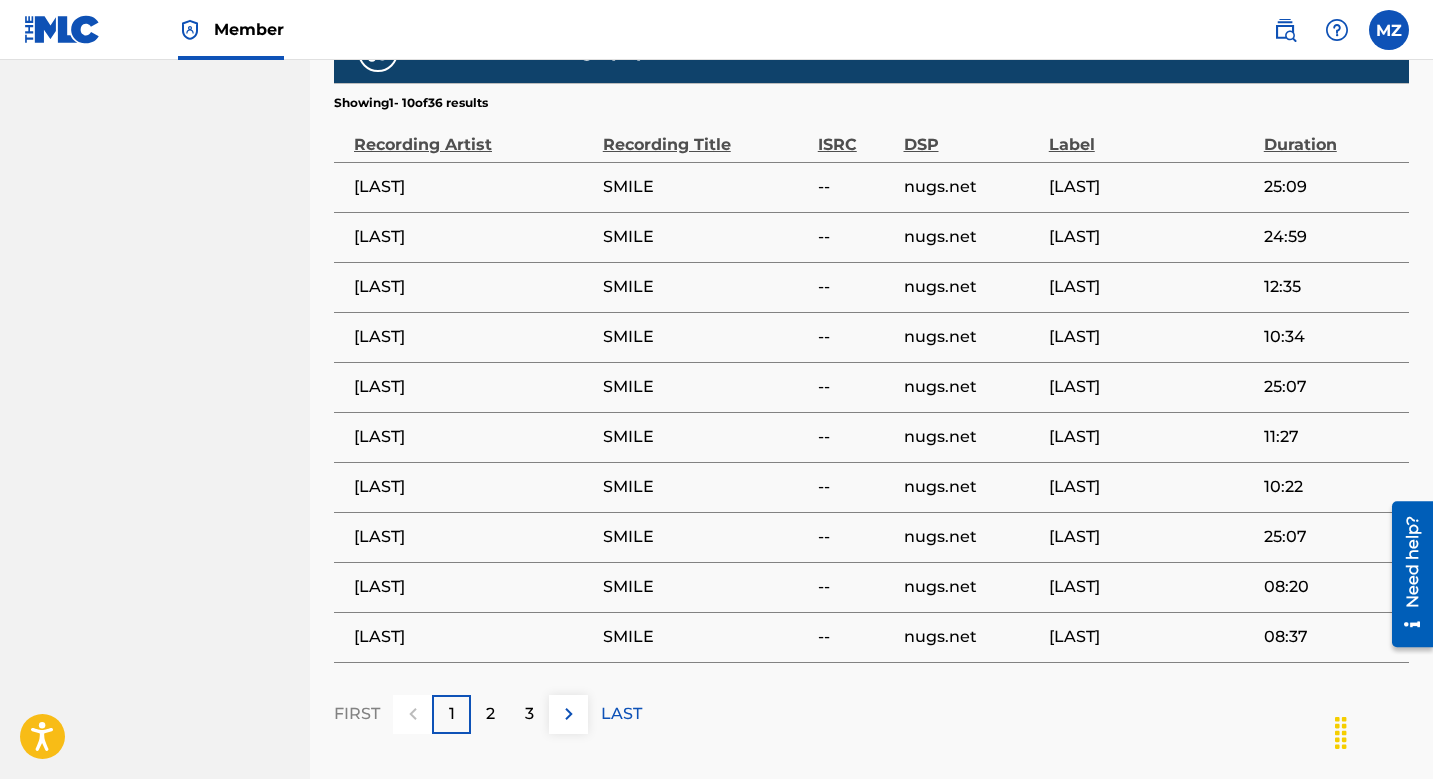 scroll, scrollTop: 1416, scrollLeft: 0, axis: vertical 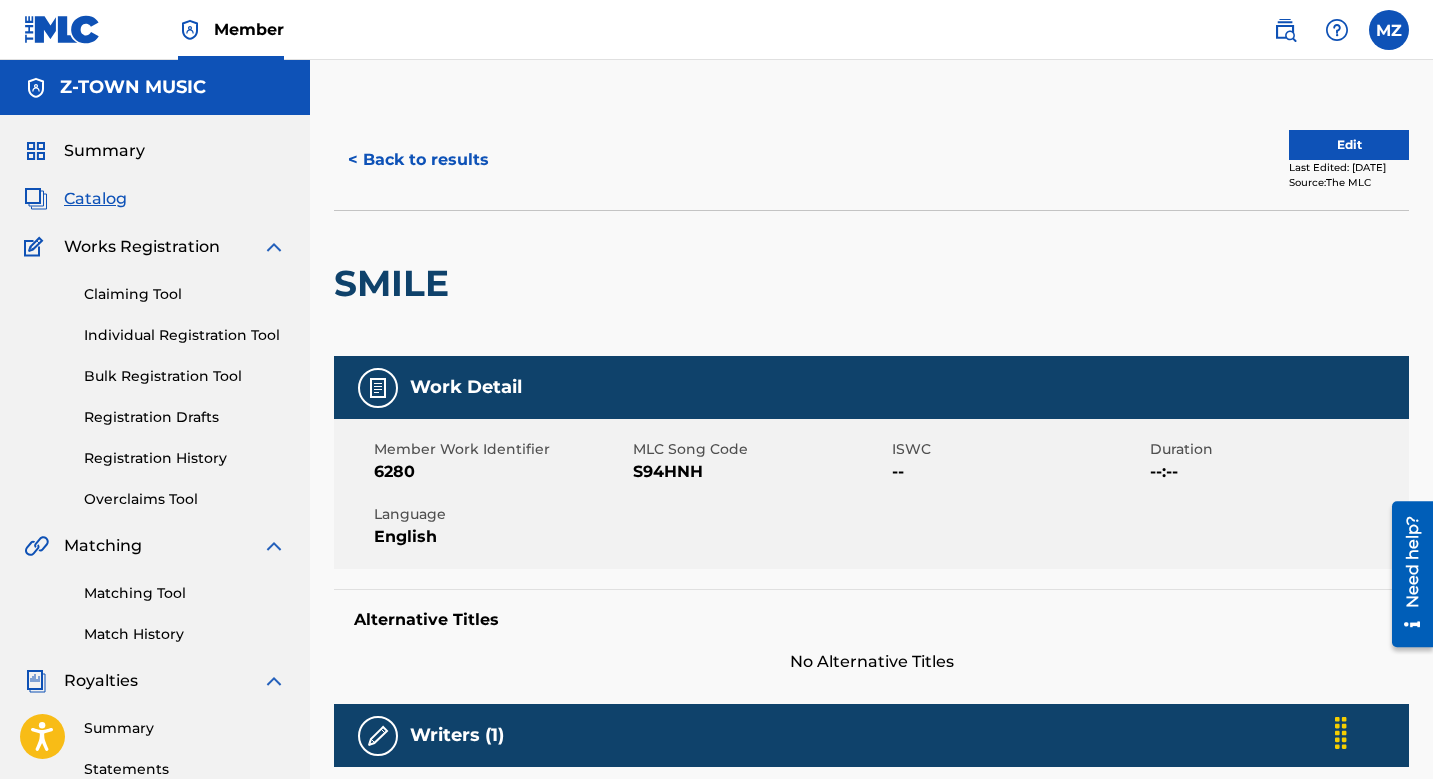 click on "< Back to results" at bounding box center (418, 160) 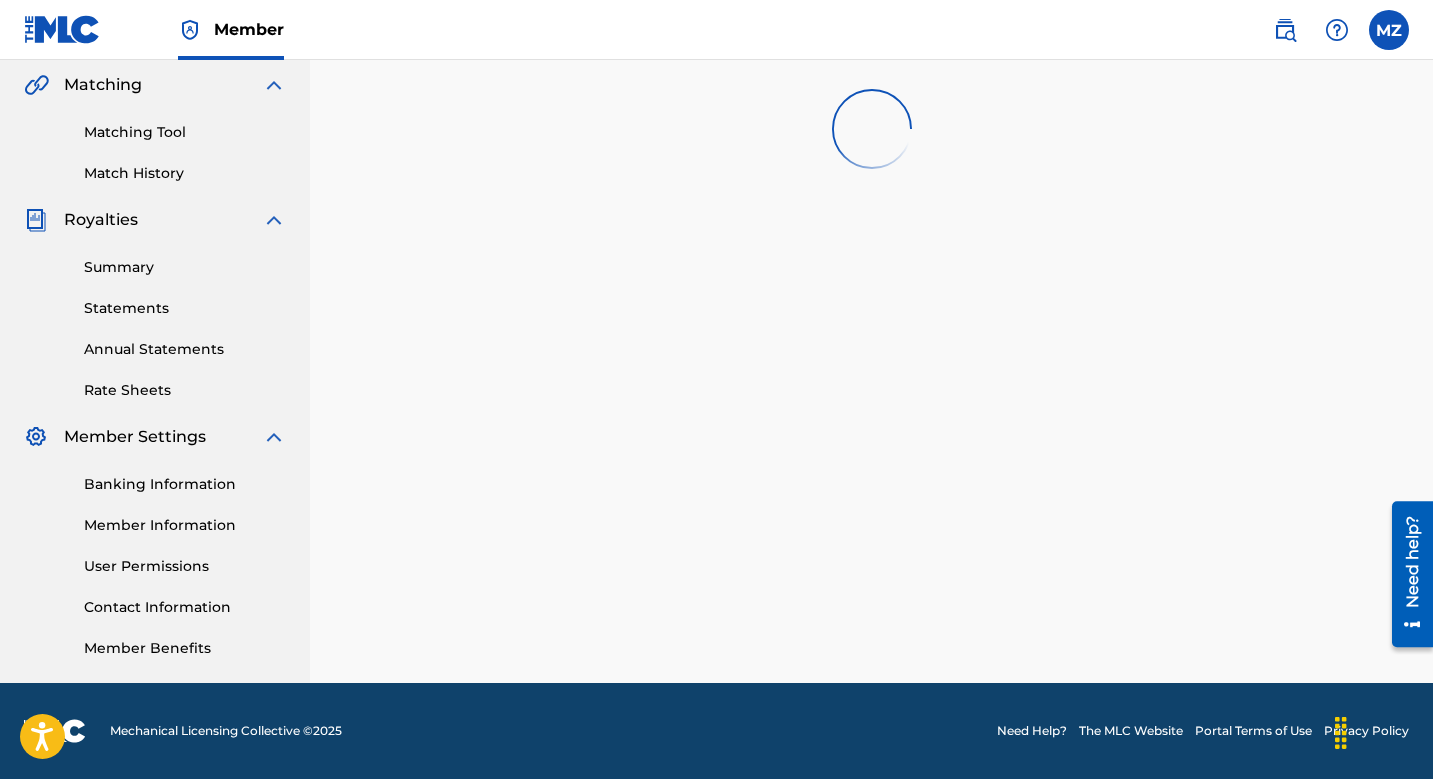 scroll, scrollTop: 639, scrollLeft: 0, axis: vertical 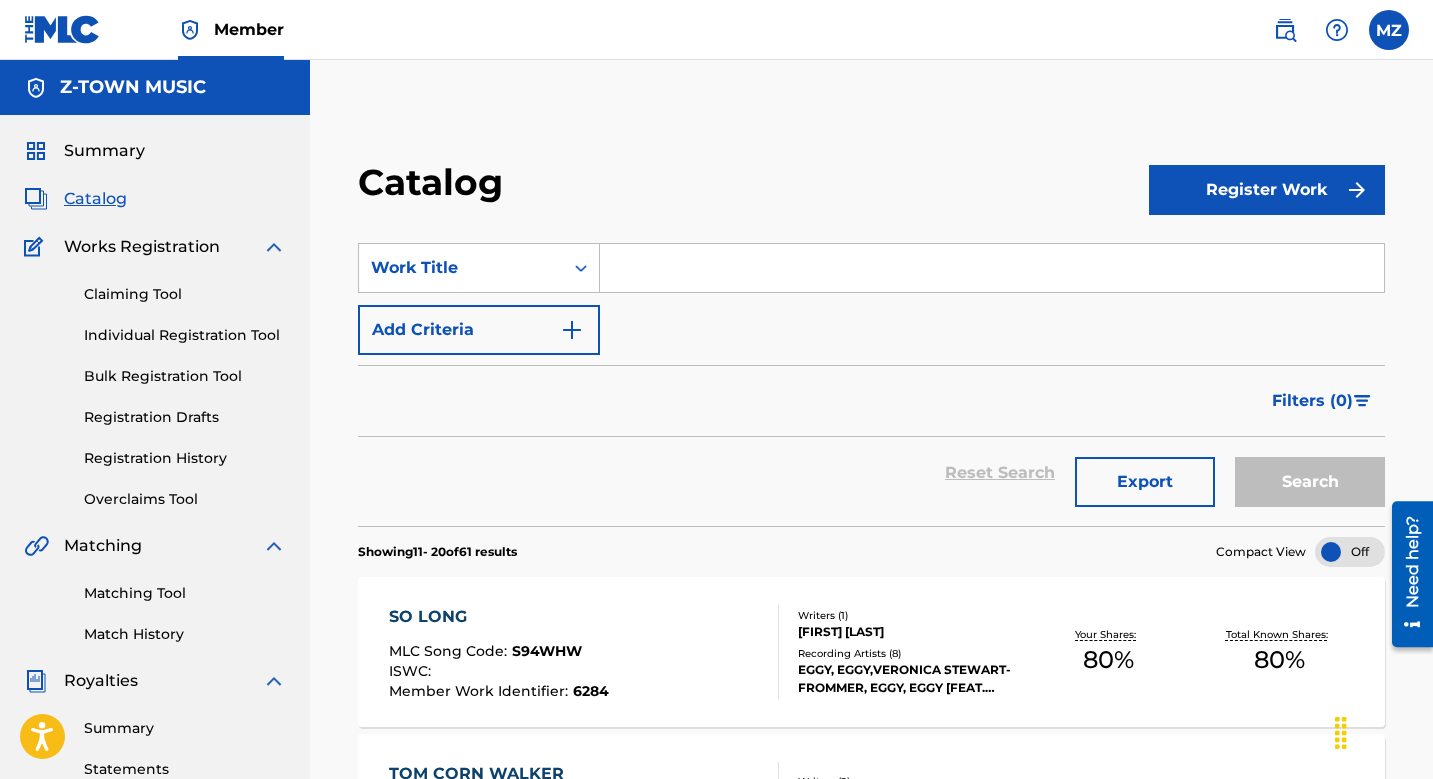 click at bounding box center [992, 268] 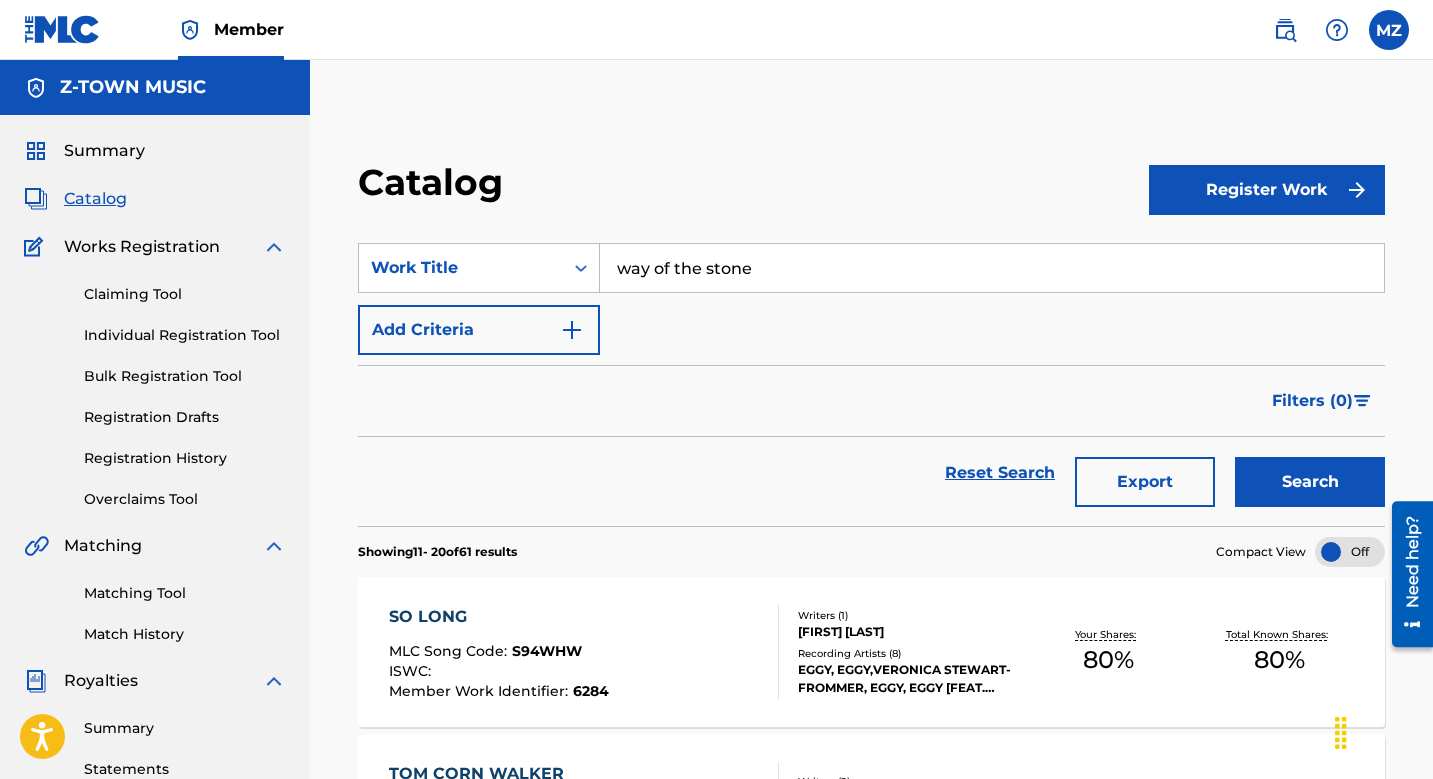 type on "way of the stone" 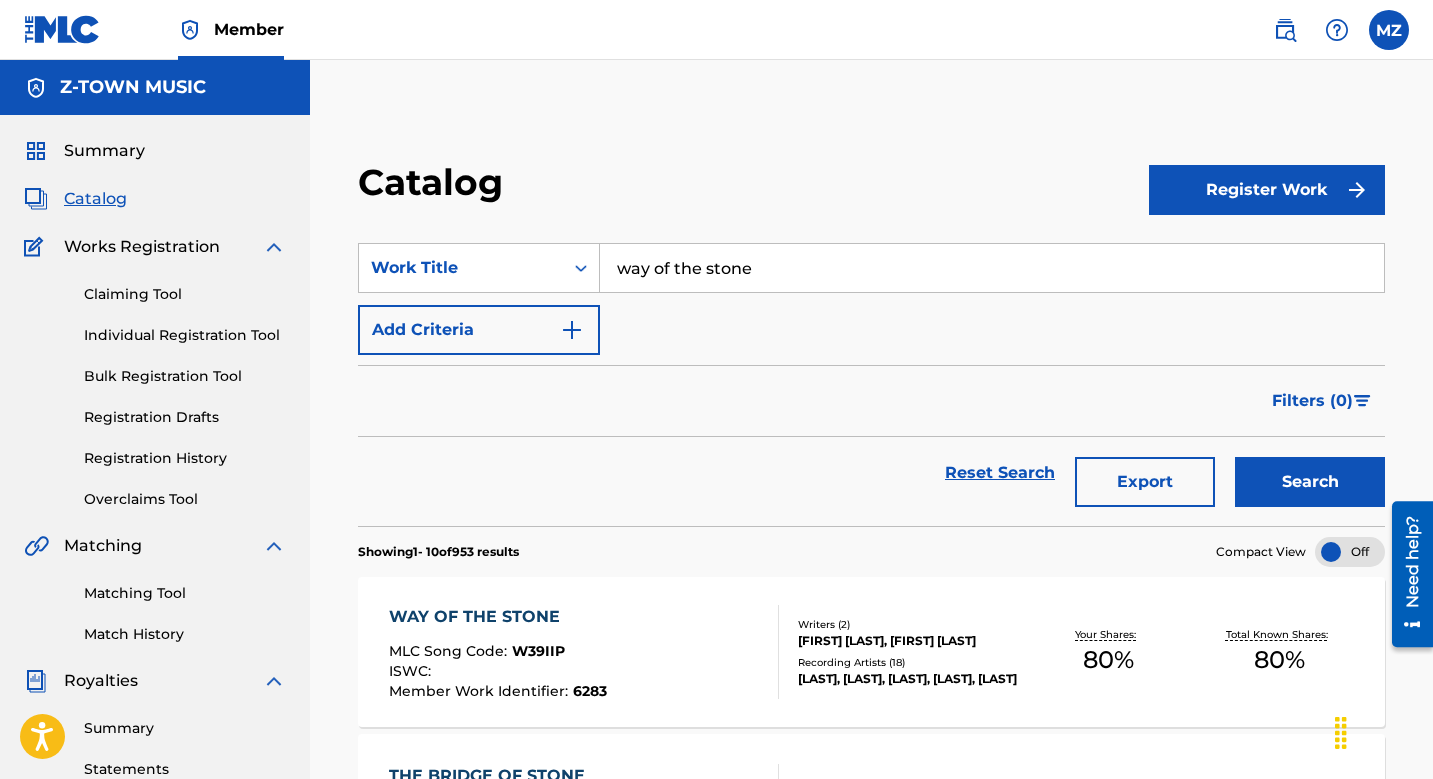 click on "WAY OF THE STONE MLC Song Code : W39IIP ISWC : Member Work Identifier : 6283" at bounding box center (584, 652) 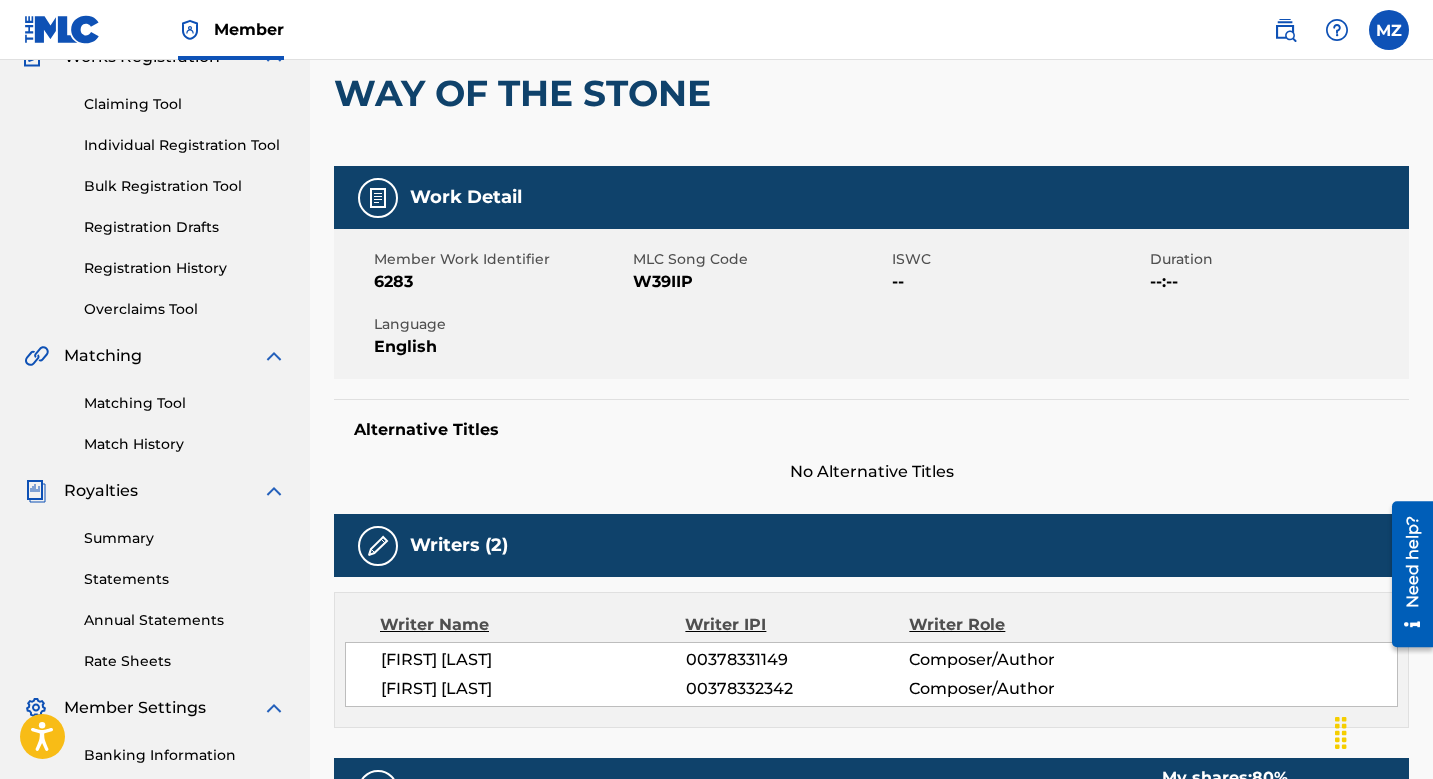scroll, scrollTop: 0, scrollLeft: 0, axis: both 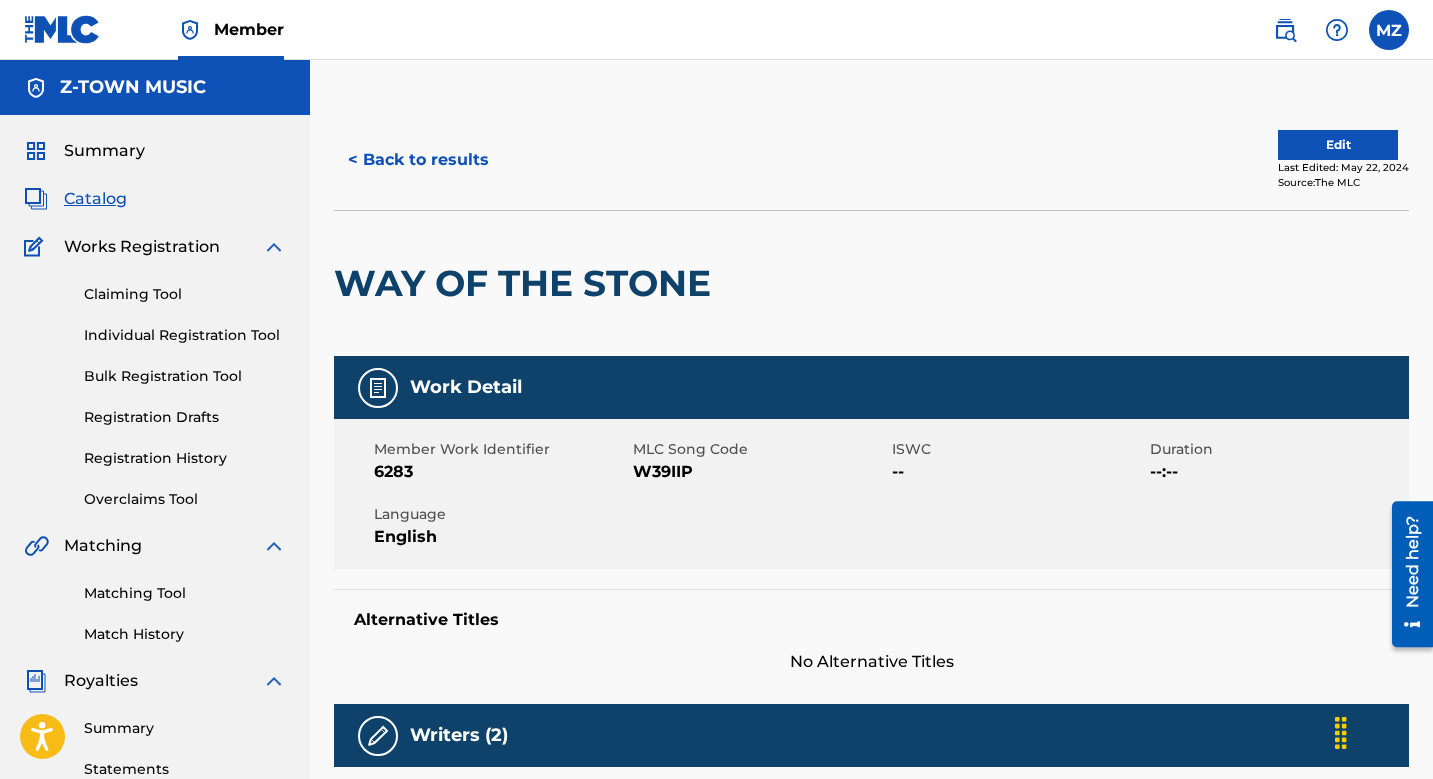 click on "< Back to results" at bounding box center [418, 160] 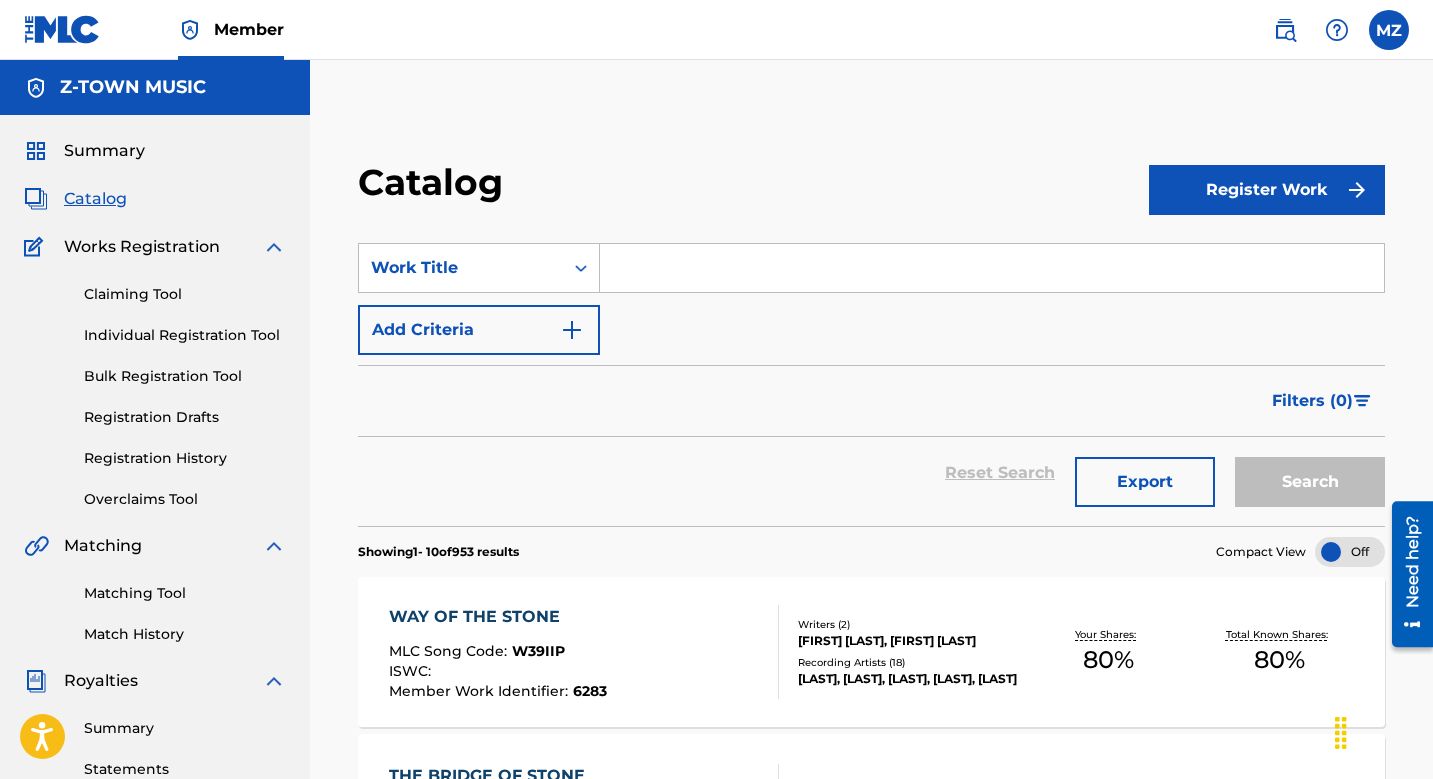 click at bounding box center (992, 268) 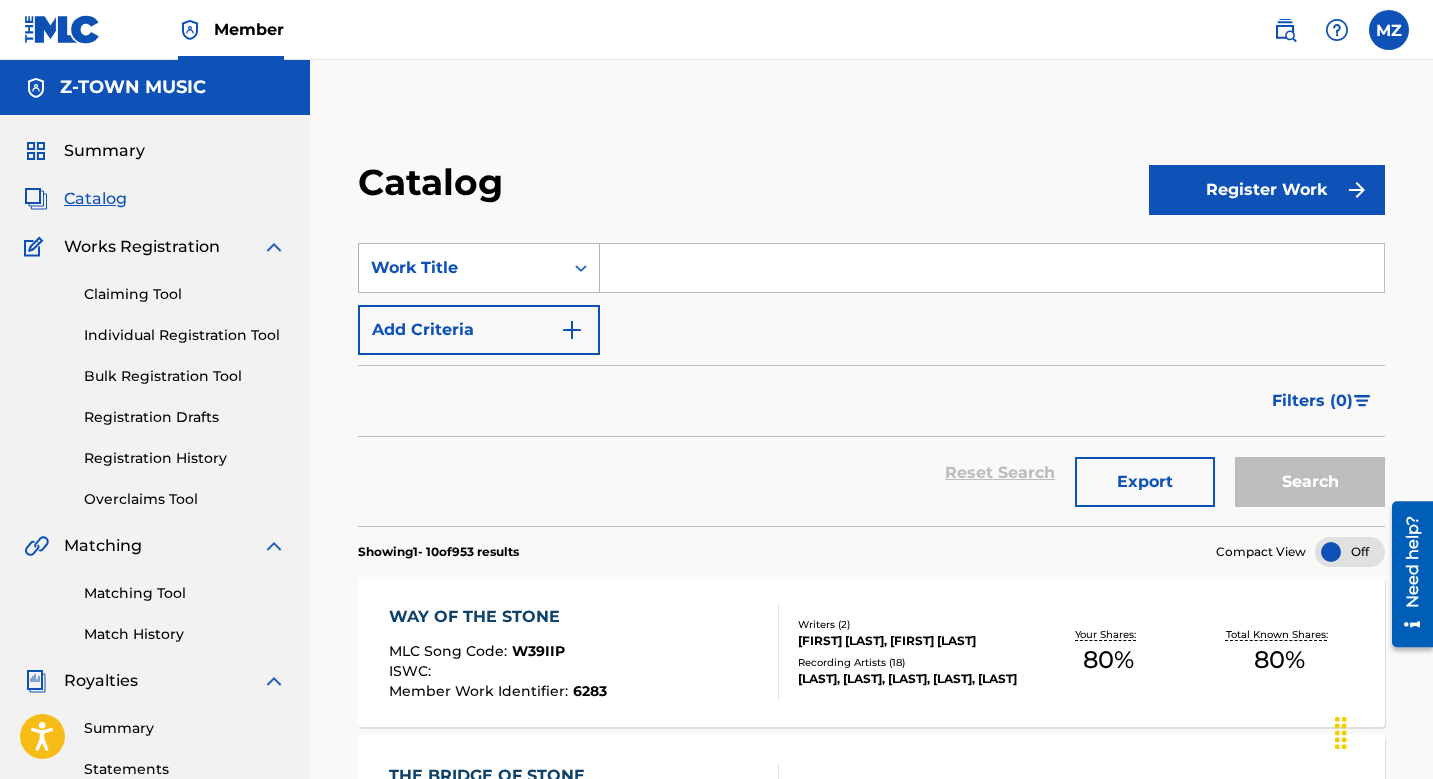 click 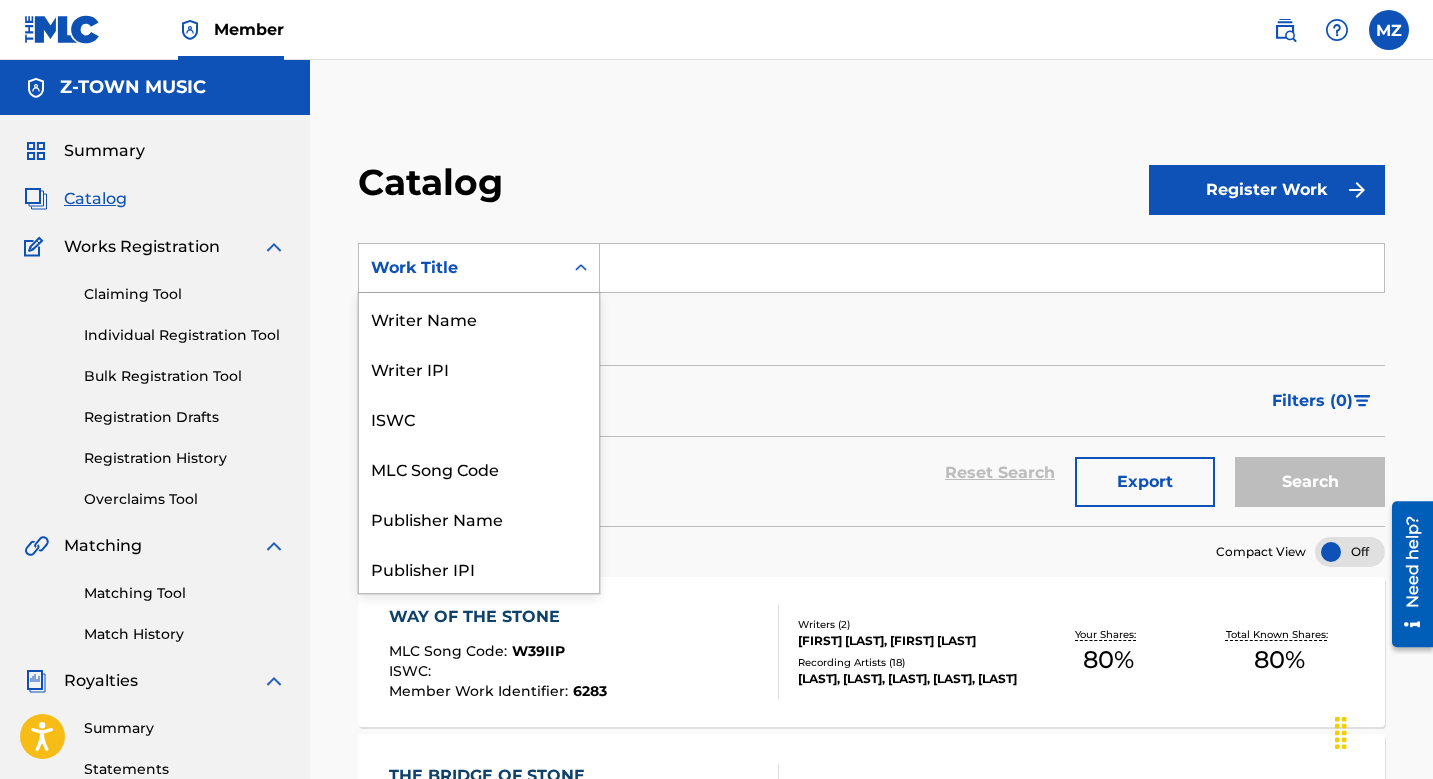 scroll, scrollTop: 300, scrollLeft: 0, axis: vertical 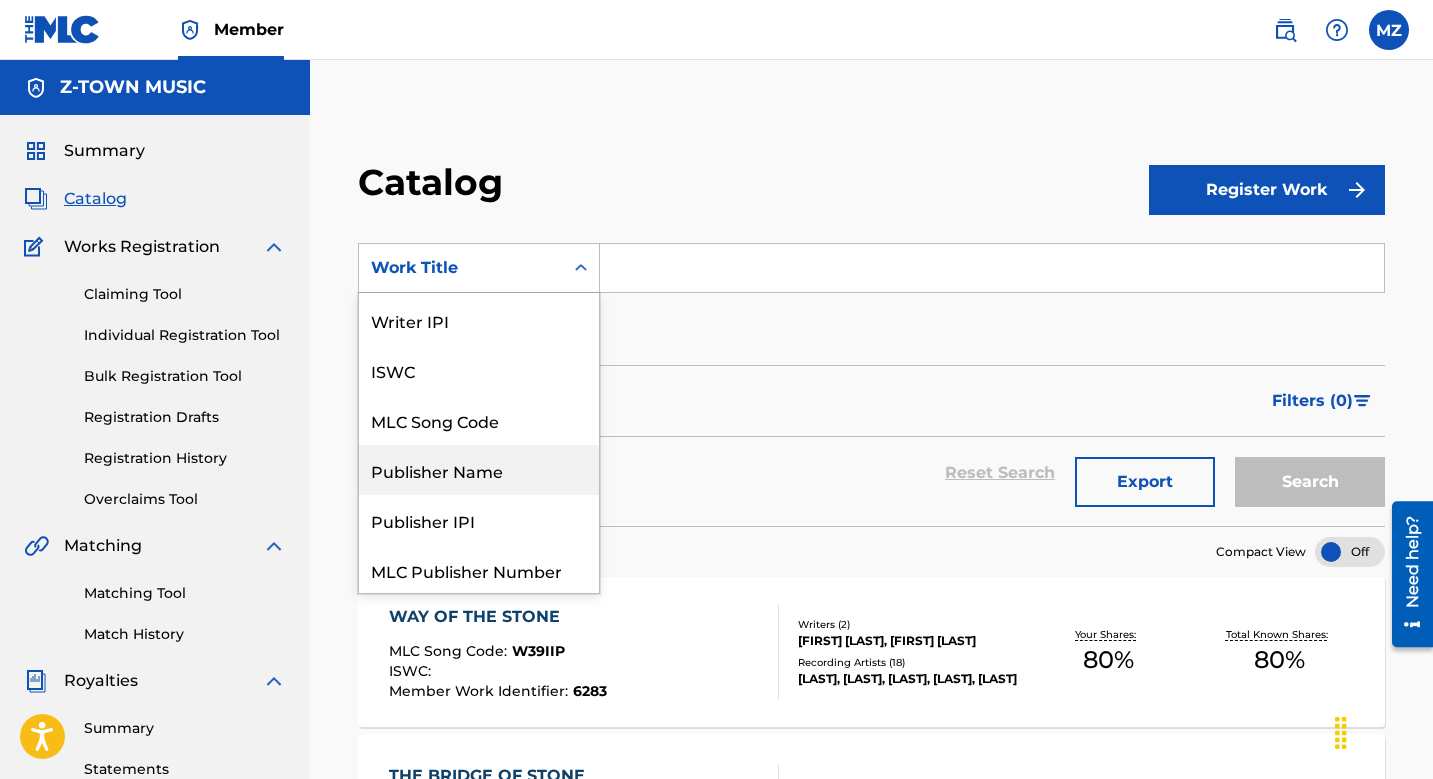 click on "Publisher Name" at bounding box center (479, 470) 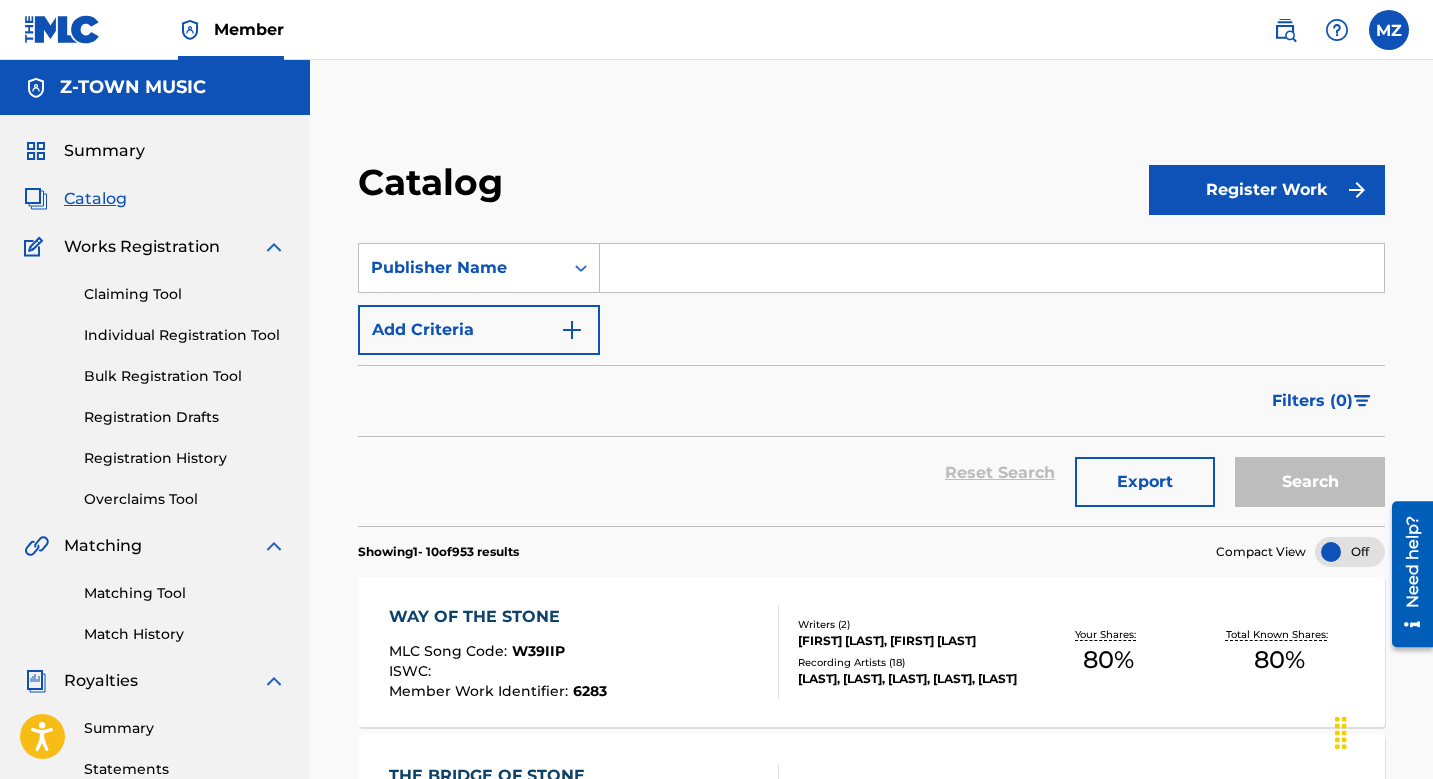 click at bounding box center [992, 268] 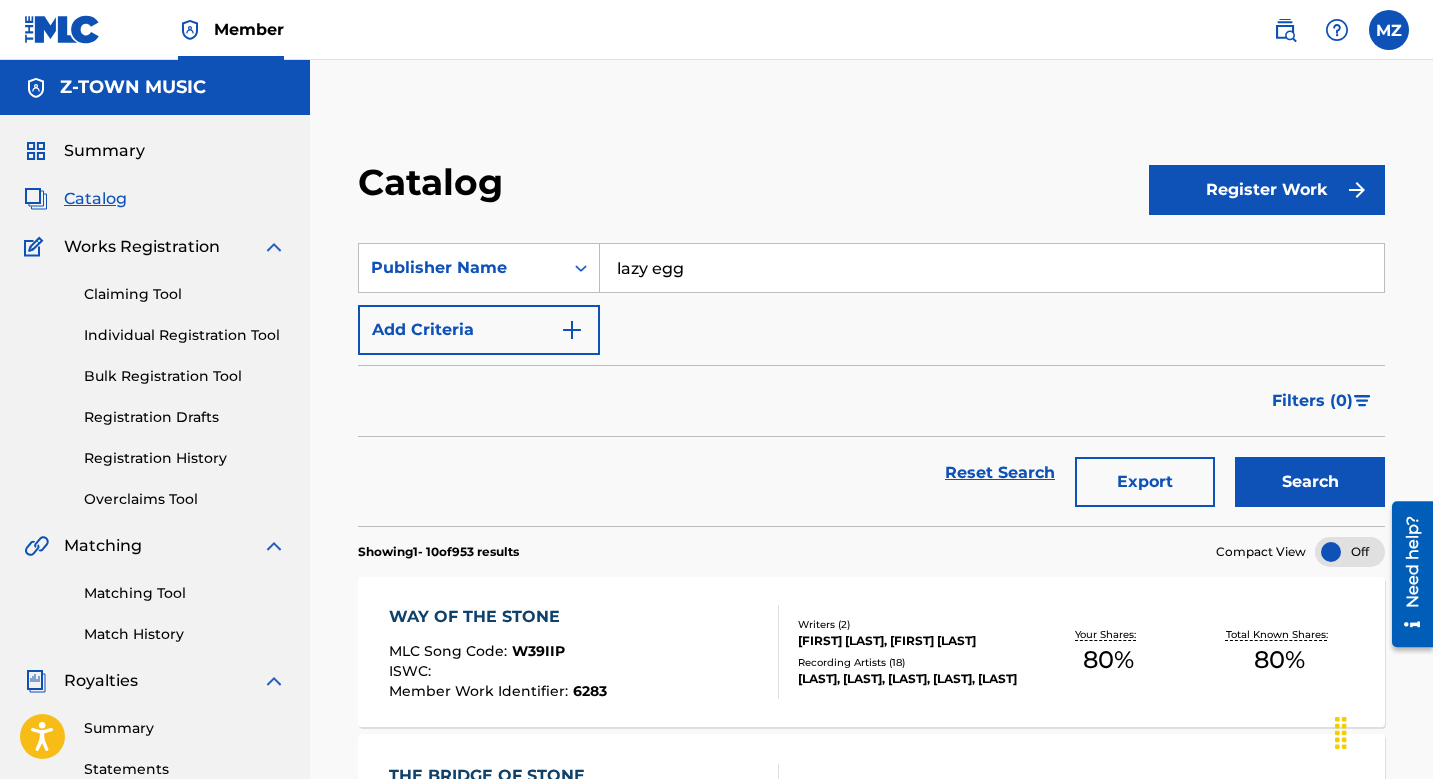 type on "lazy egg" 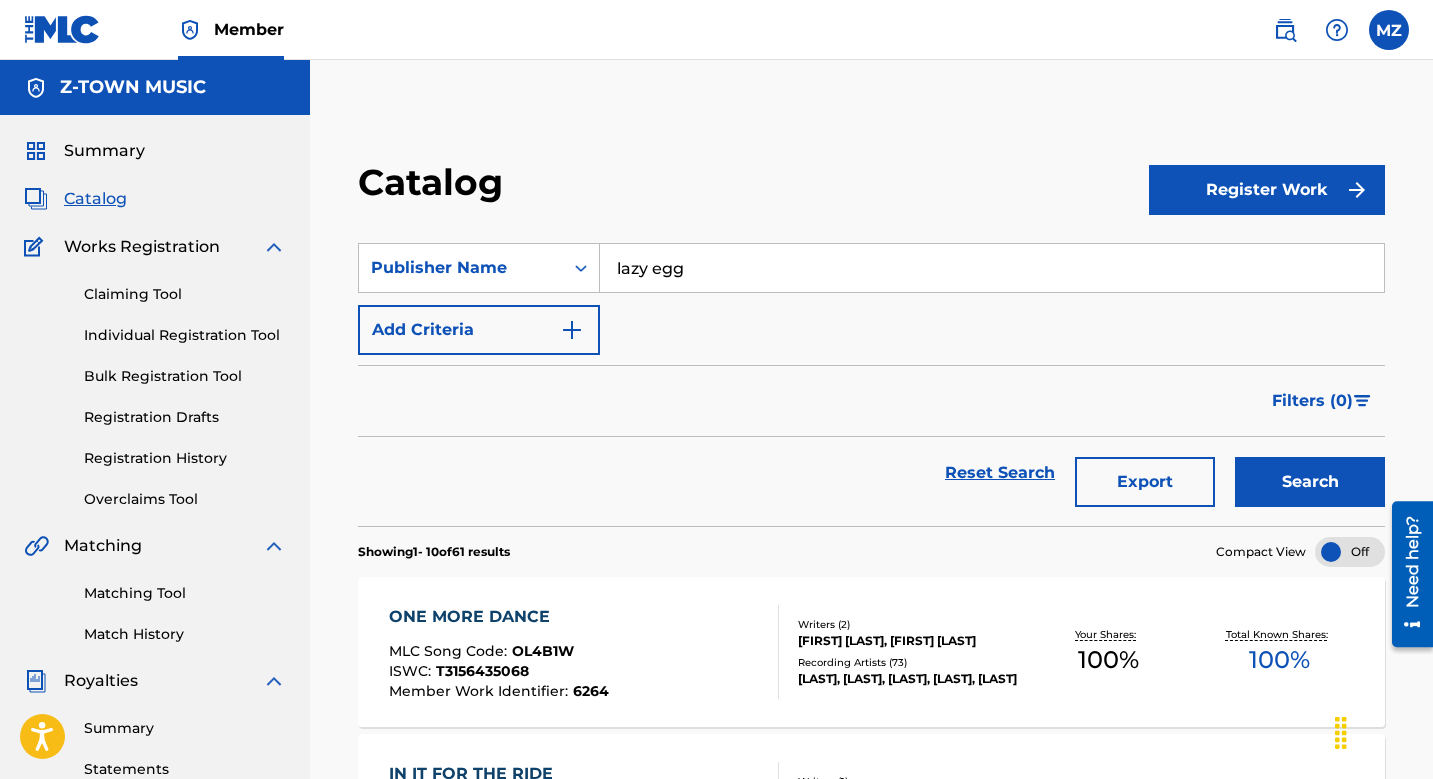 click on "Export" at bounding box center (1145, 482) 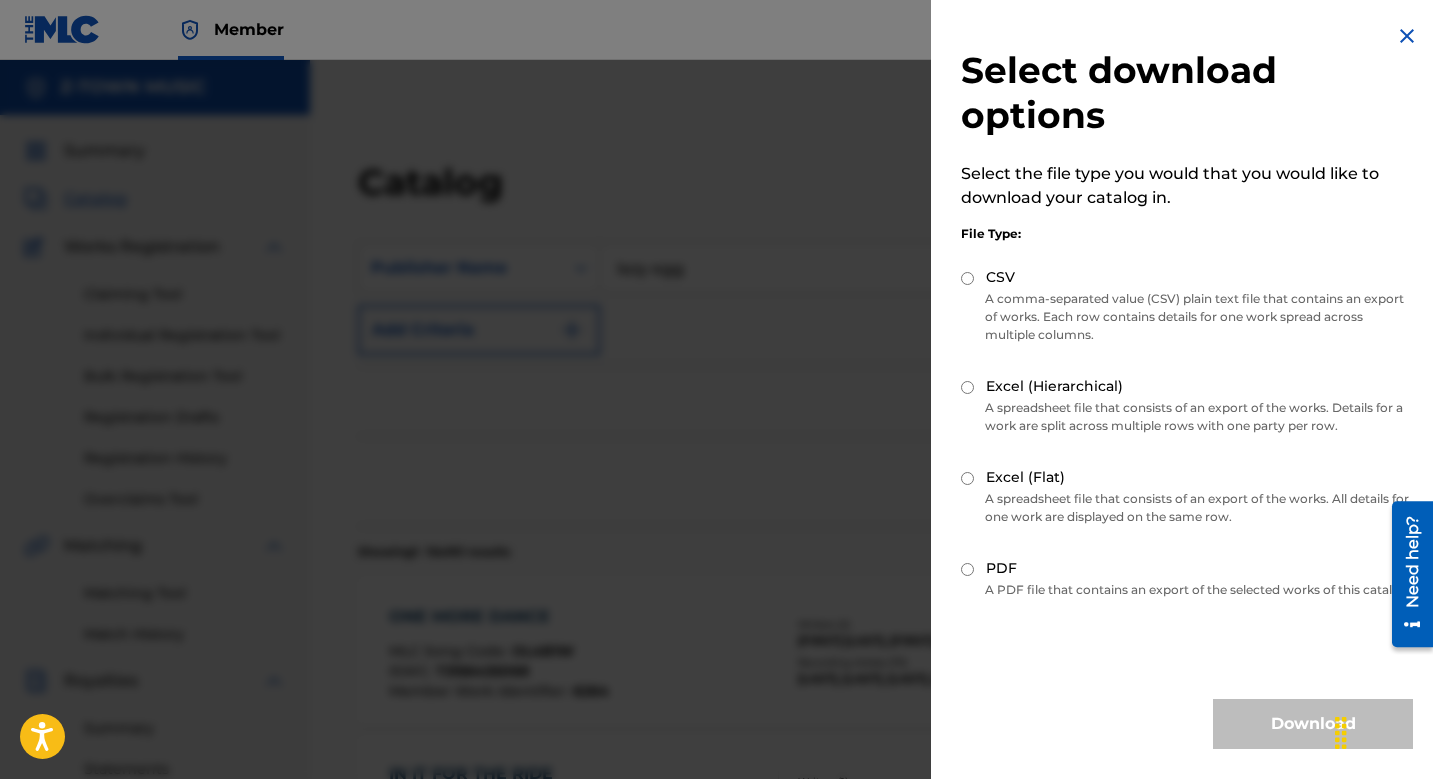 click at bounding box center [1407, 36] 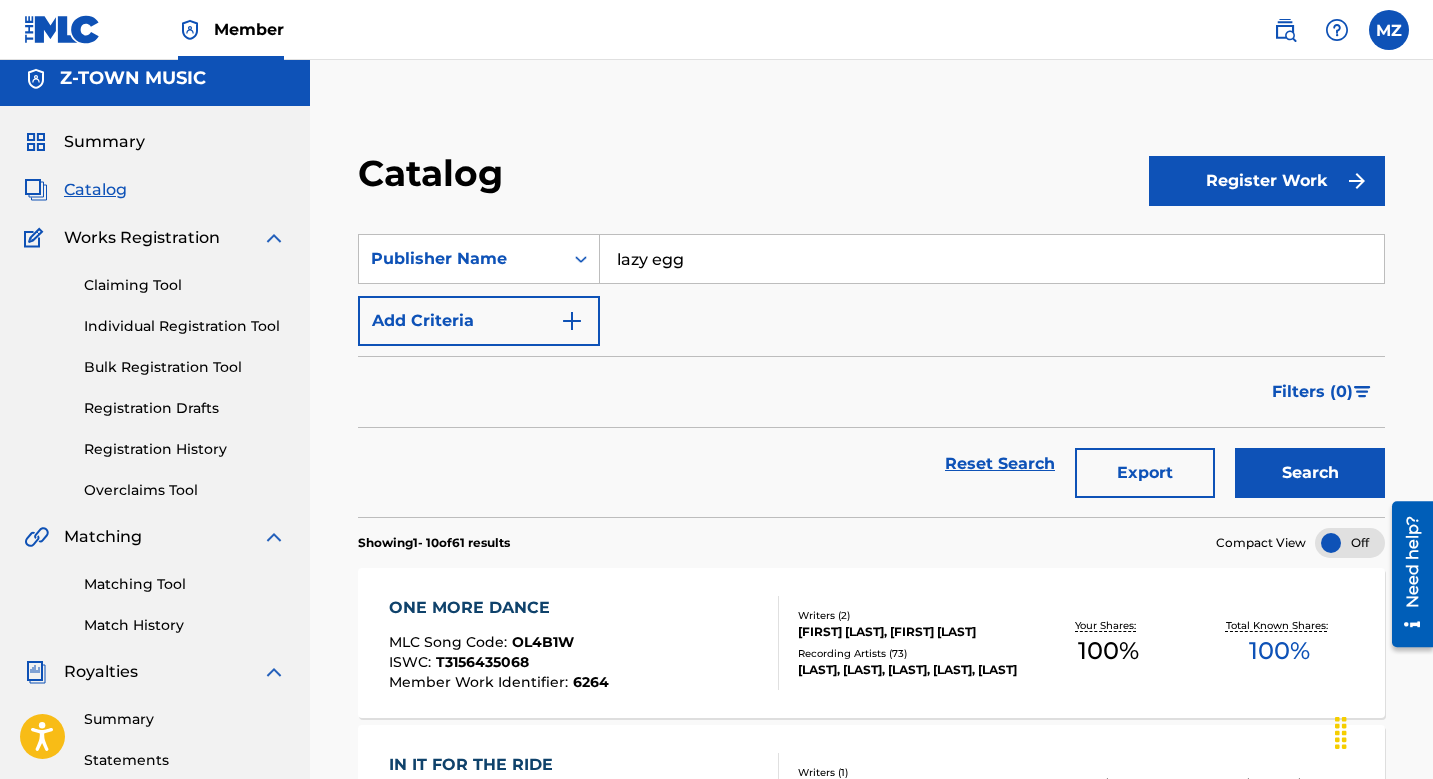 scroll, scrollTop: 0, scrollLeft: 0, axis: both 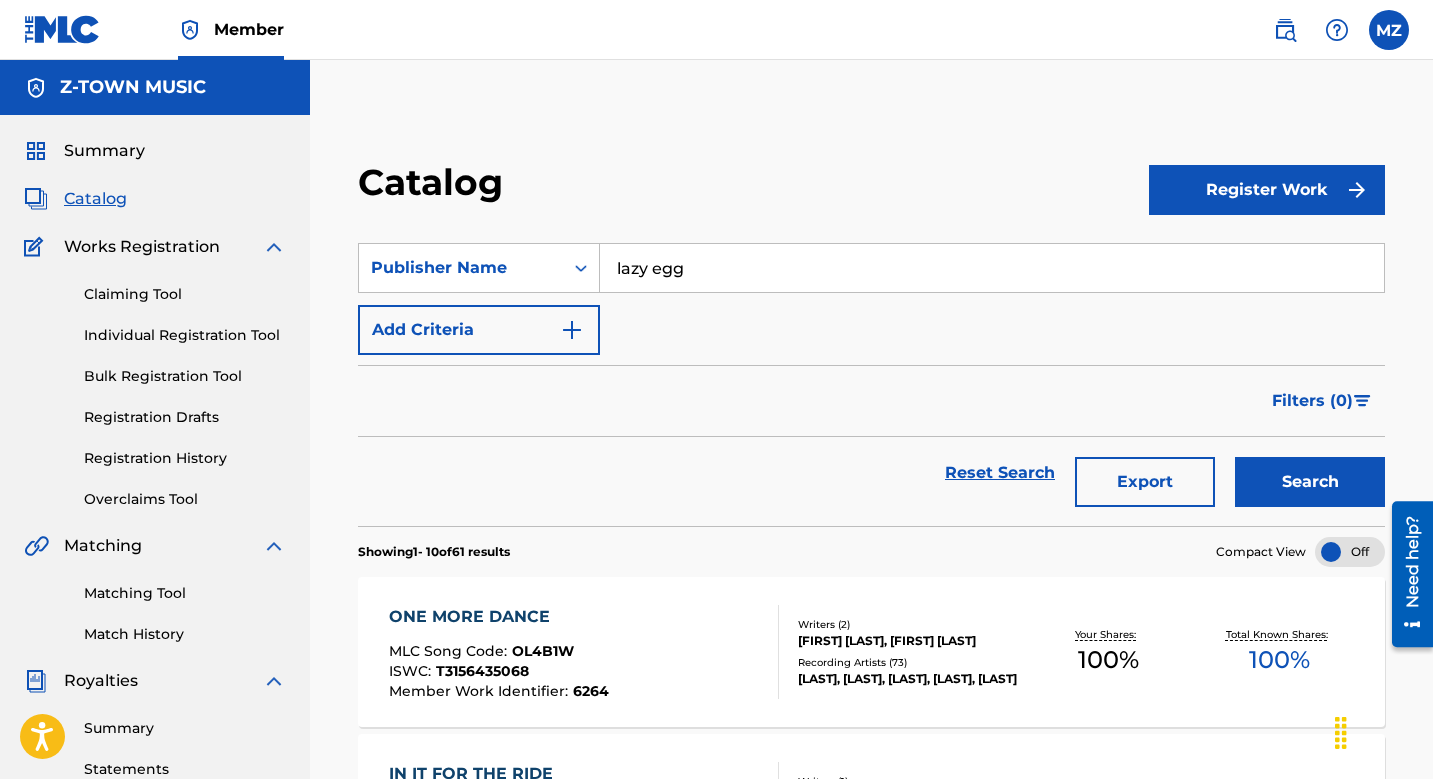 click at bounding box center [1350, 552] 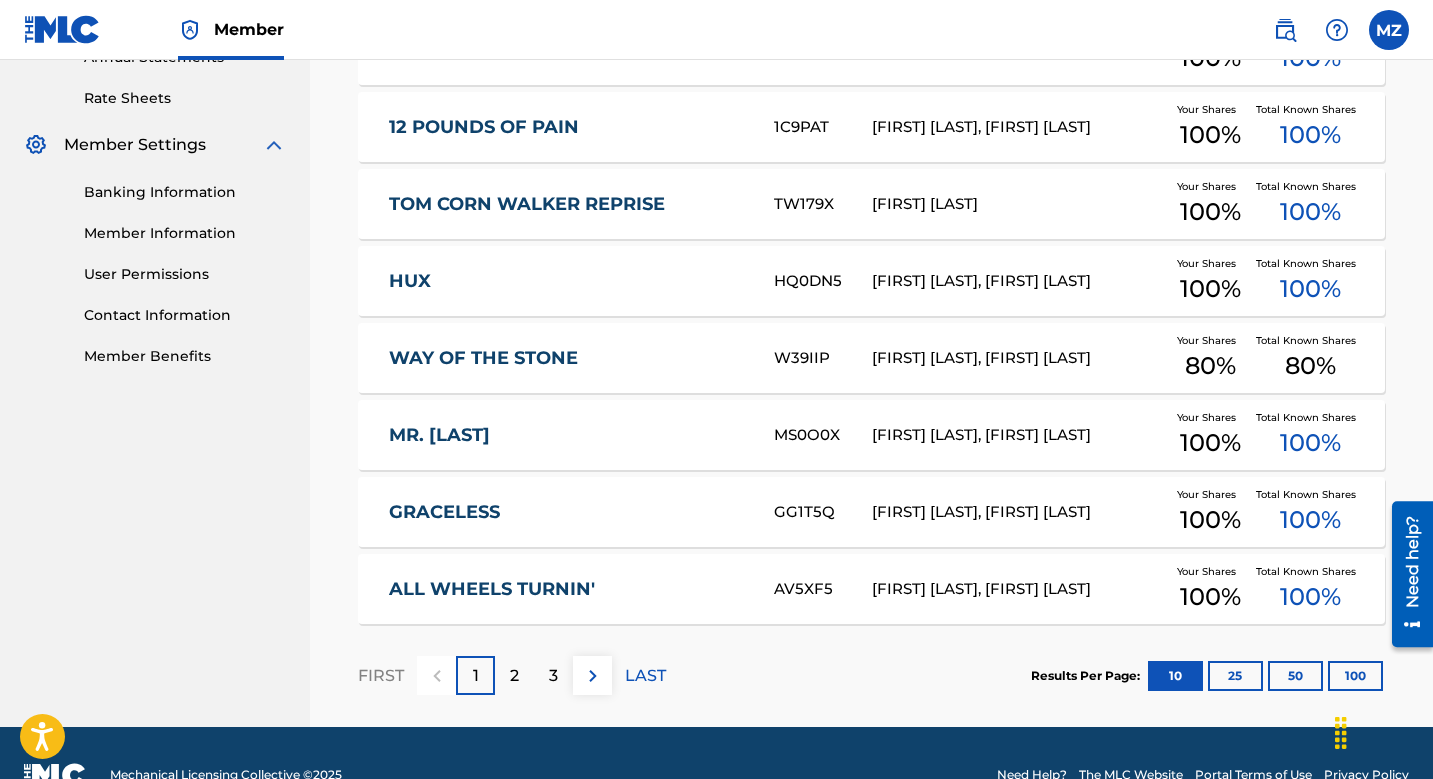 scroll, scrollTop: 750, scrollLeft: 0, axis: vertical 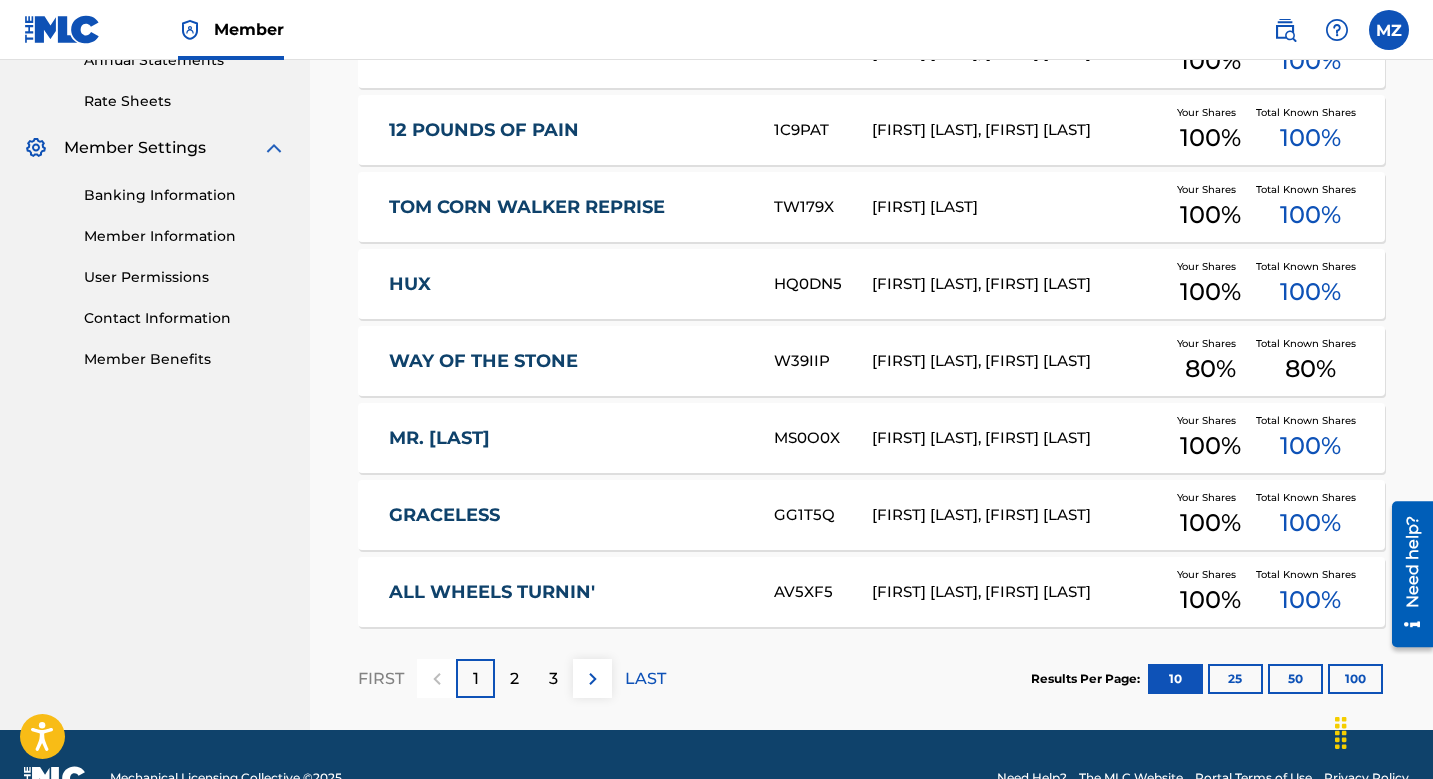 click on "50" at bounding box center (1295, 679) 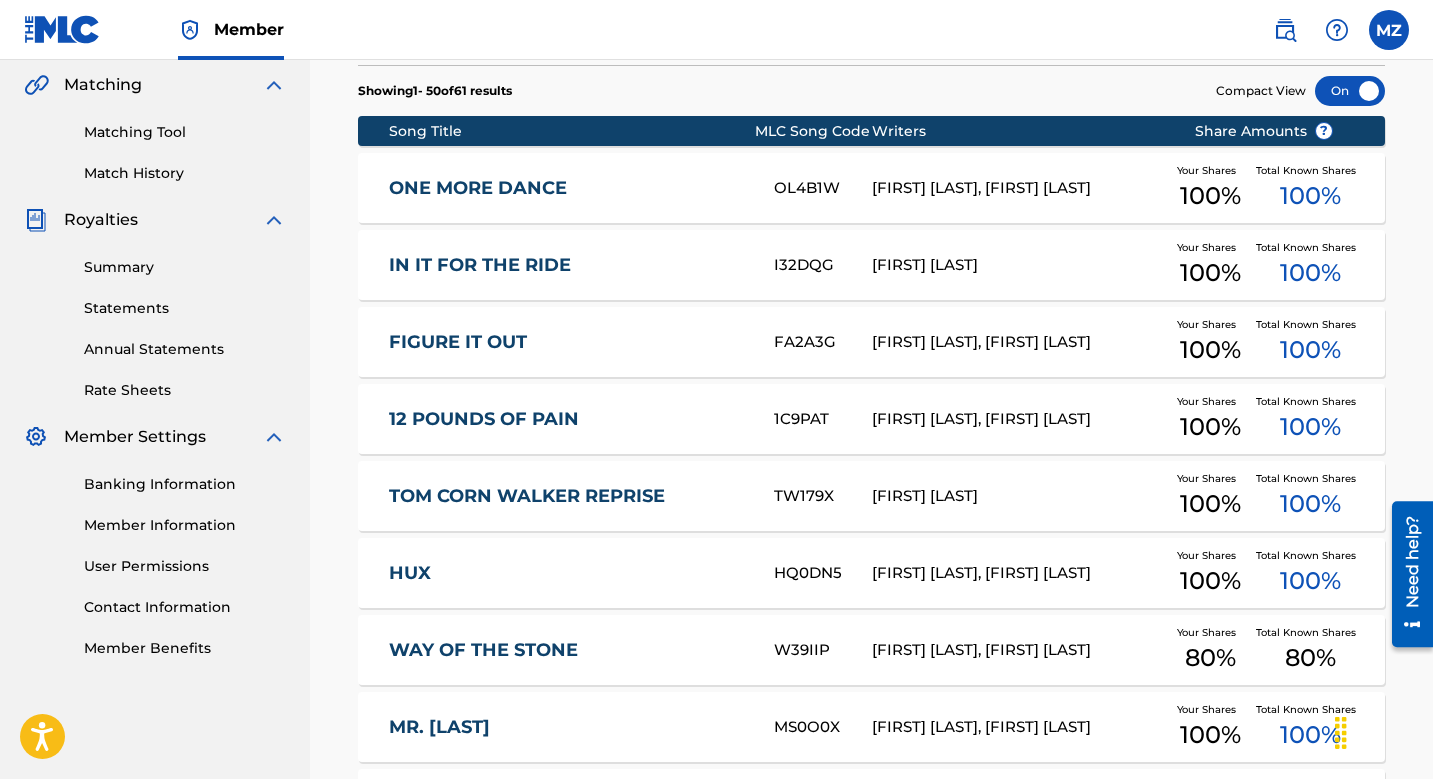 scroll, scrollTop: 750, scrollLeft: 0, axis: vertical 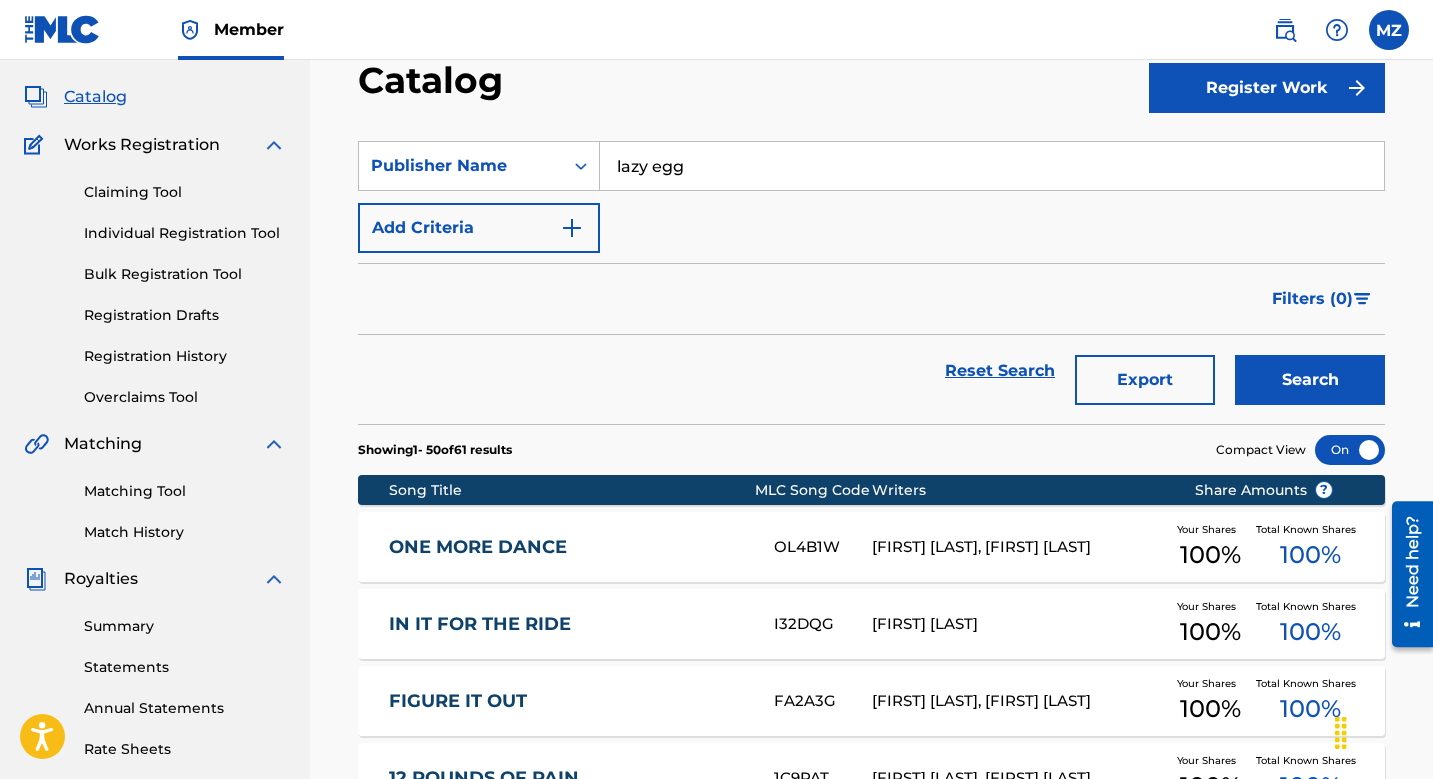 click on "Export" at bounding box center (1145, 380) 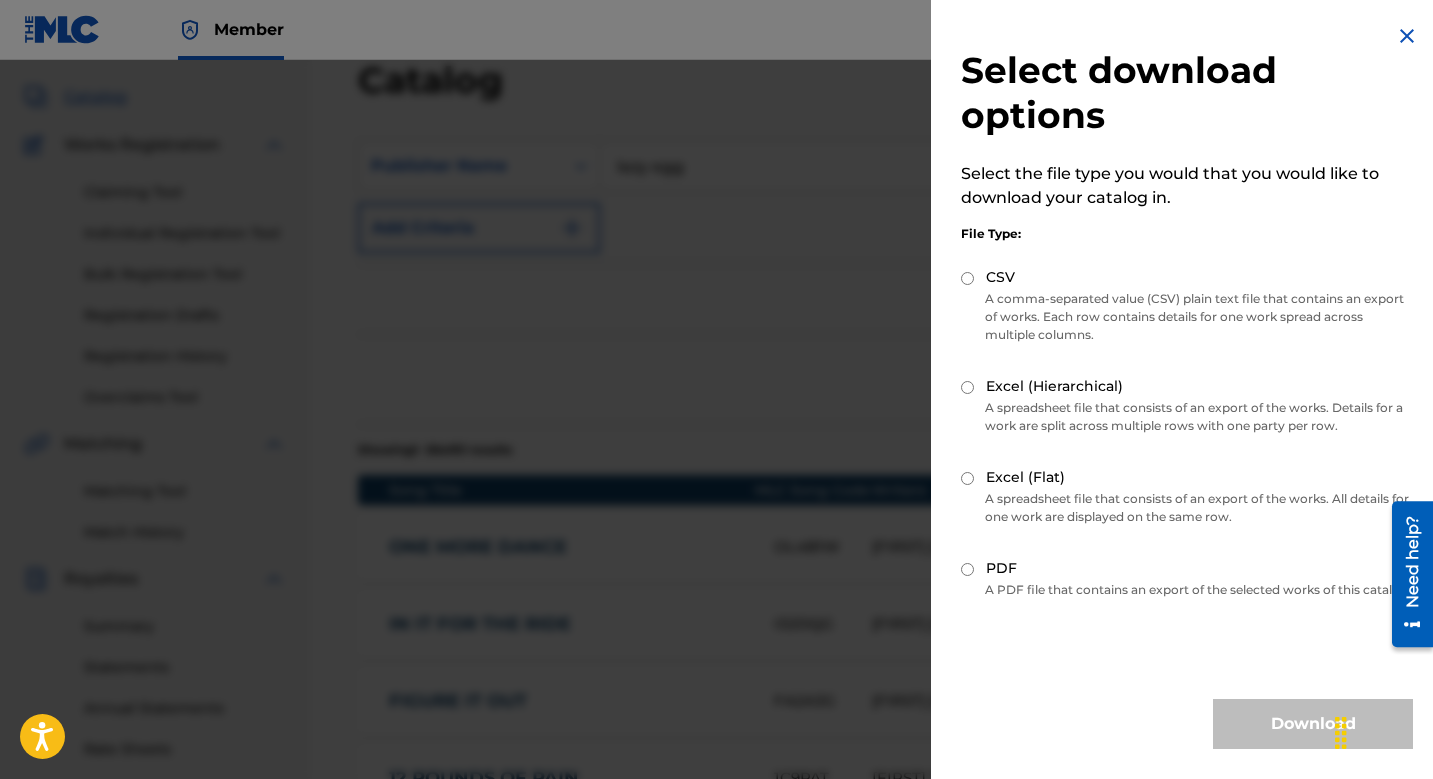 click on "A comma-separated value (CSV) plain text file that contains an export of works. Each row contains details for one work spread across multiple columns." at bounding box center (1187, 317) 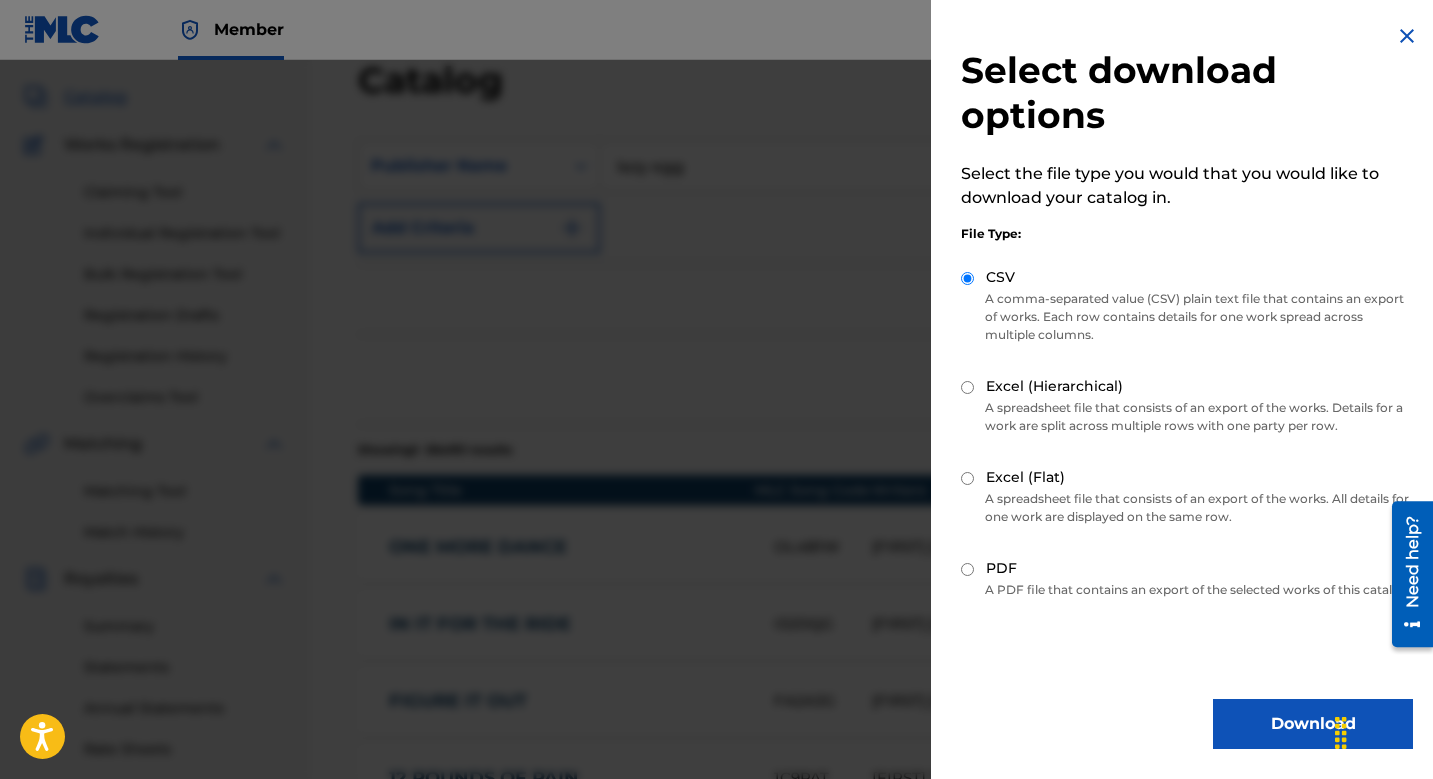 click on "Download" at bounding box center [1313, 724] 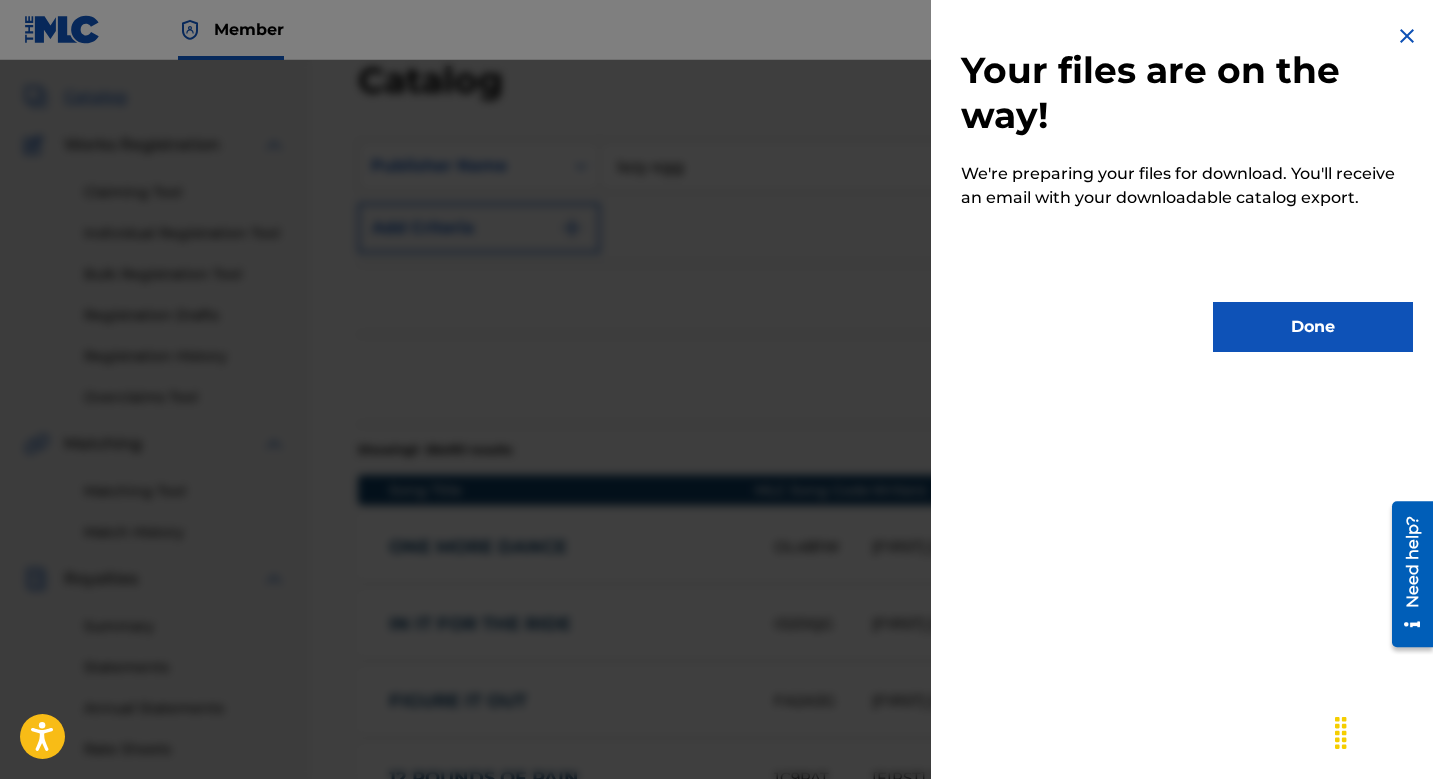 click on "Your files are on the way! We're preparing your files for download. You'll receive an email with your downloadable catalog export. Done" at bounding box center (1187, 188) 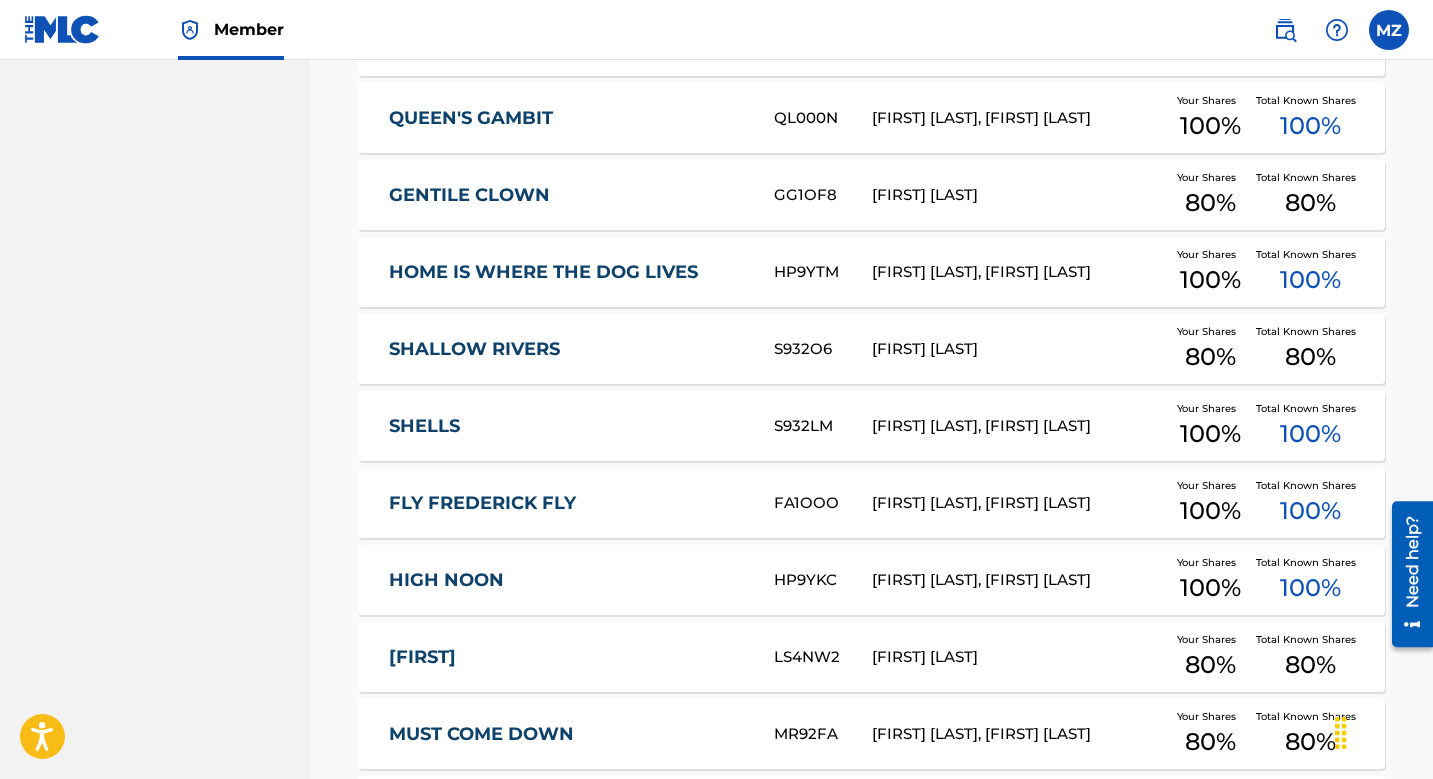 scroll, scrollTop: 0, scrollLeft: 0, axis: both 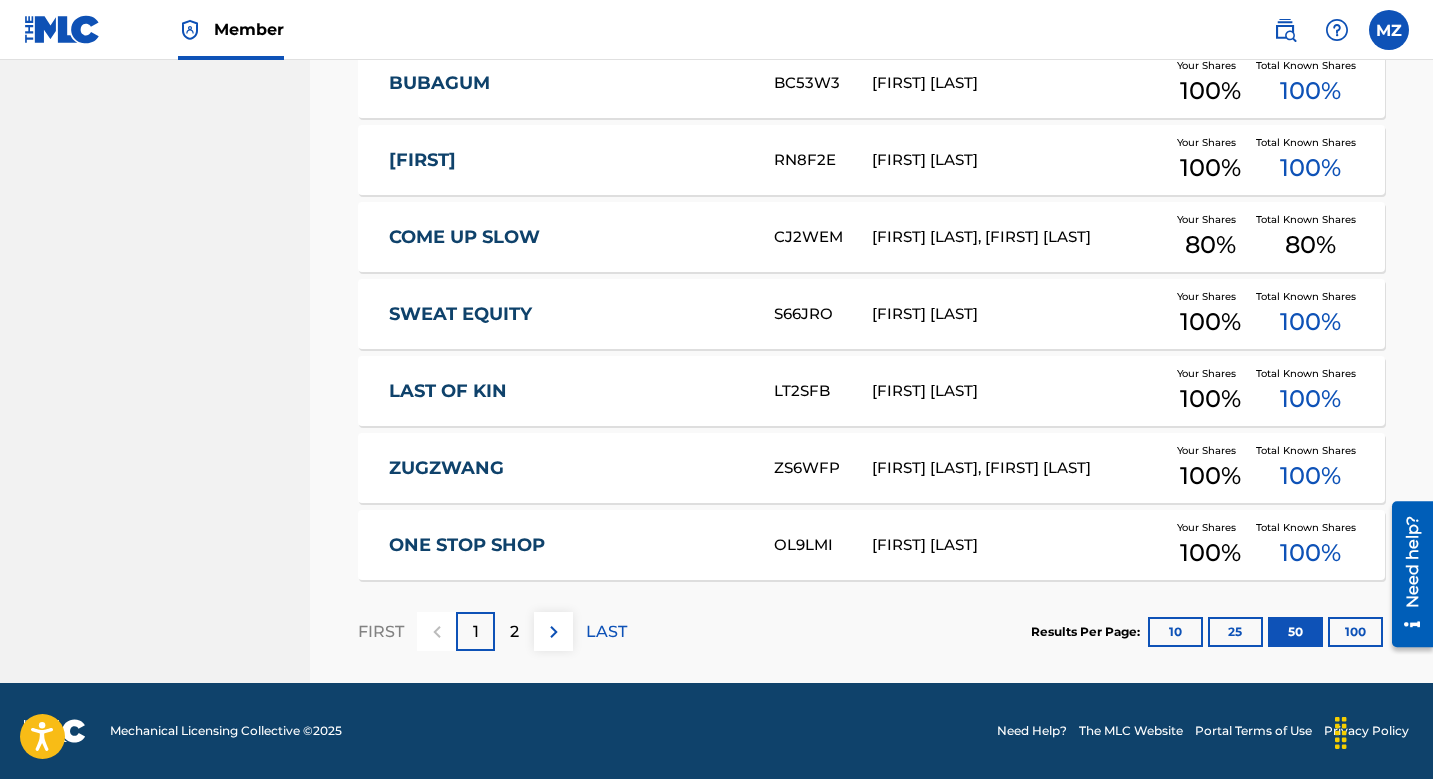 click on "100" at bounding box center [1355, 632] 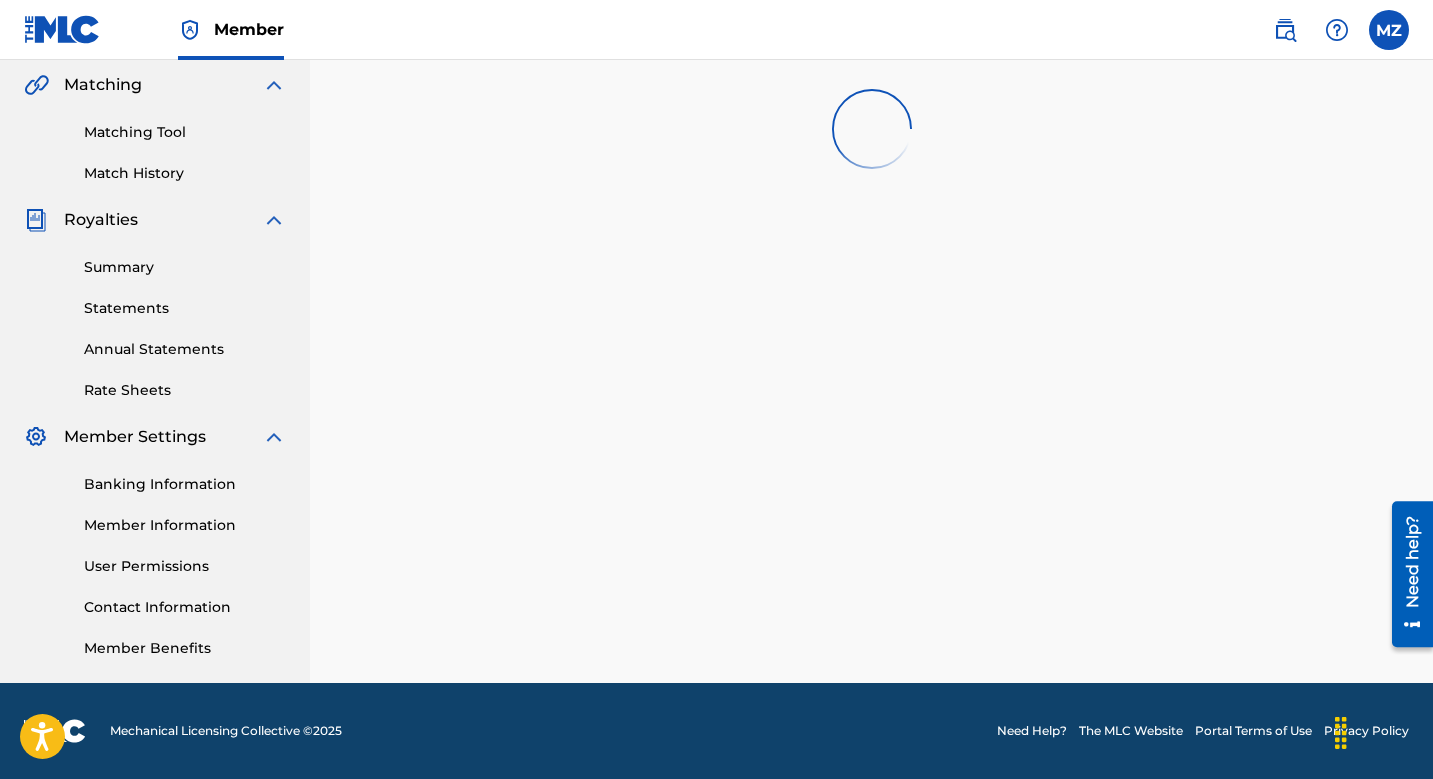 scroll, scrollTop: 3877, scrollLeft: 0, axis: vertical 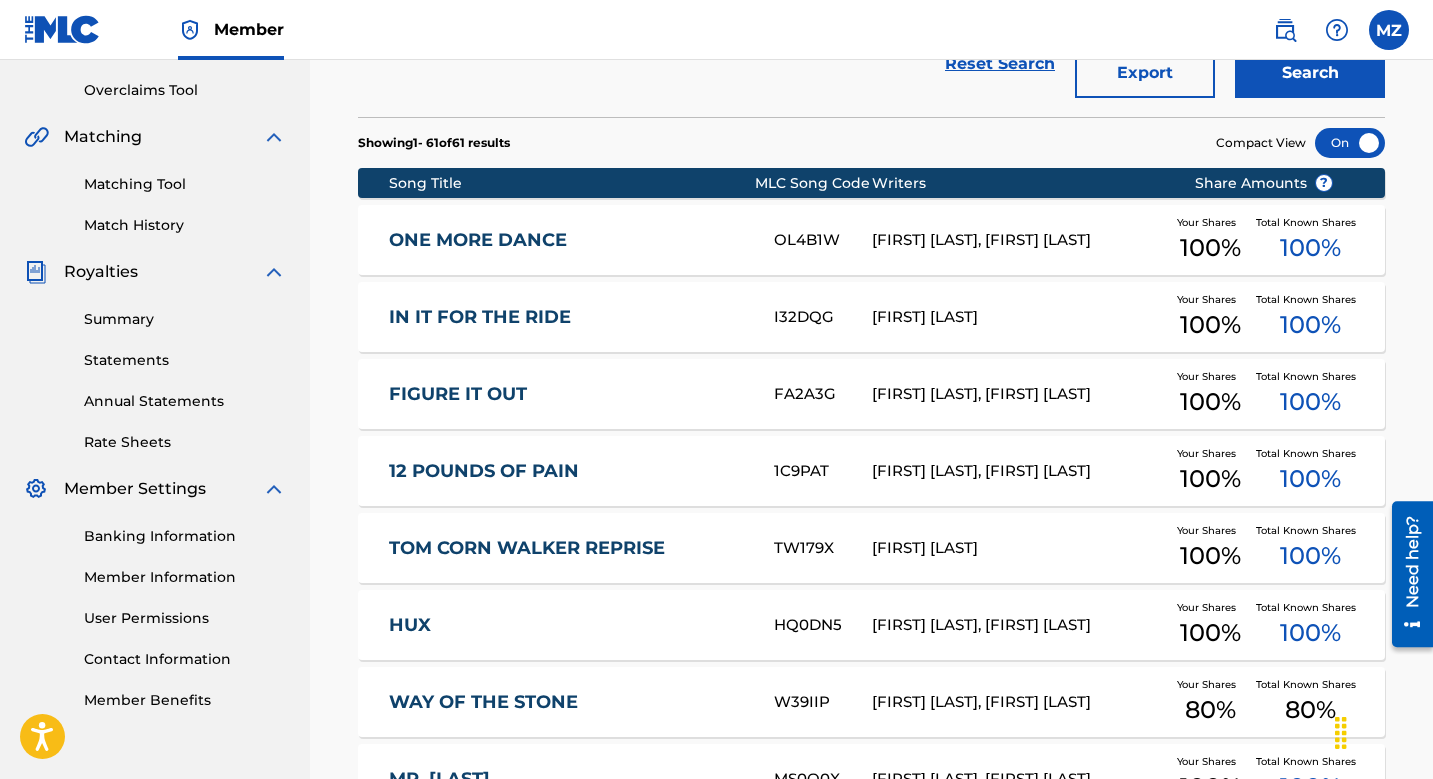click on "Song Title" at bounding box center (572, 183) 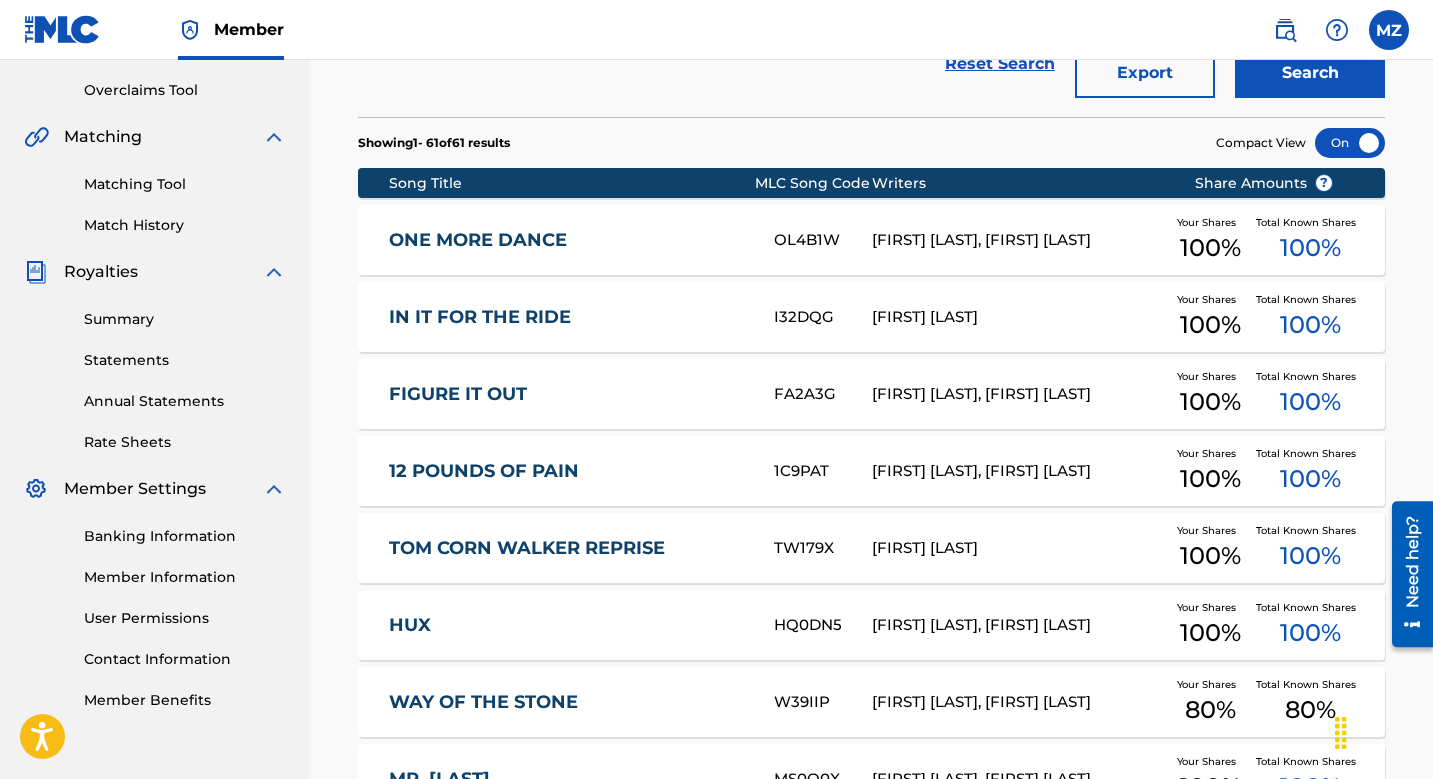 scroll, scrollTop: 134, scrollLeft: 0, axis: vertical 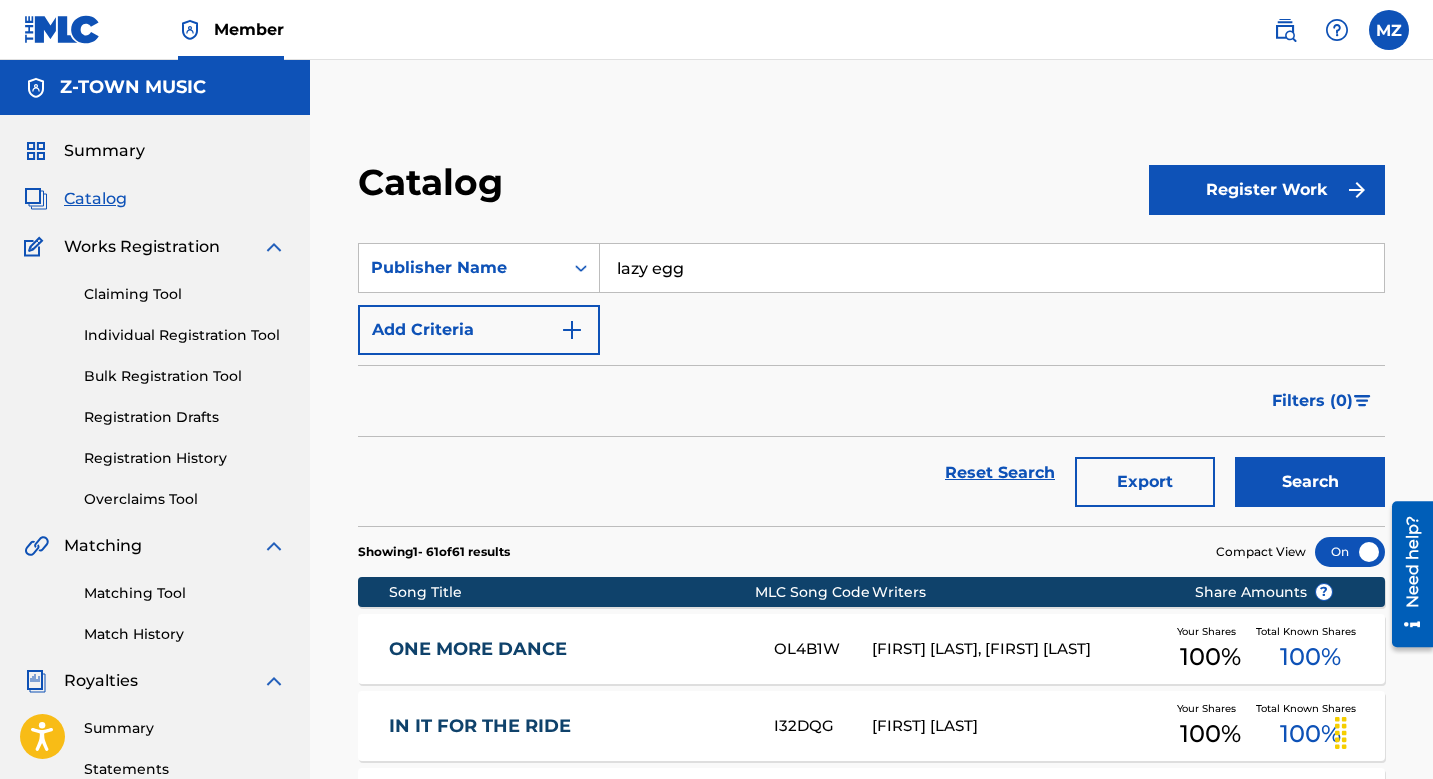 click on "lazy egg" at bounding box center (992, 268) 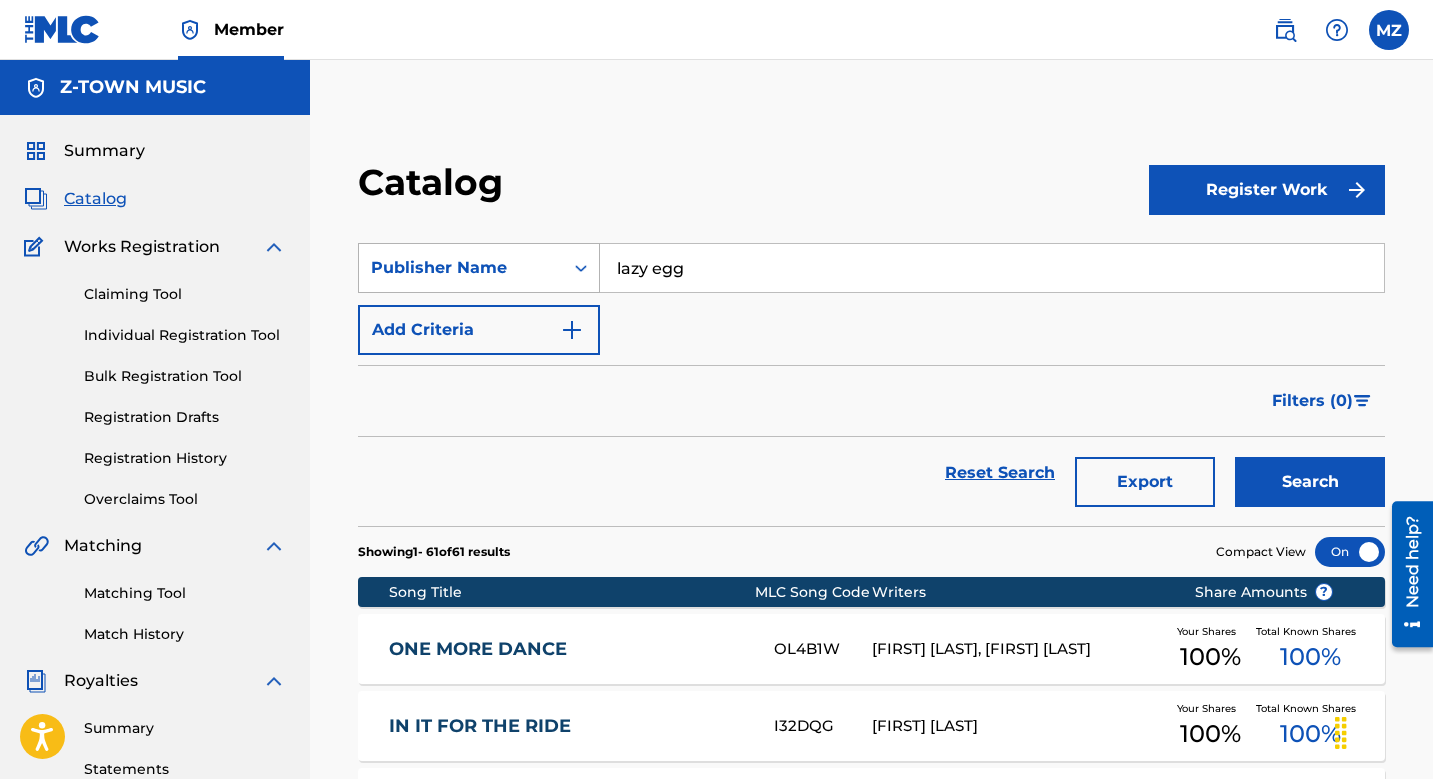 click at bounding box center [581, 268] 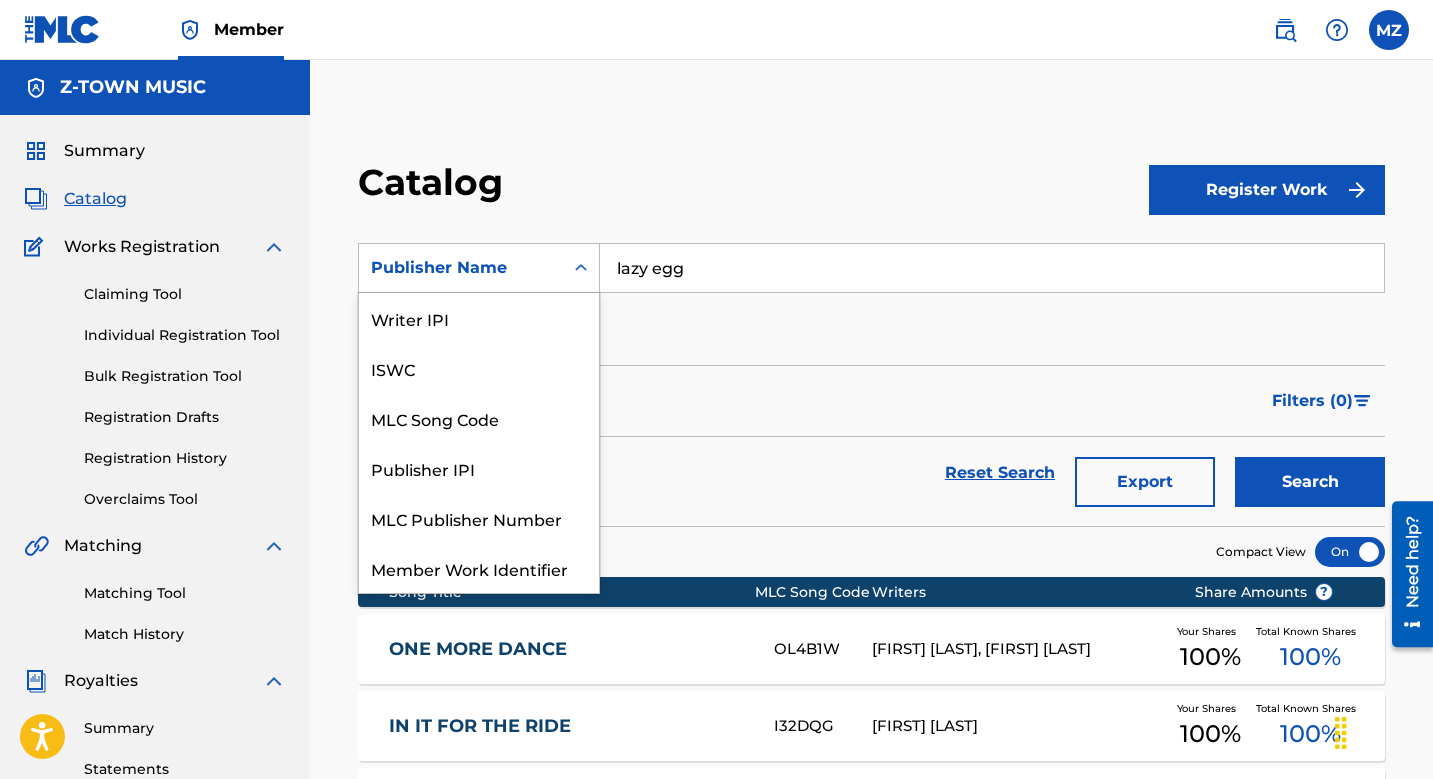 scroll, scrollTop: 0, scrollLeft: 0, axis: both 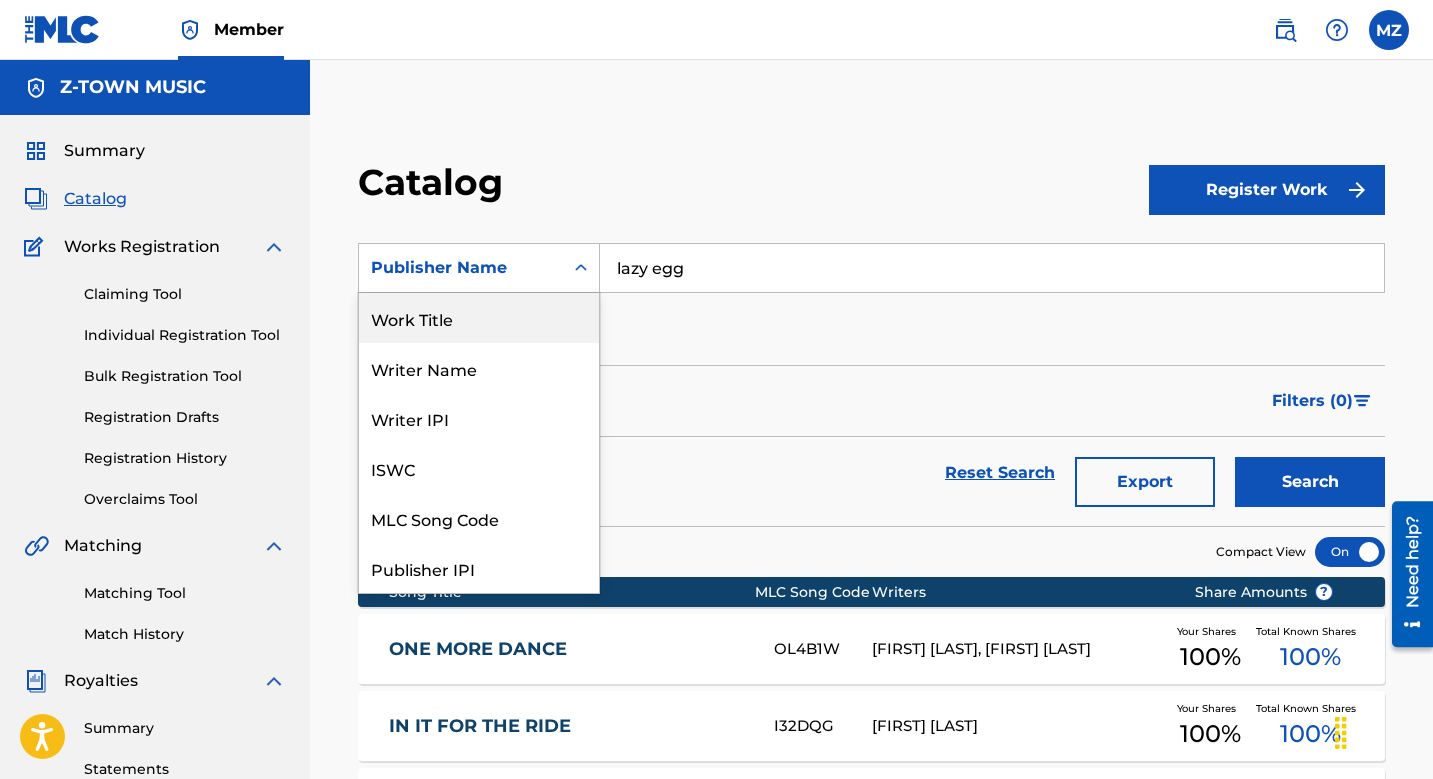 click on "Work Title" at bounding box center [479, 318] 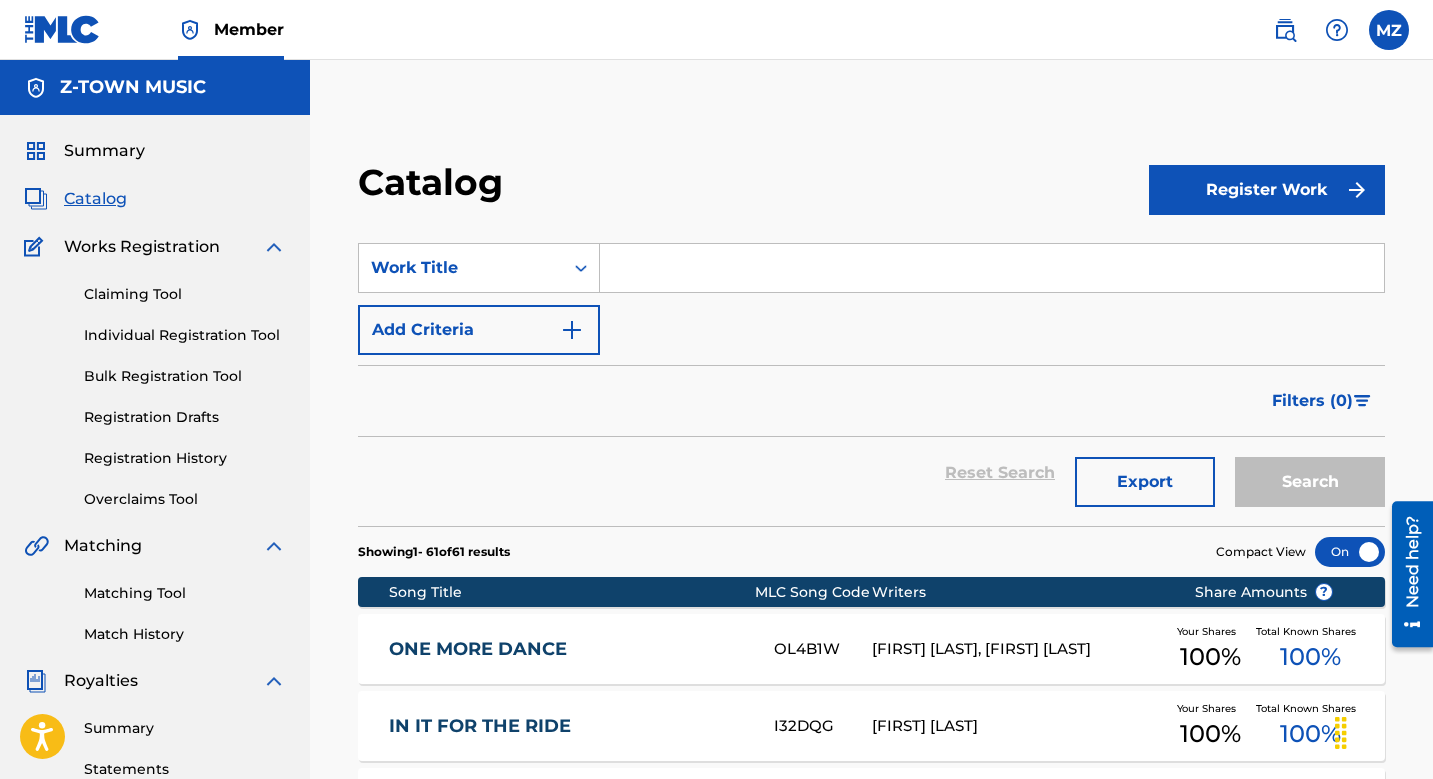 click at bounding box center (992, 268) 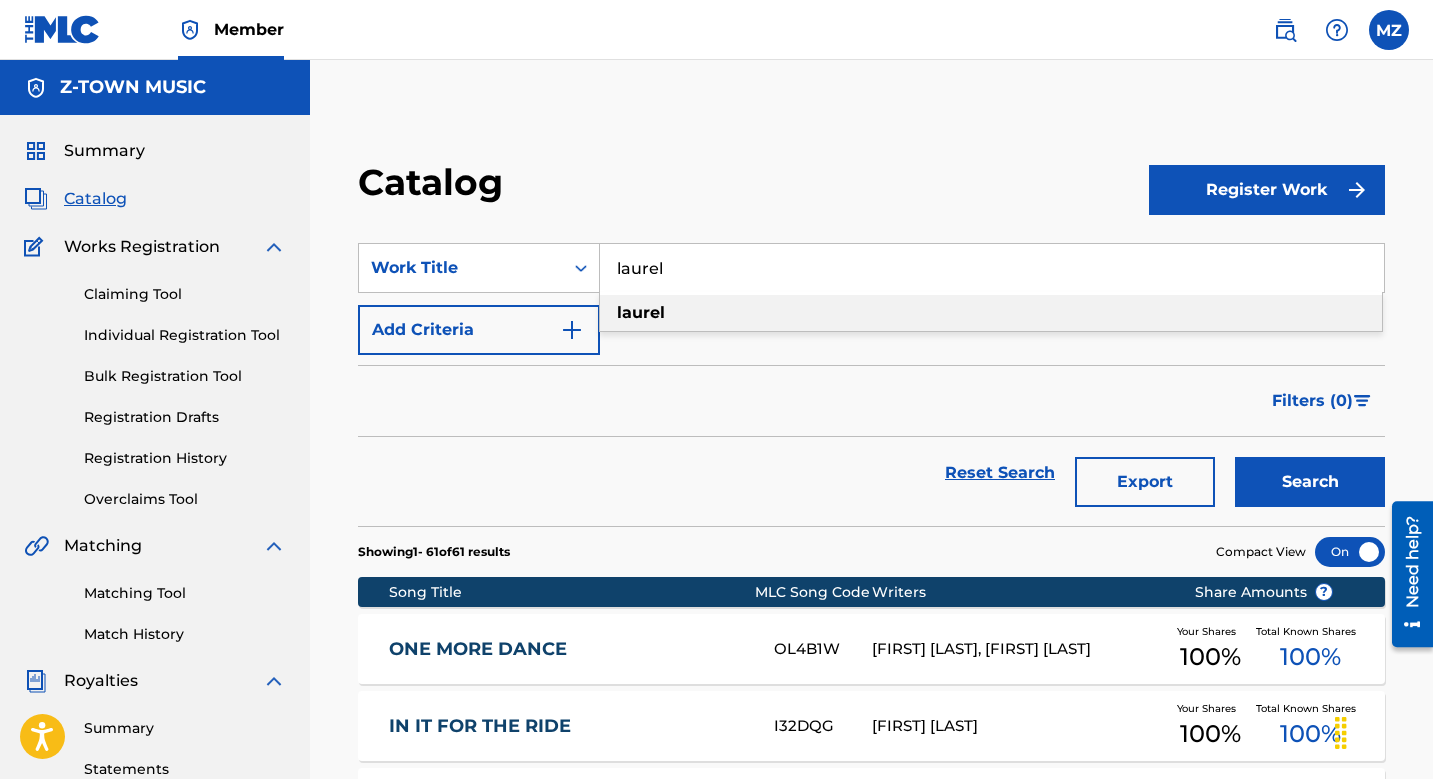 click on "Search" at bounding box center (1310, 482) 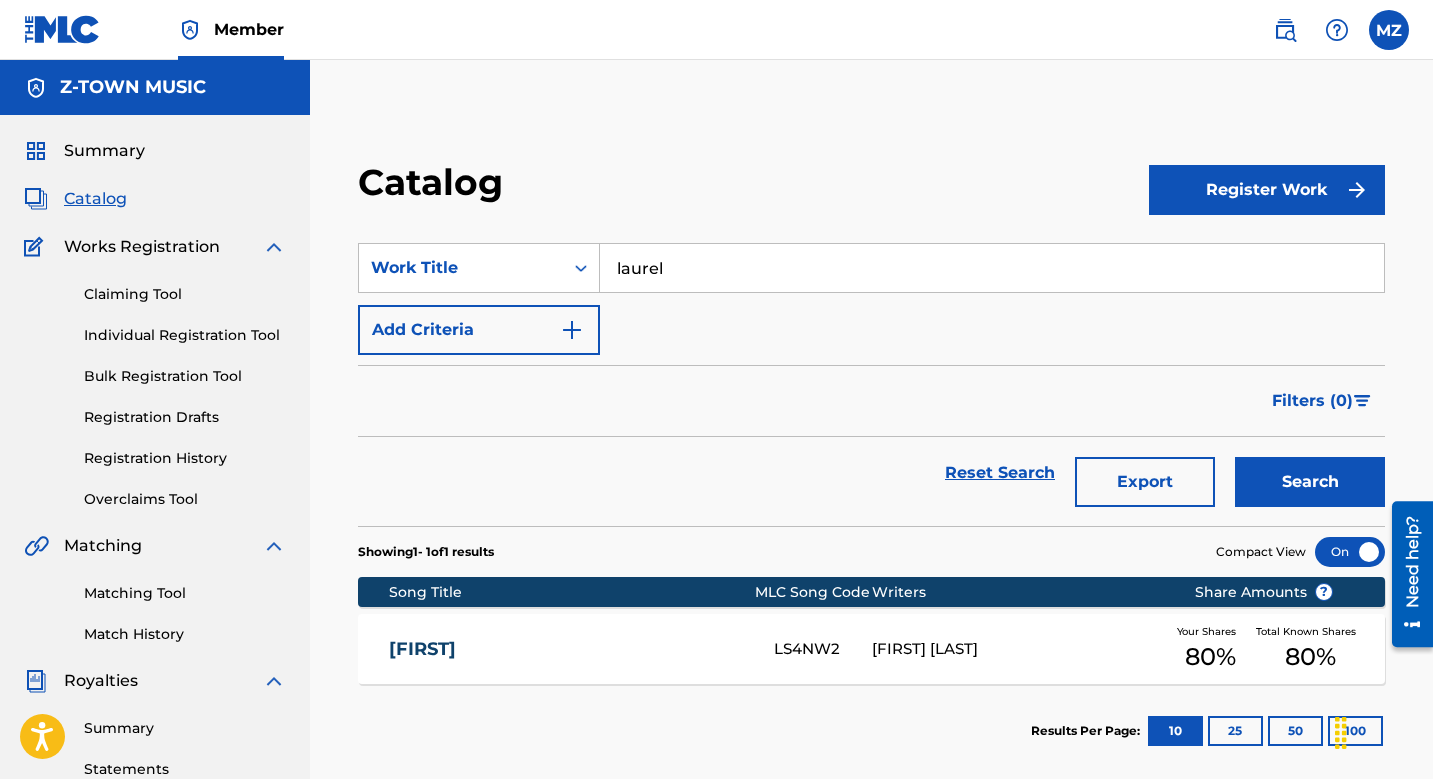 click on "laurel" at bounding box center (992, 268) 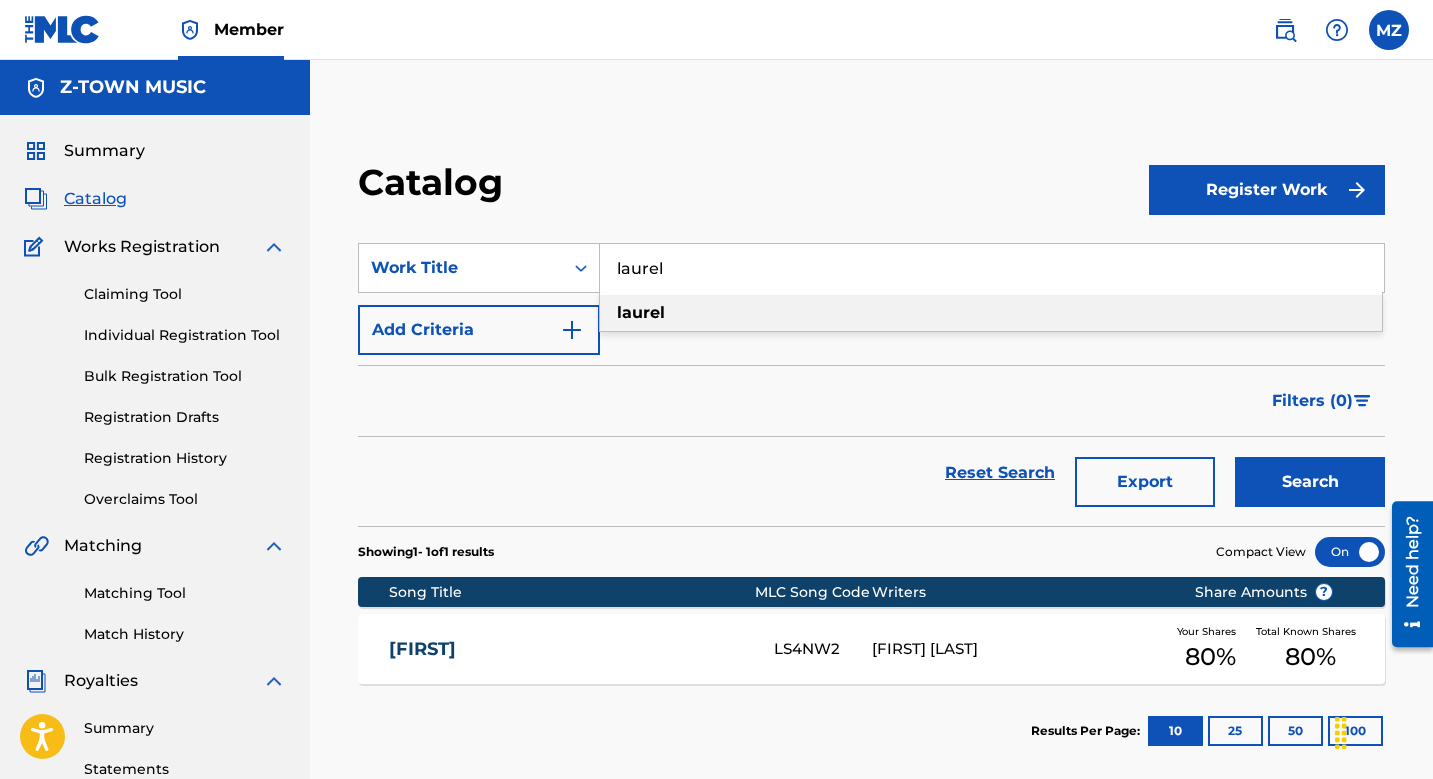 click on "laurel" at bounding box center (992, 268) 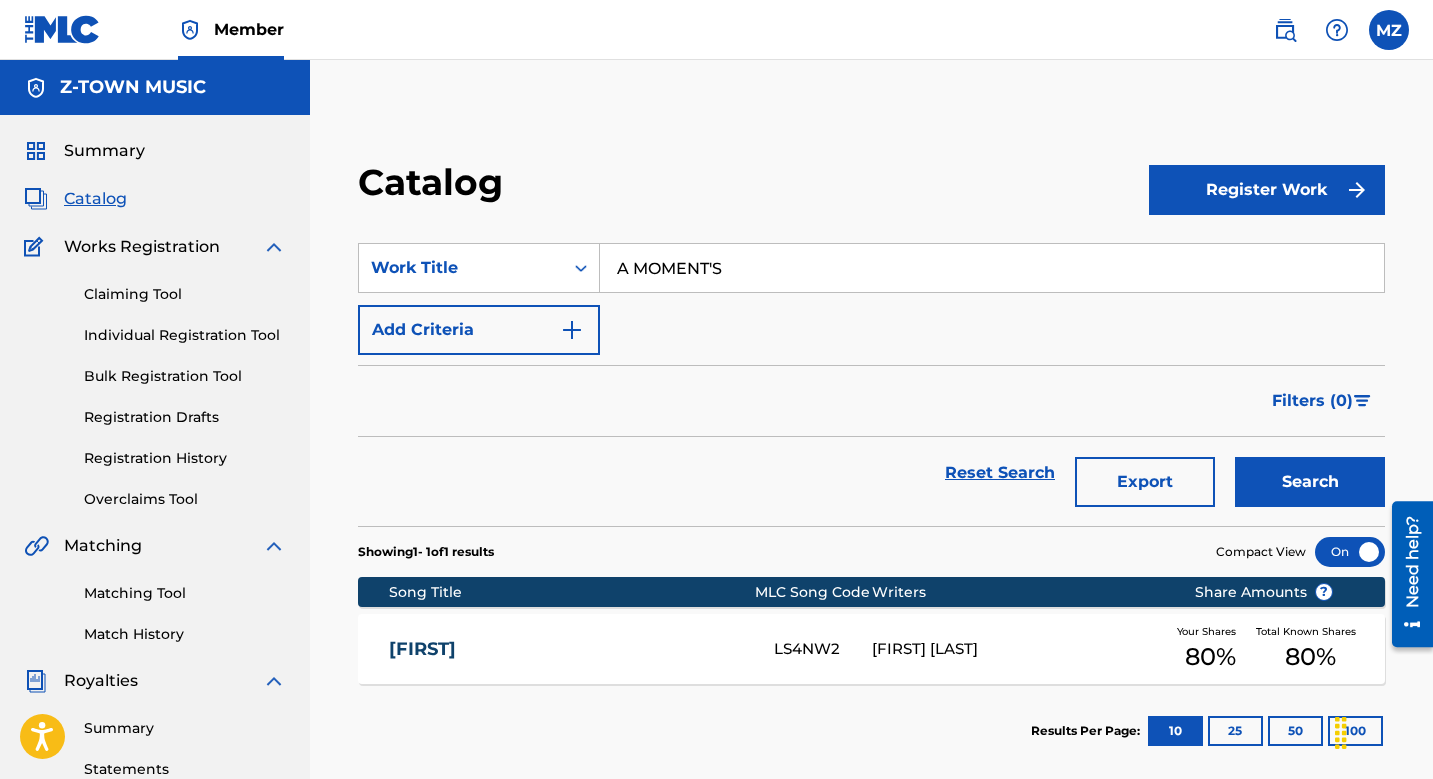 click on "Search" at bounding box center [1310, 482] 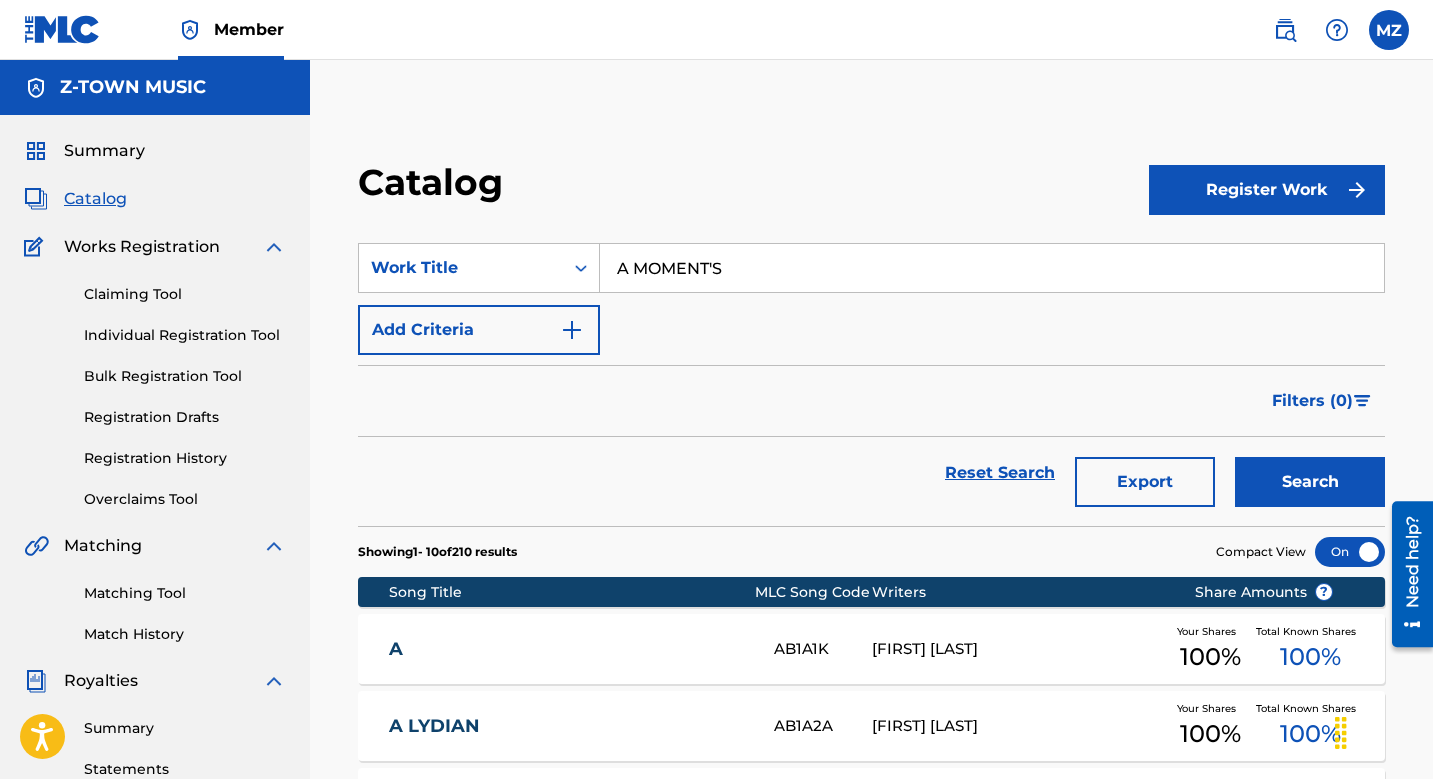 click on "A MOMENT'S" at bounding box center (992, 268) 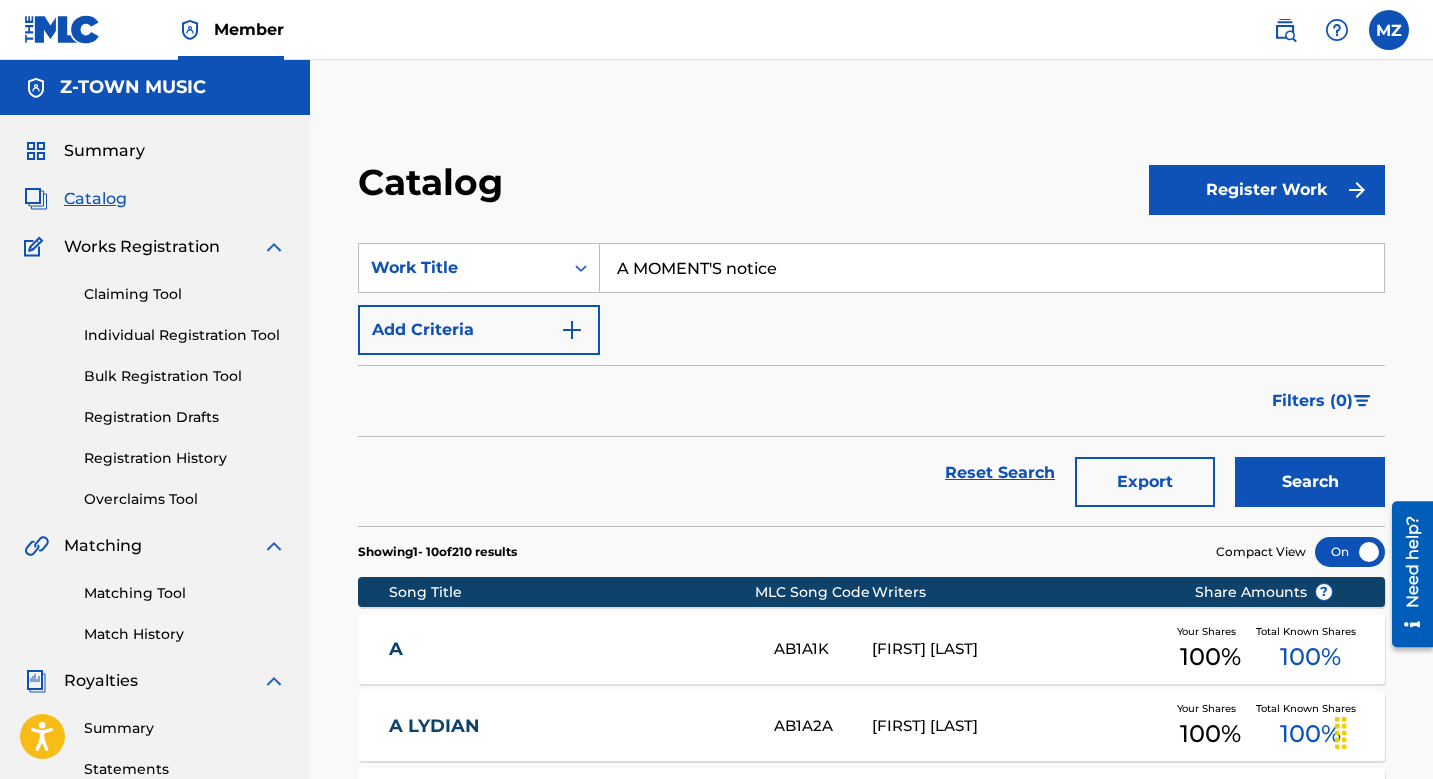 click on "Search" at bounding box center [1310, 482] 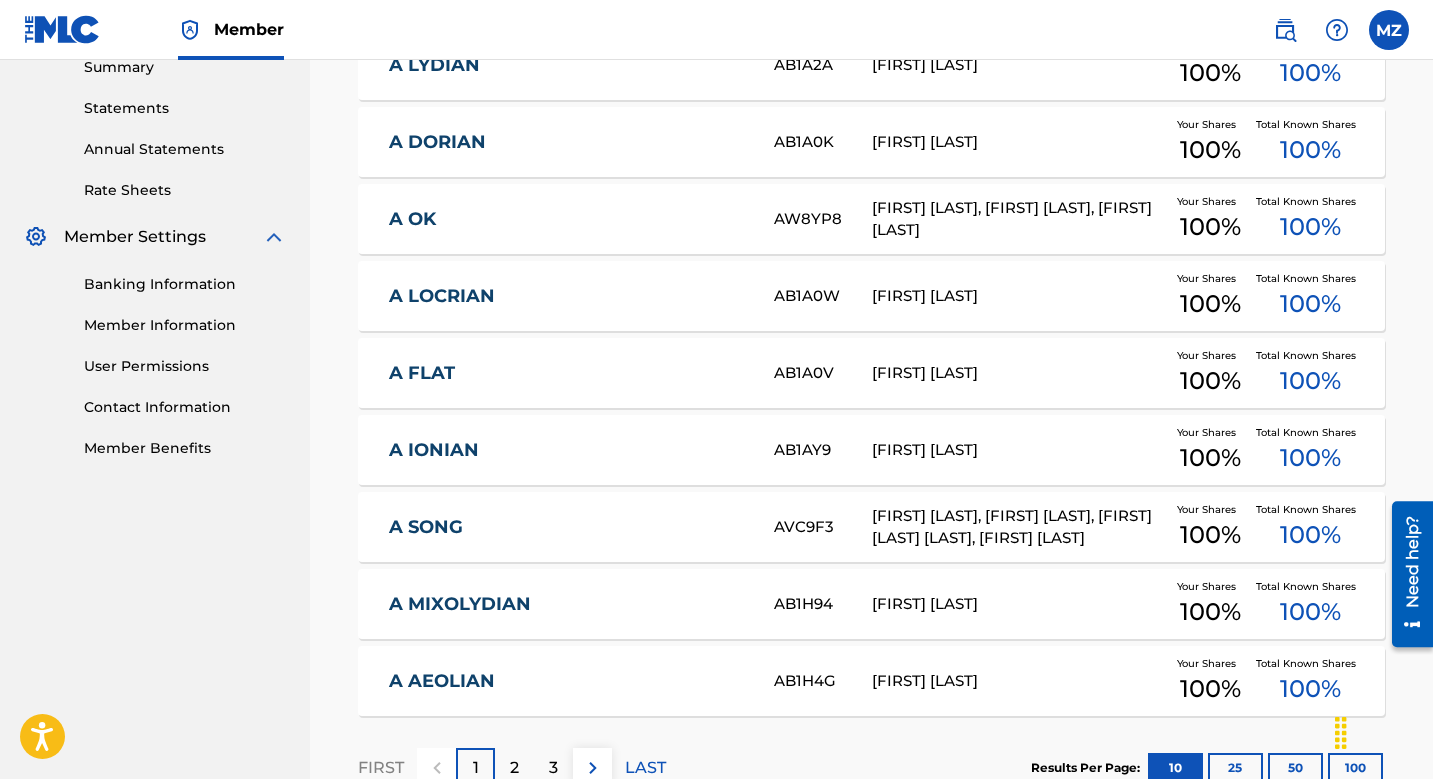 scroll, scrollTop: 704, scrollLeft: 0, axis: vertical 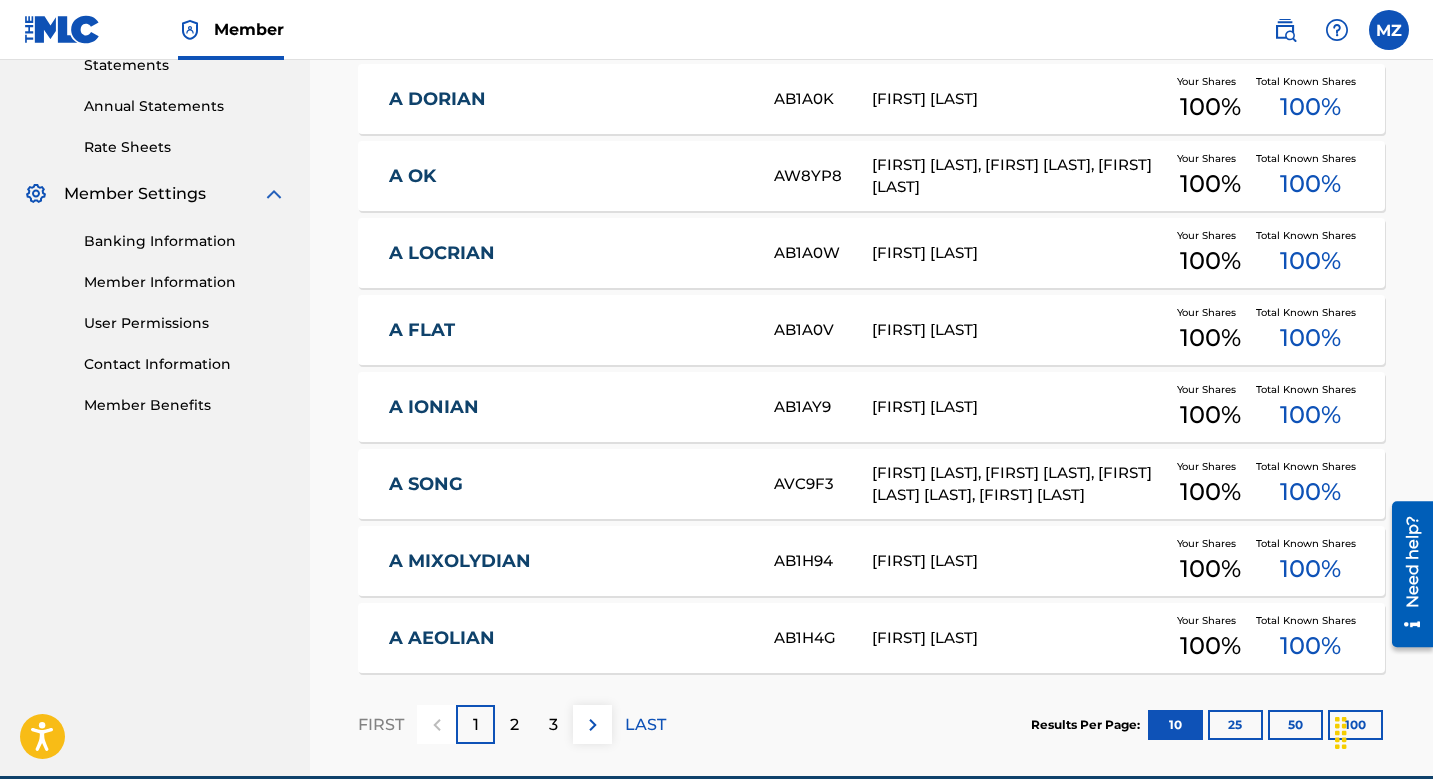 click on "2" at bounding box center (514, 724) 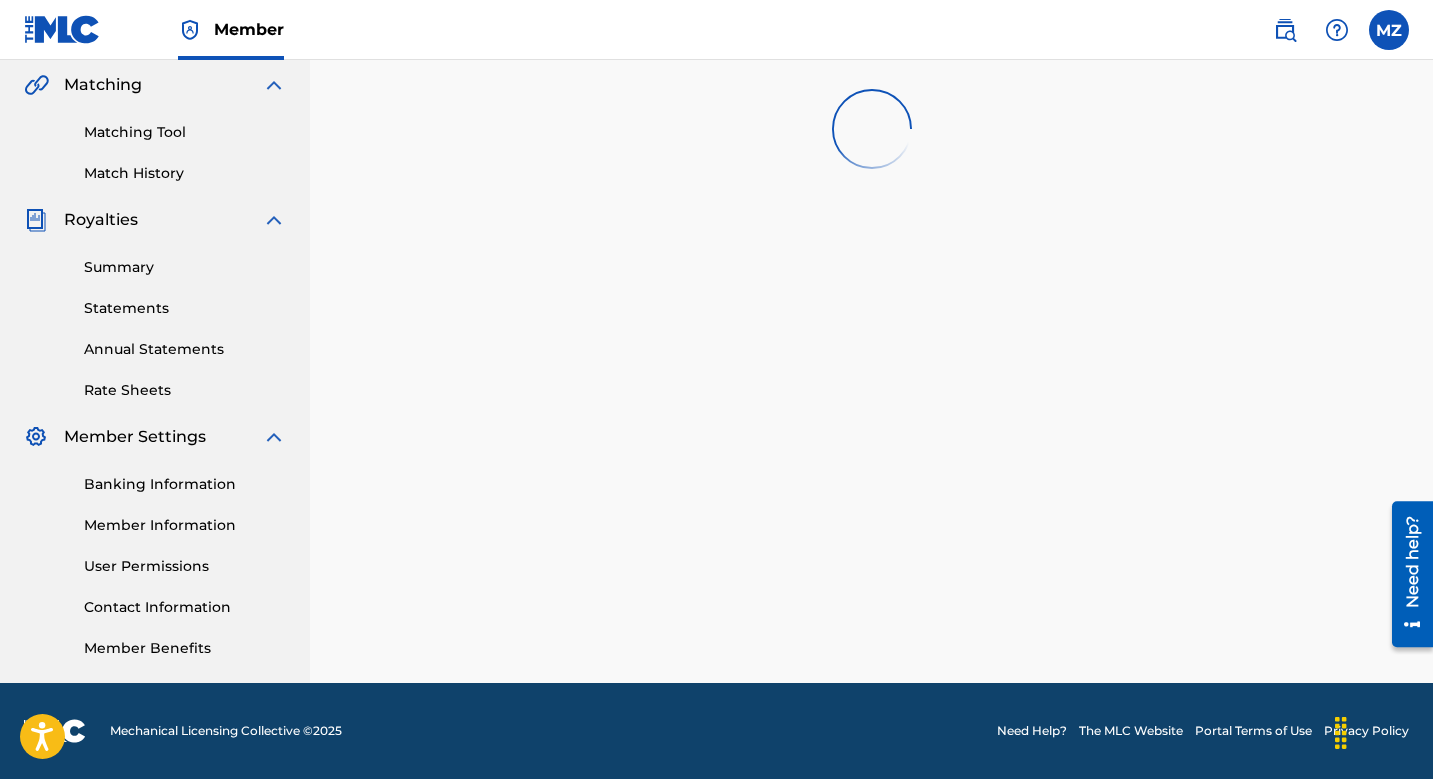 scroll, scrollTop: 704, scrollLeft: 0, axis: vertical 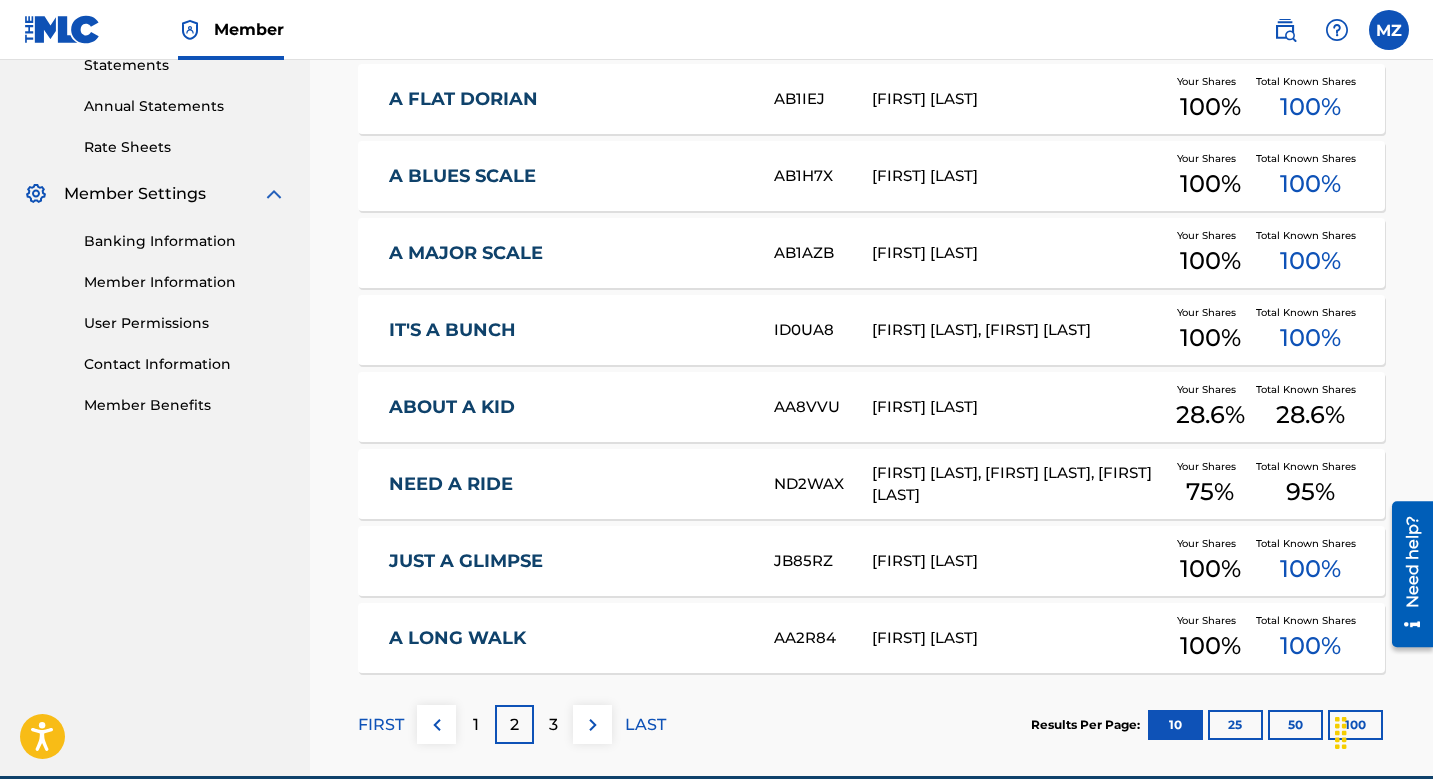 click on "3" at bounding box center (553, 724) 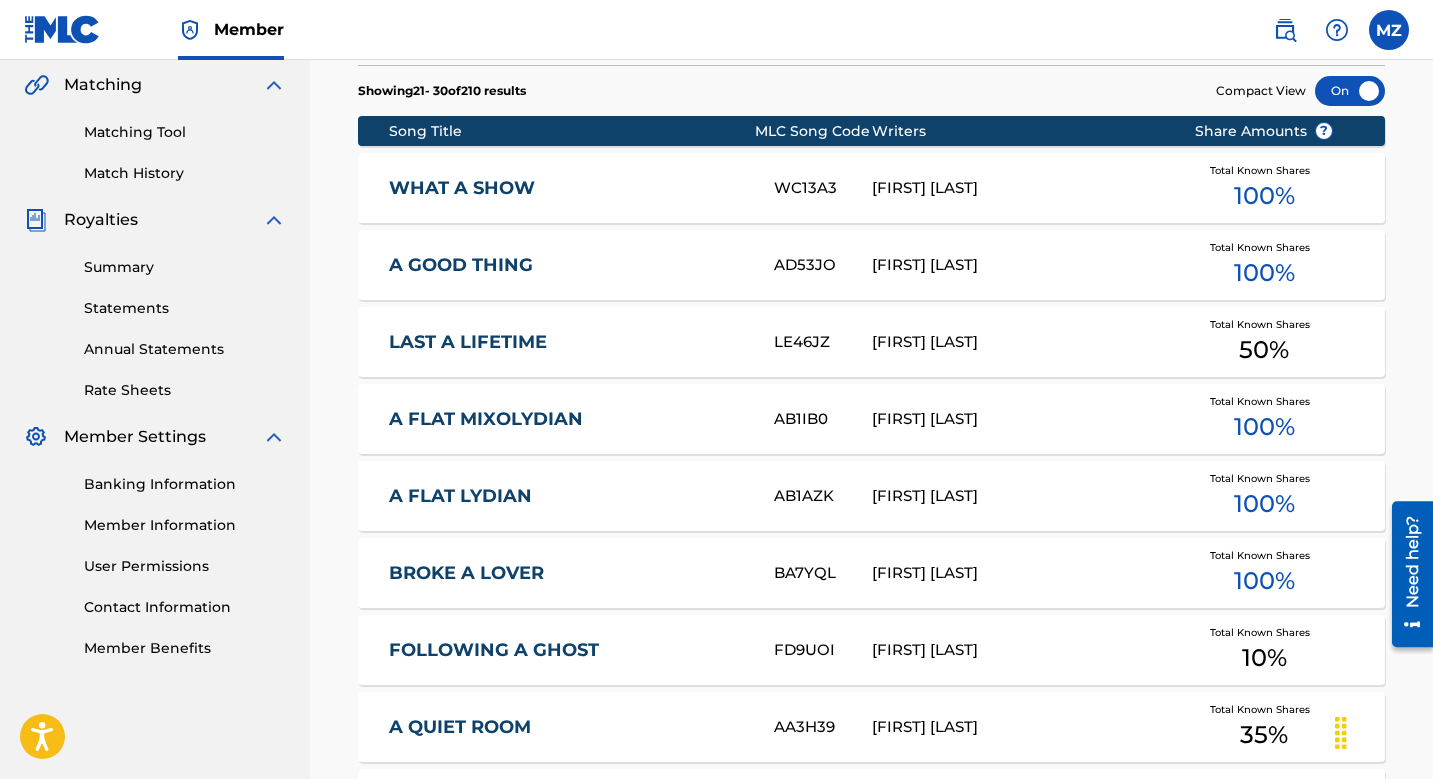 scroll, scrollTop: 704, scrollLeft: 0, axis: vertical 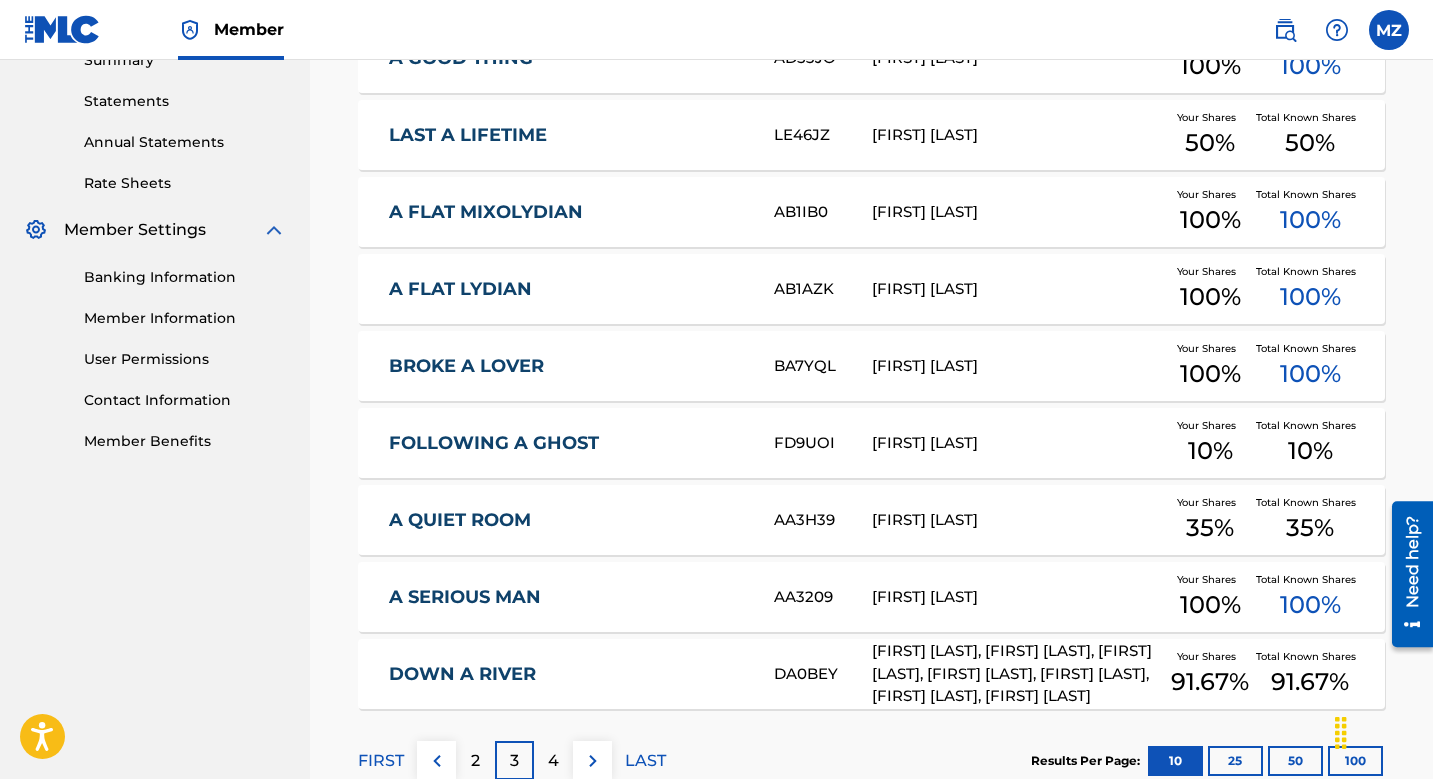 click on "4" at bounding box center (553, 760) 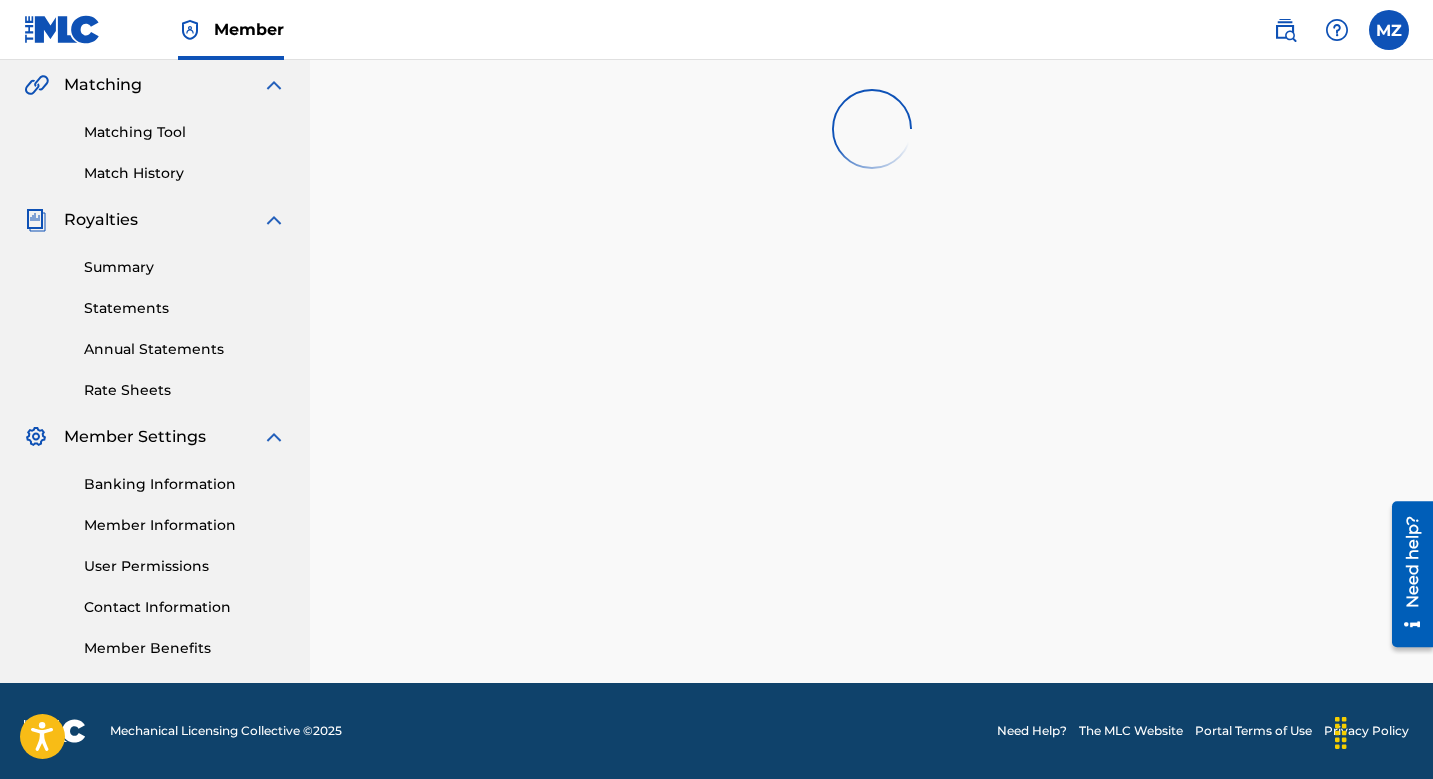 scroll, scrollTop: 668, scrollLeft: 0, axis: vertical 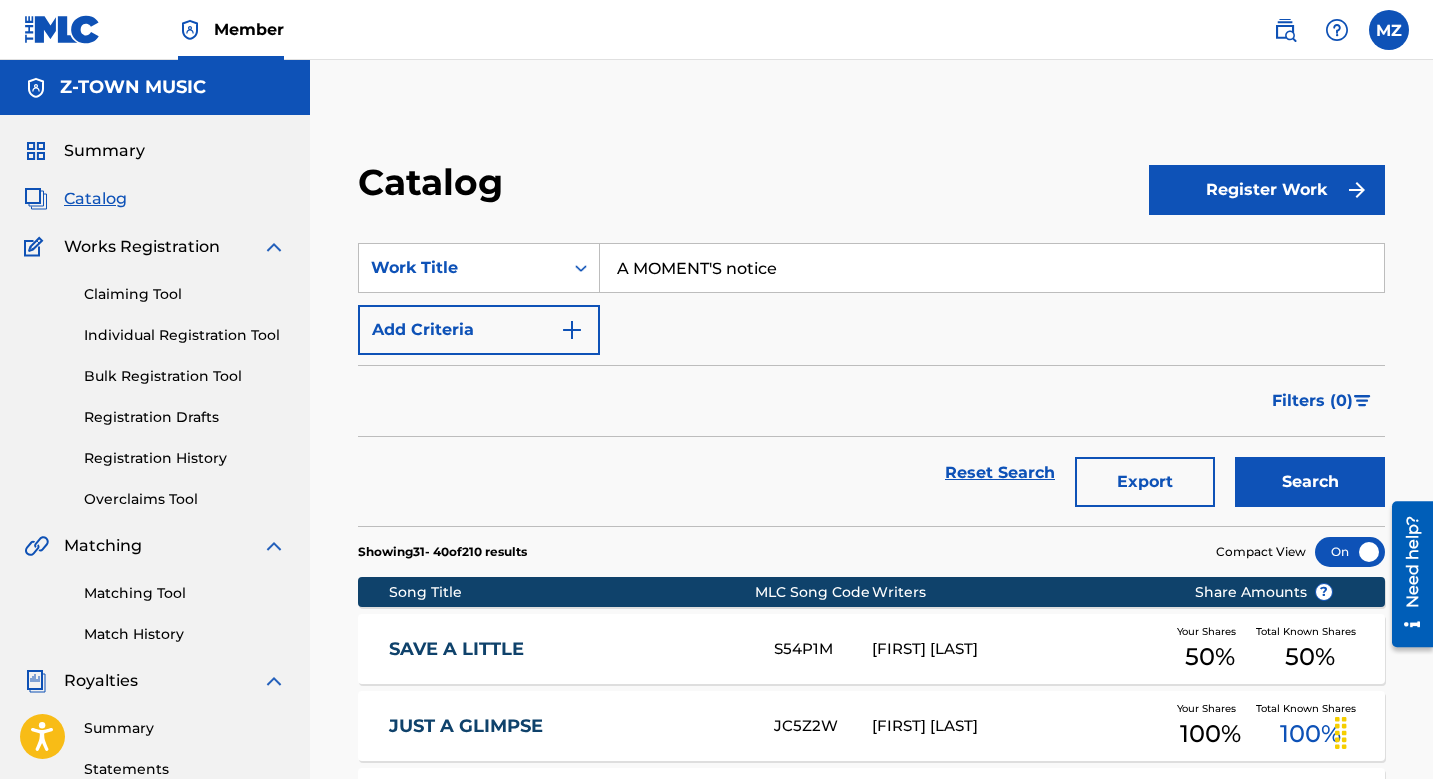 click on "A MOMENT'S notice" at bounding box center [992, 268] 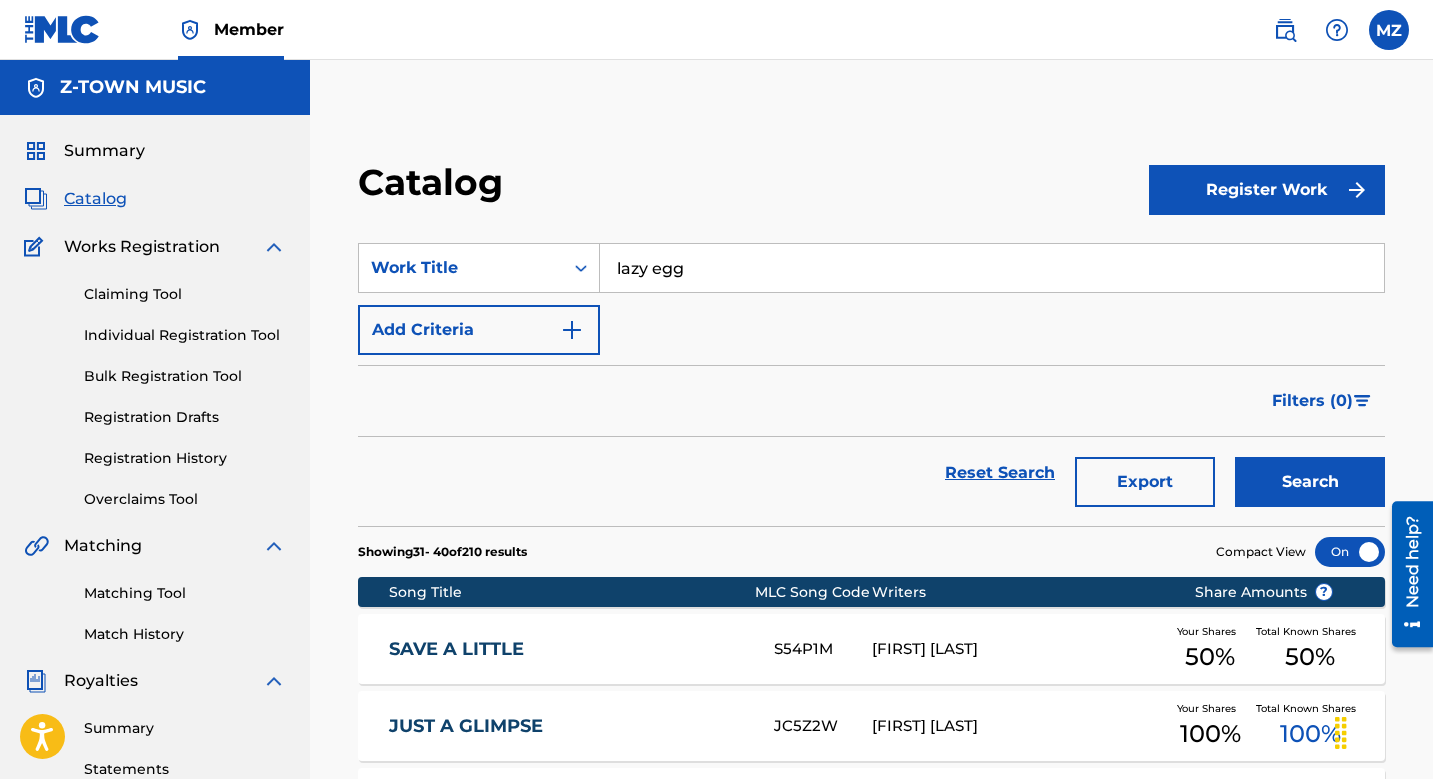 click on "lazy egg" at bounding box center [992, 268] 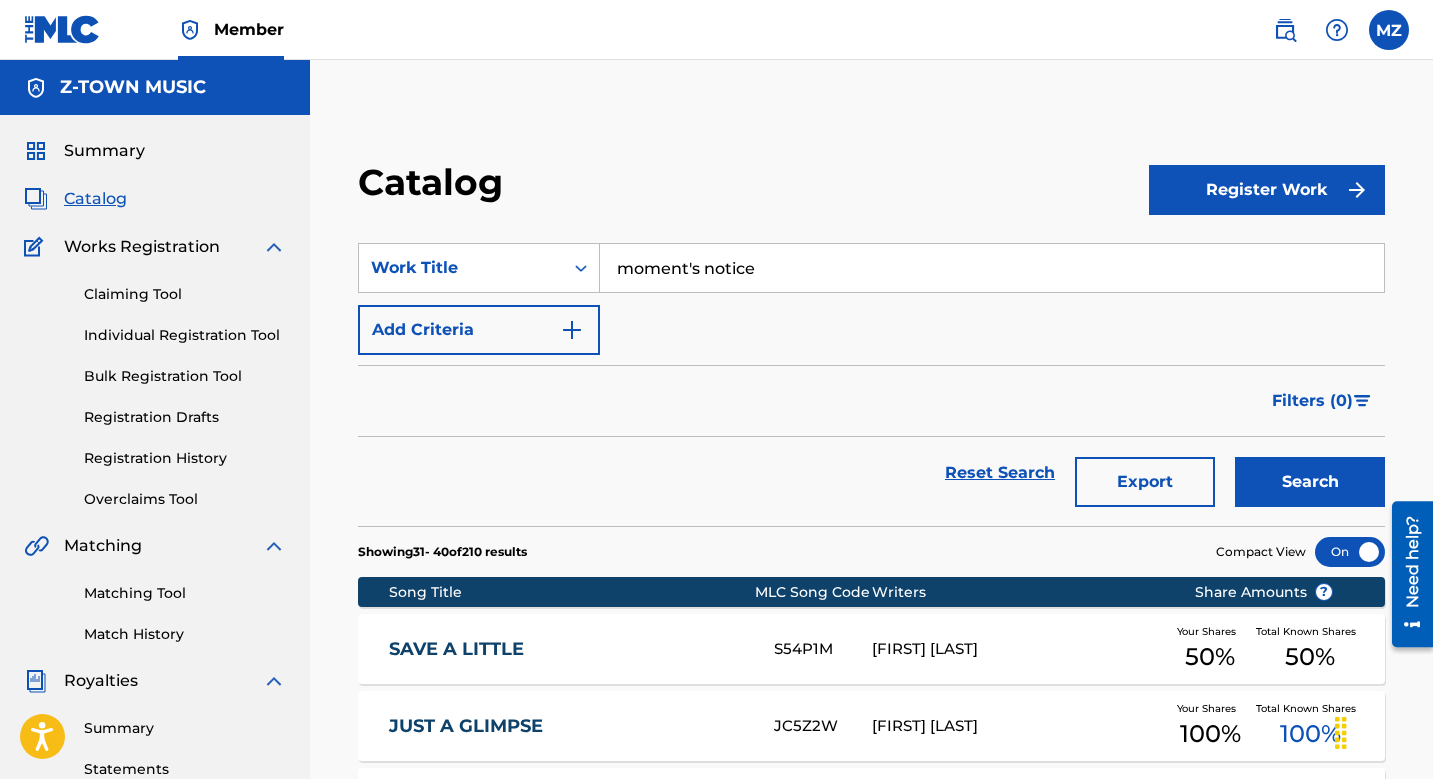 type on "moment's notice" 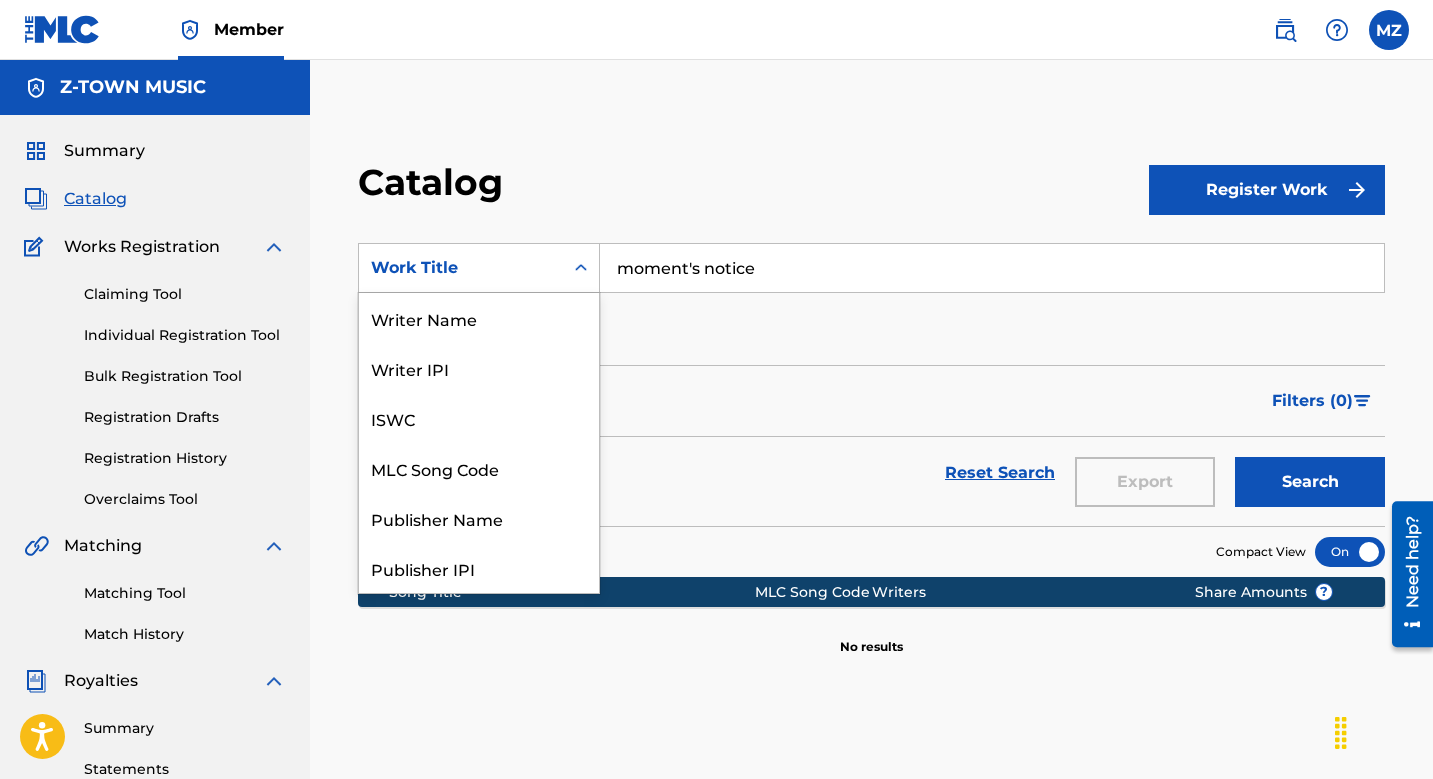 click 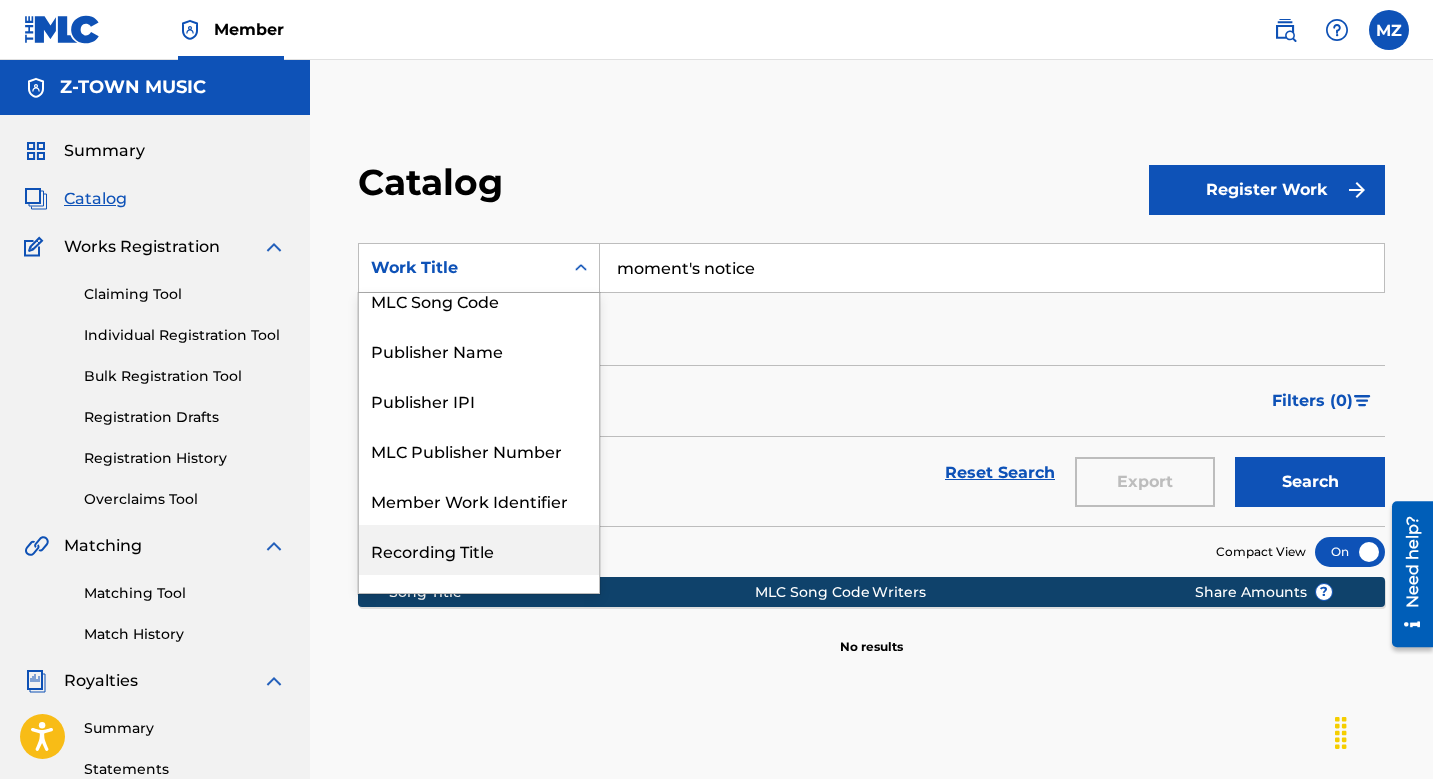 scroll, scrollTop: 148, scrollLeft: 0, axis: vertical 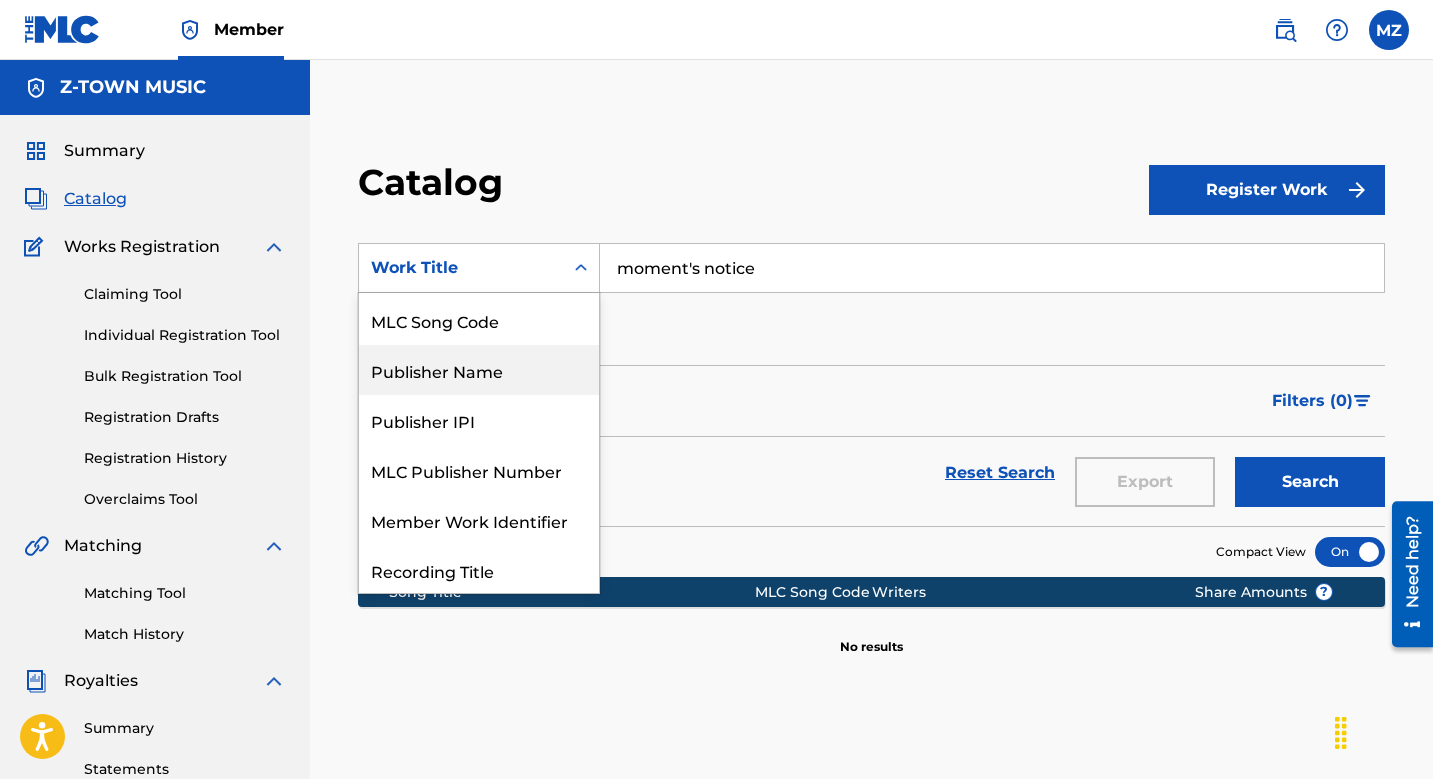 click on "Publisher Name" at bounding box center [479, 370] 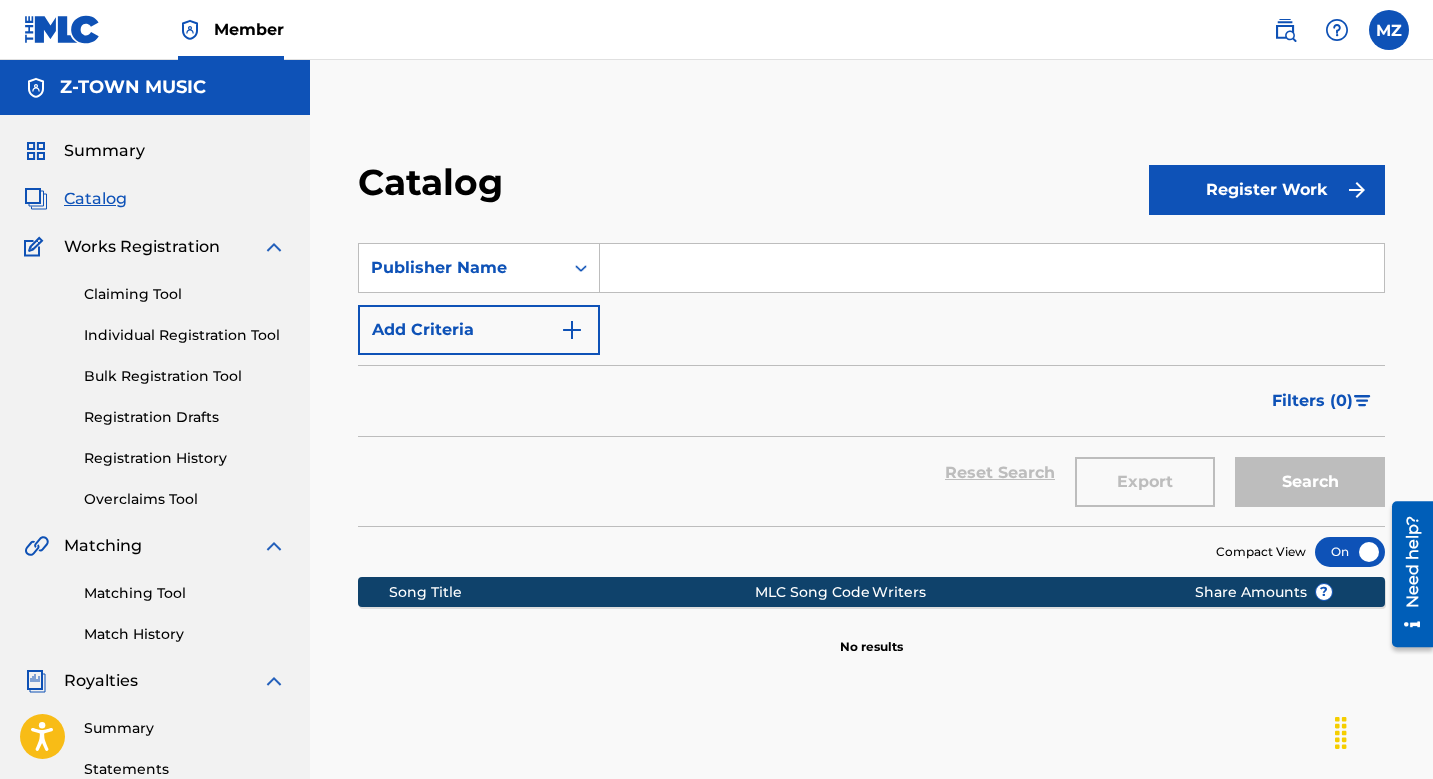 click at bounding box center (992, 268) 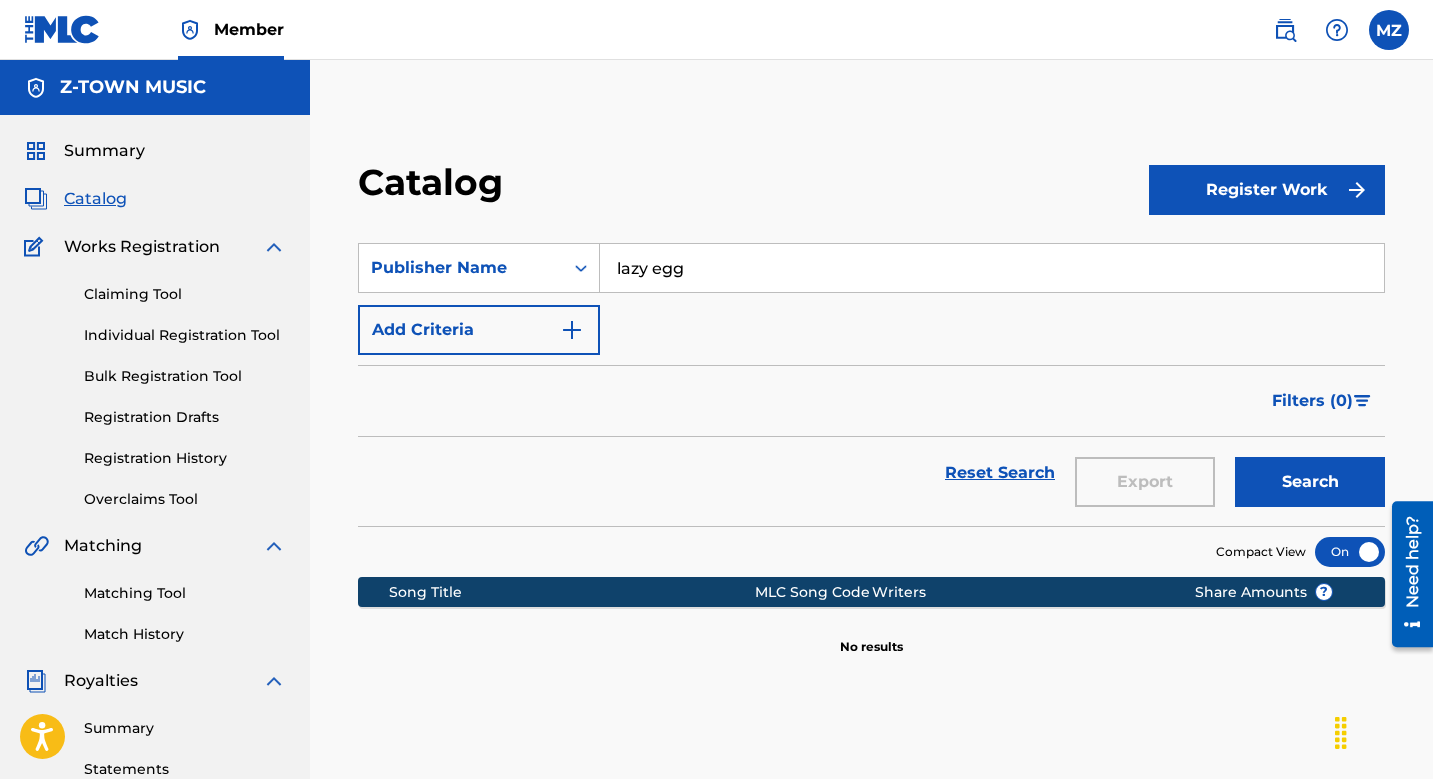 type on "lazy egg" 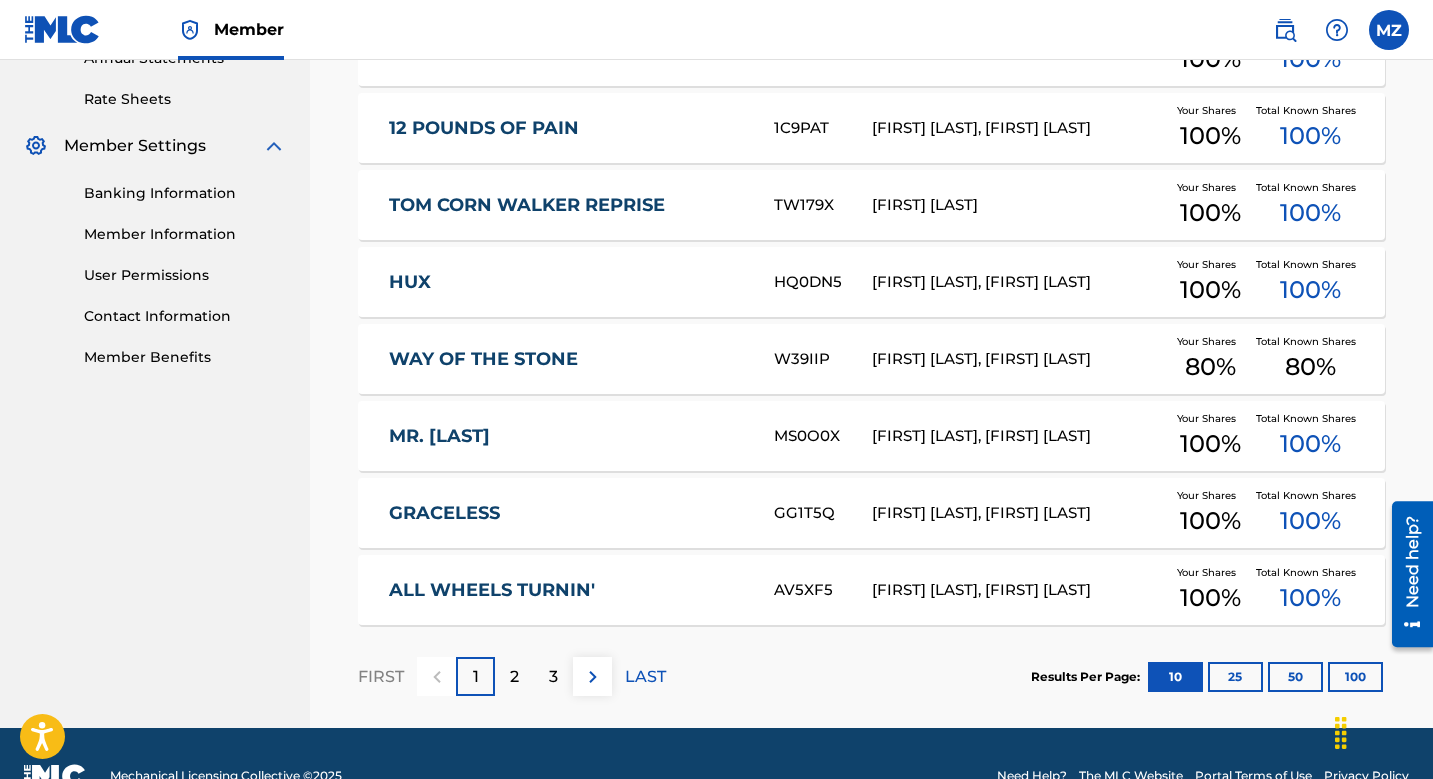 scroll, scrollTop: 775, scrollLeft: 0, axis: vertical 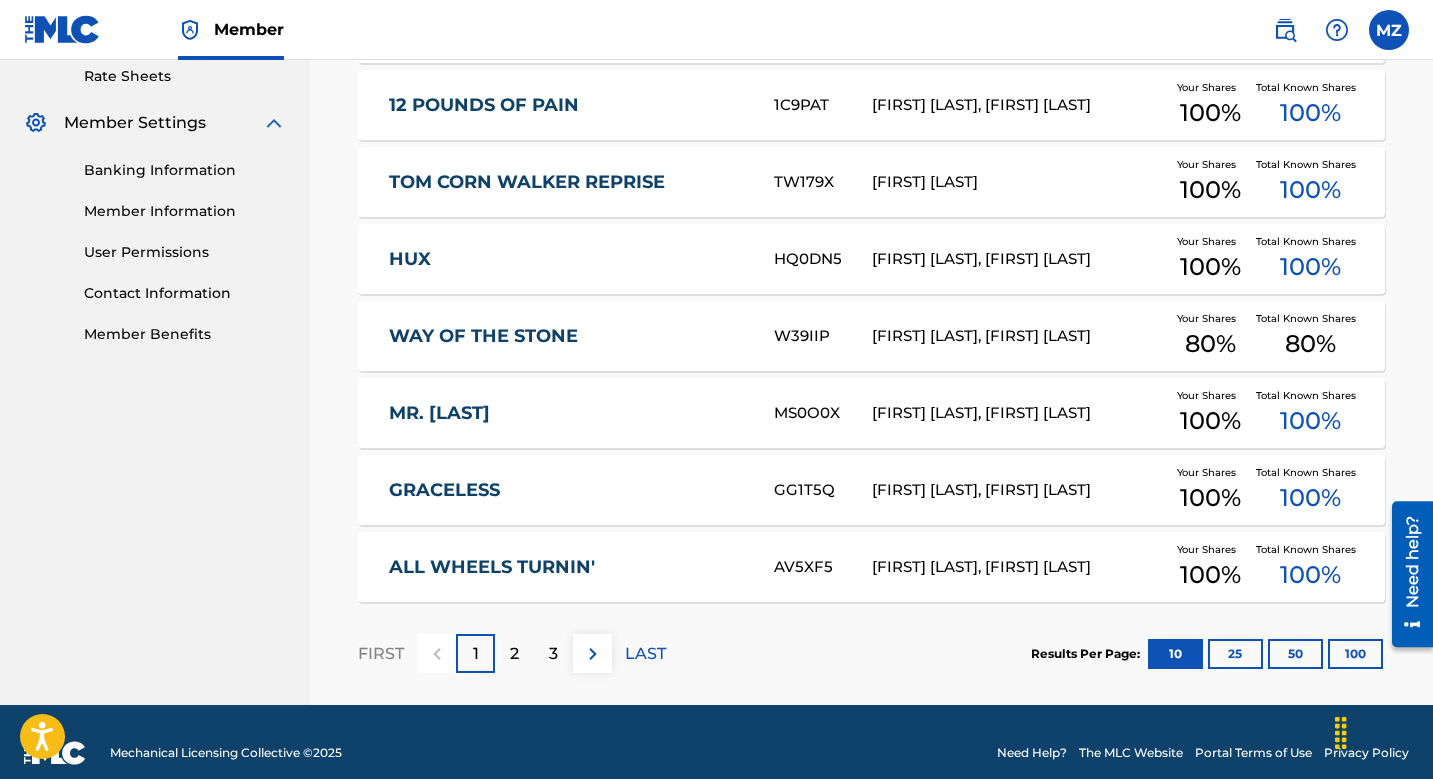 click on "50" at bounding box center [1295, 654] 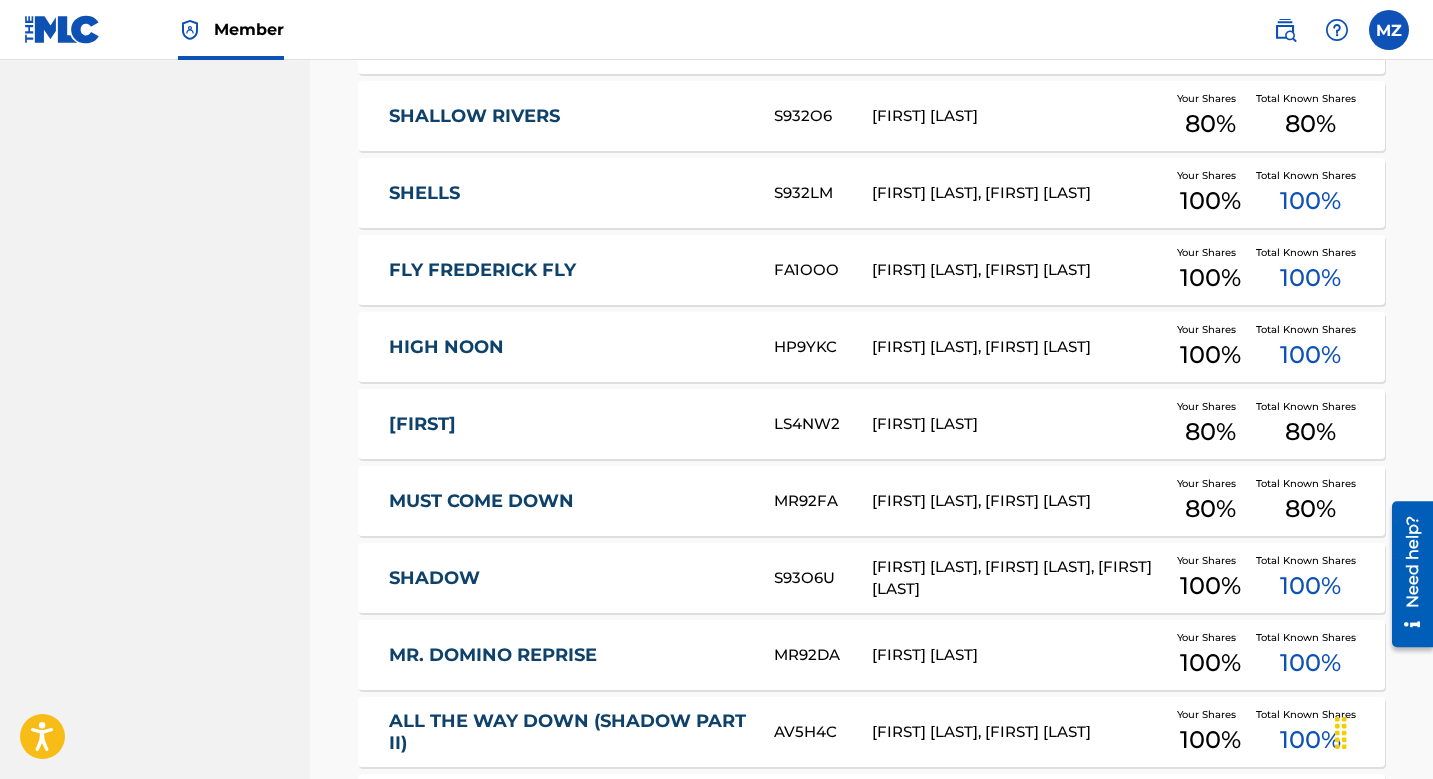 scroll, scrollTop: 2001, scrollLeft: 0, axis: vertical 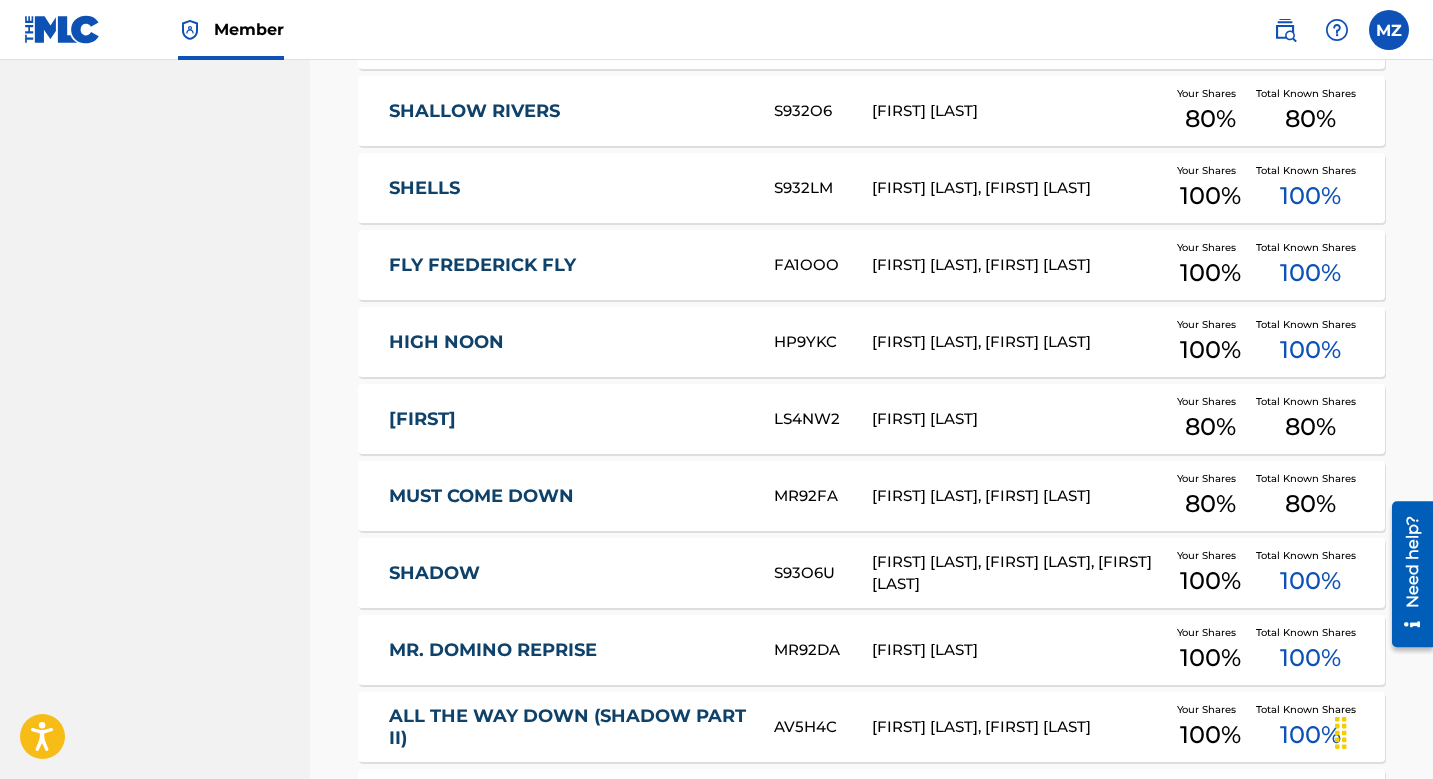 drag, startPoint x: 1431, startPoint y: 425, endPoint x: 1428, endPoint y: 437, distance: 12.369317 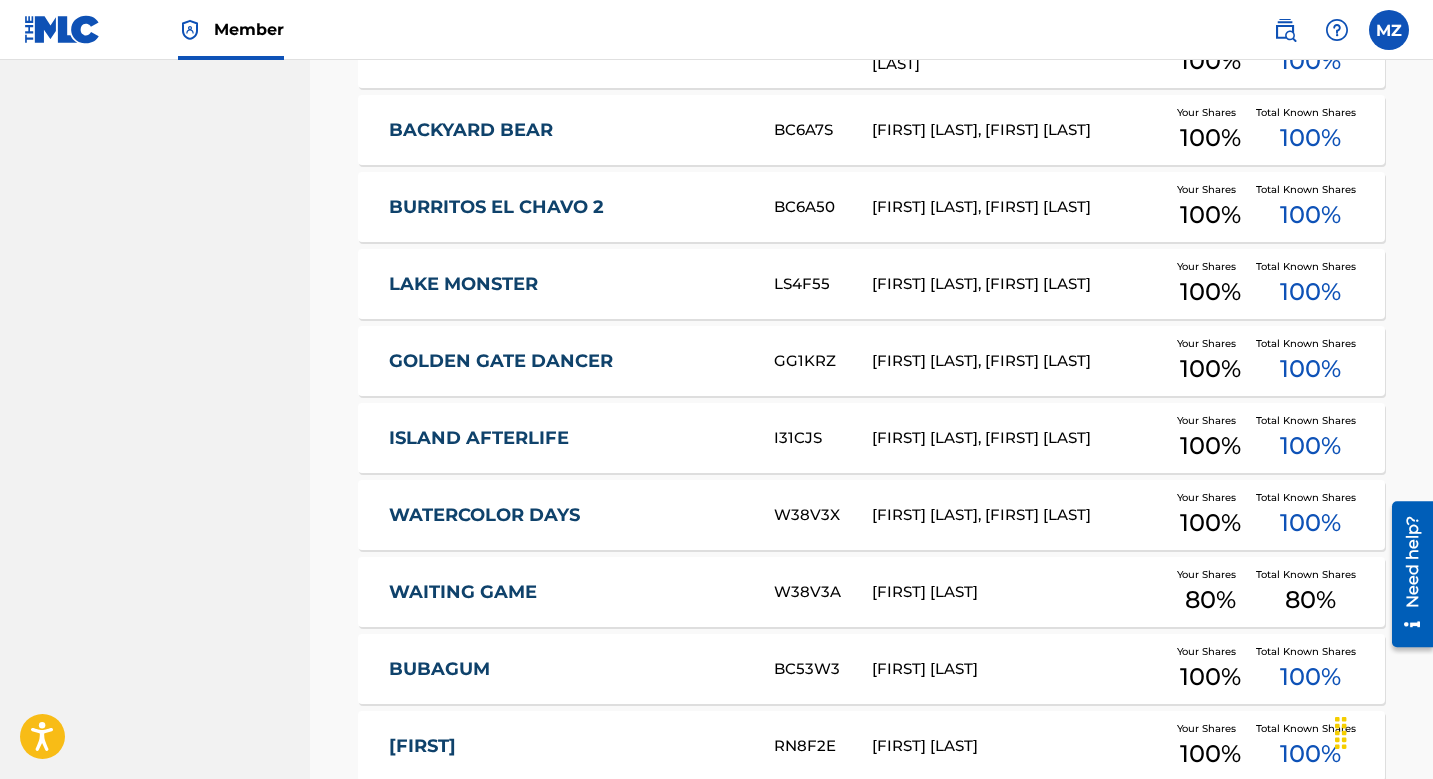scroll, scrollTop: 3298, scrollLeft: 0, axis: vertical 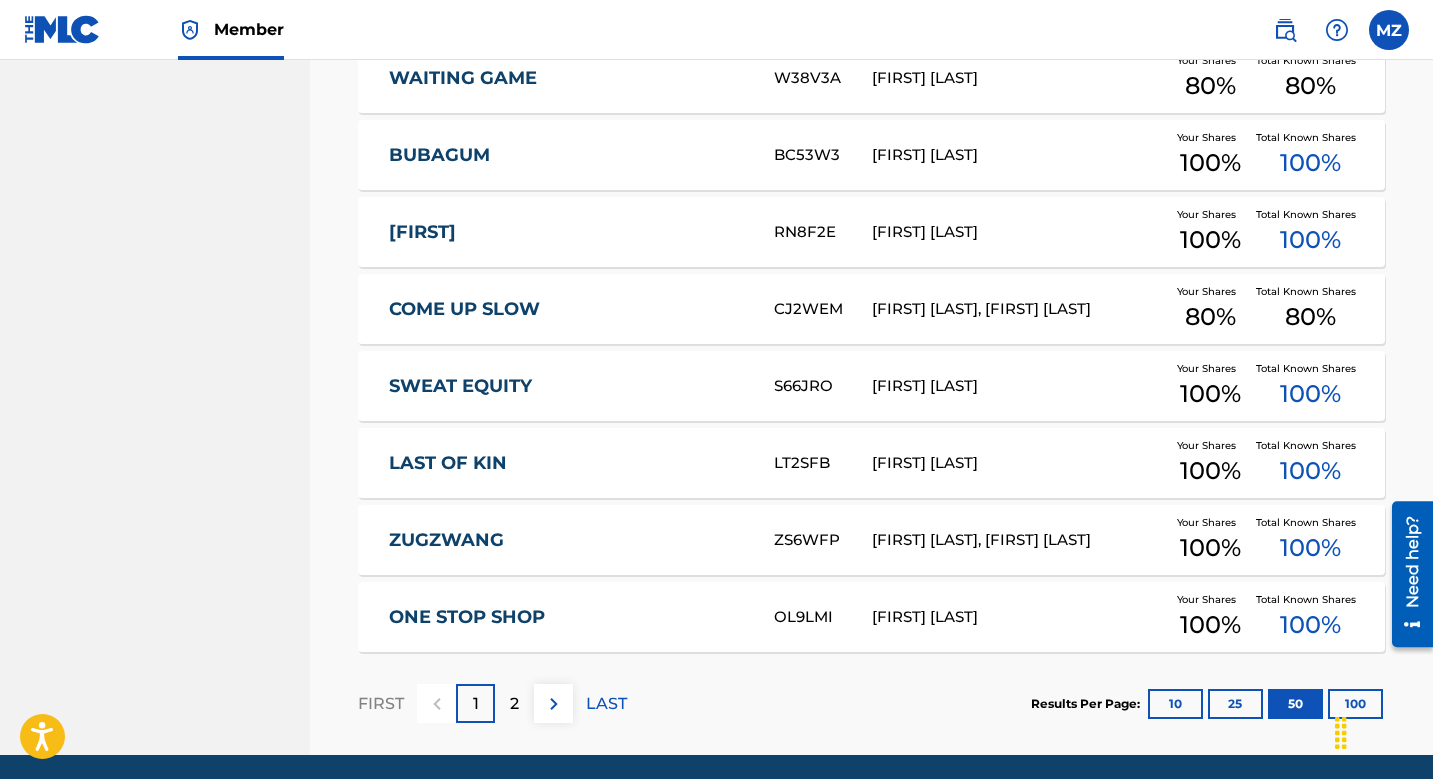 drag, startPoint x: 1347, startPoint y: 703, endPoint x: 1334, endPoint y: 705, distance: 13.152946 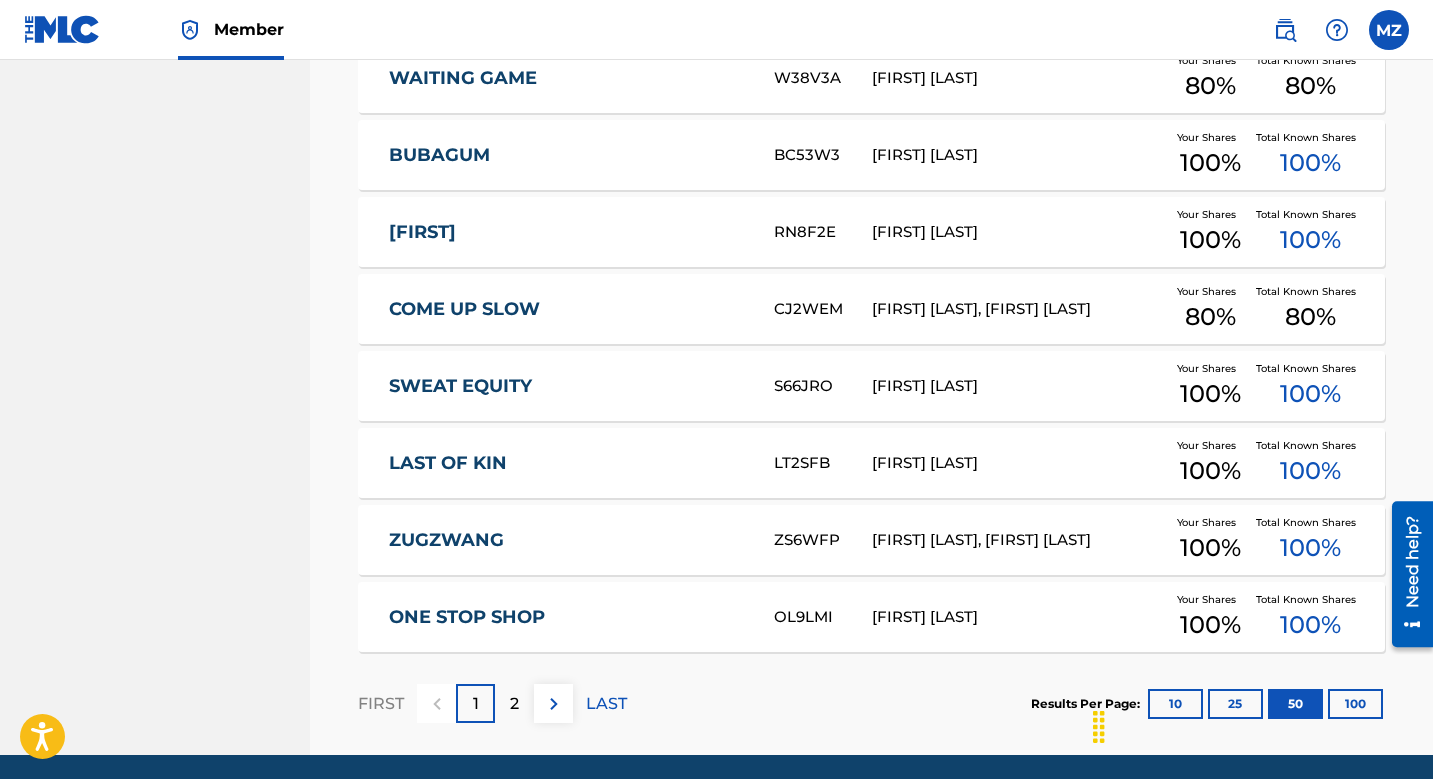 drag, startPoint x: 1338, startPoint y: 735, endPoint x: 864, endPoint y: 730, distance: 474.02637 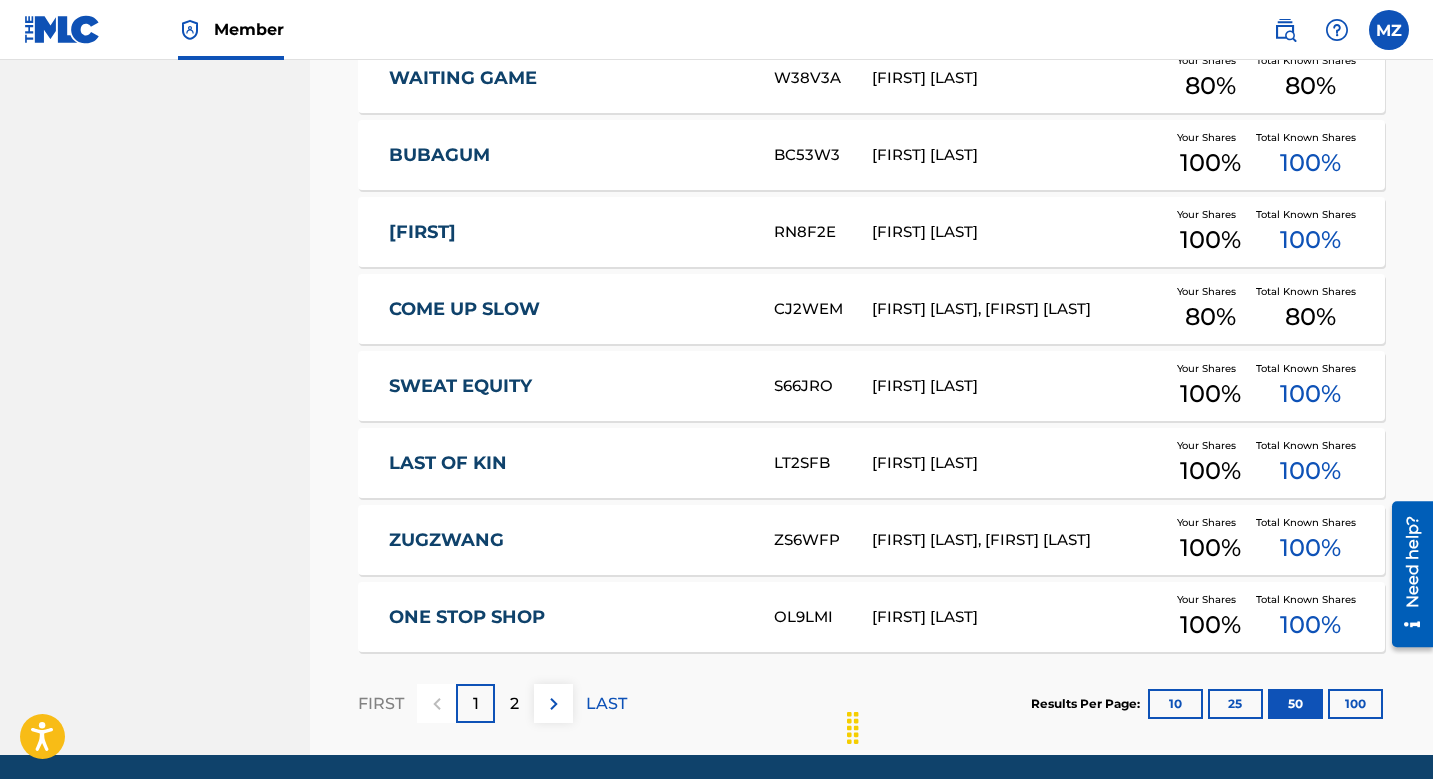 click on "100" at bounding box center (1355, 704) 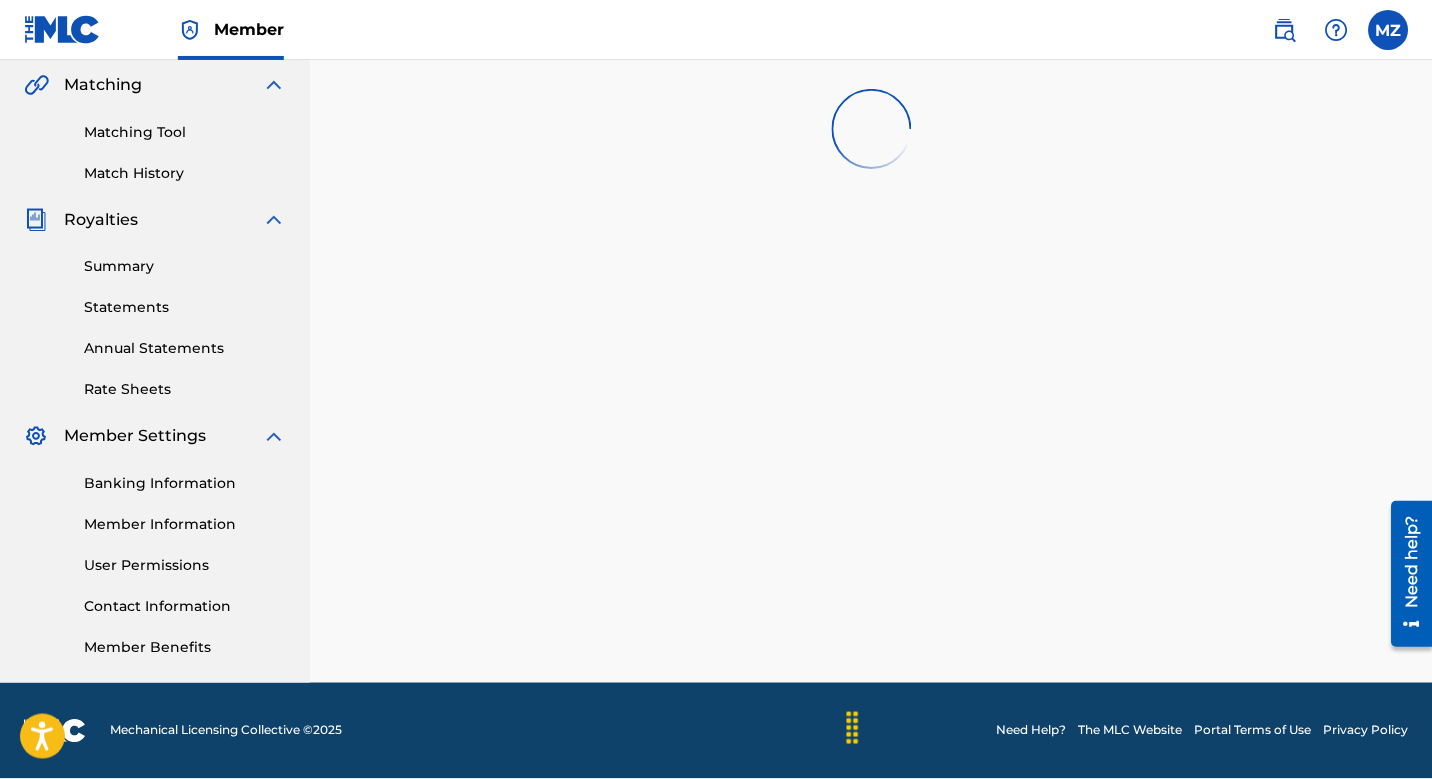 scroll, scrollTop: 3805, scrollLeft: 0, axis: vertical 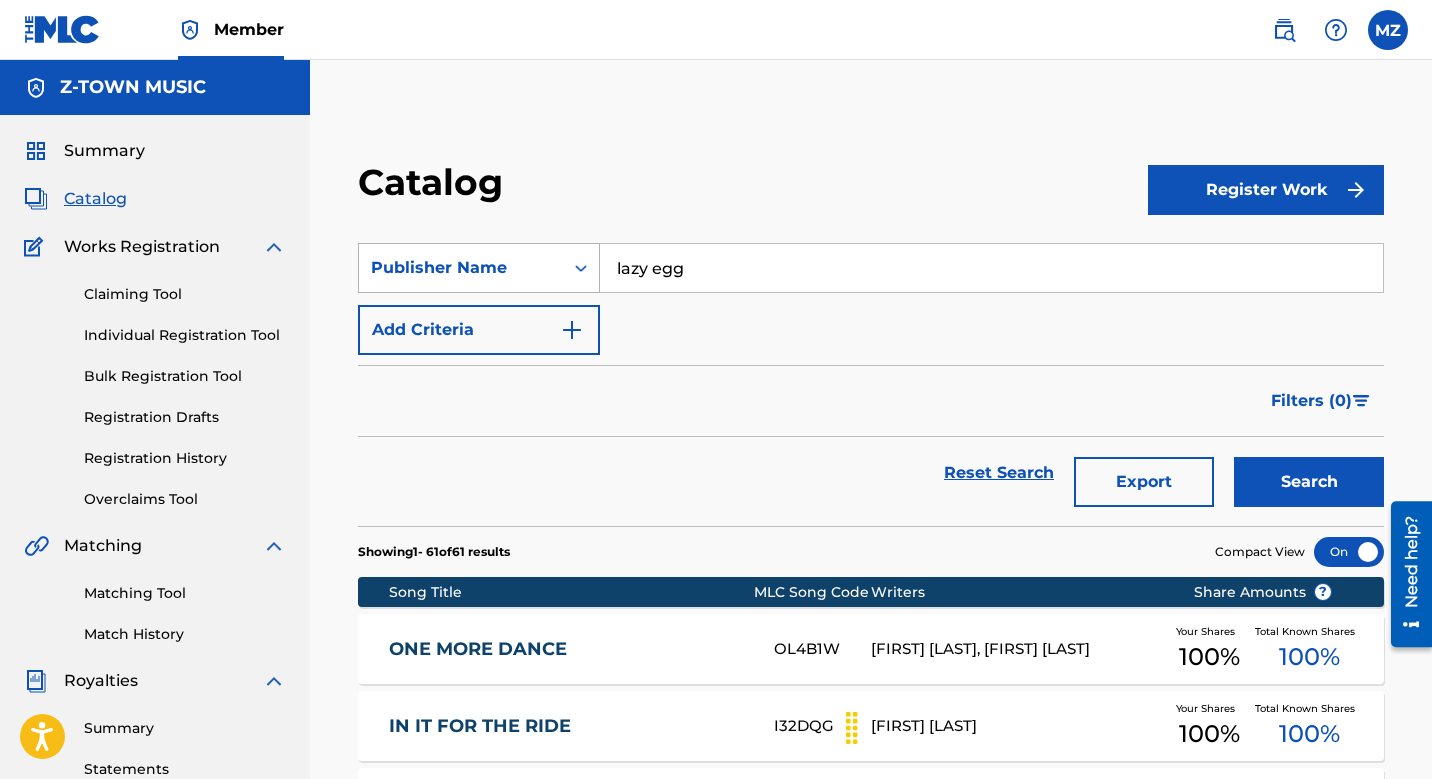 click 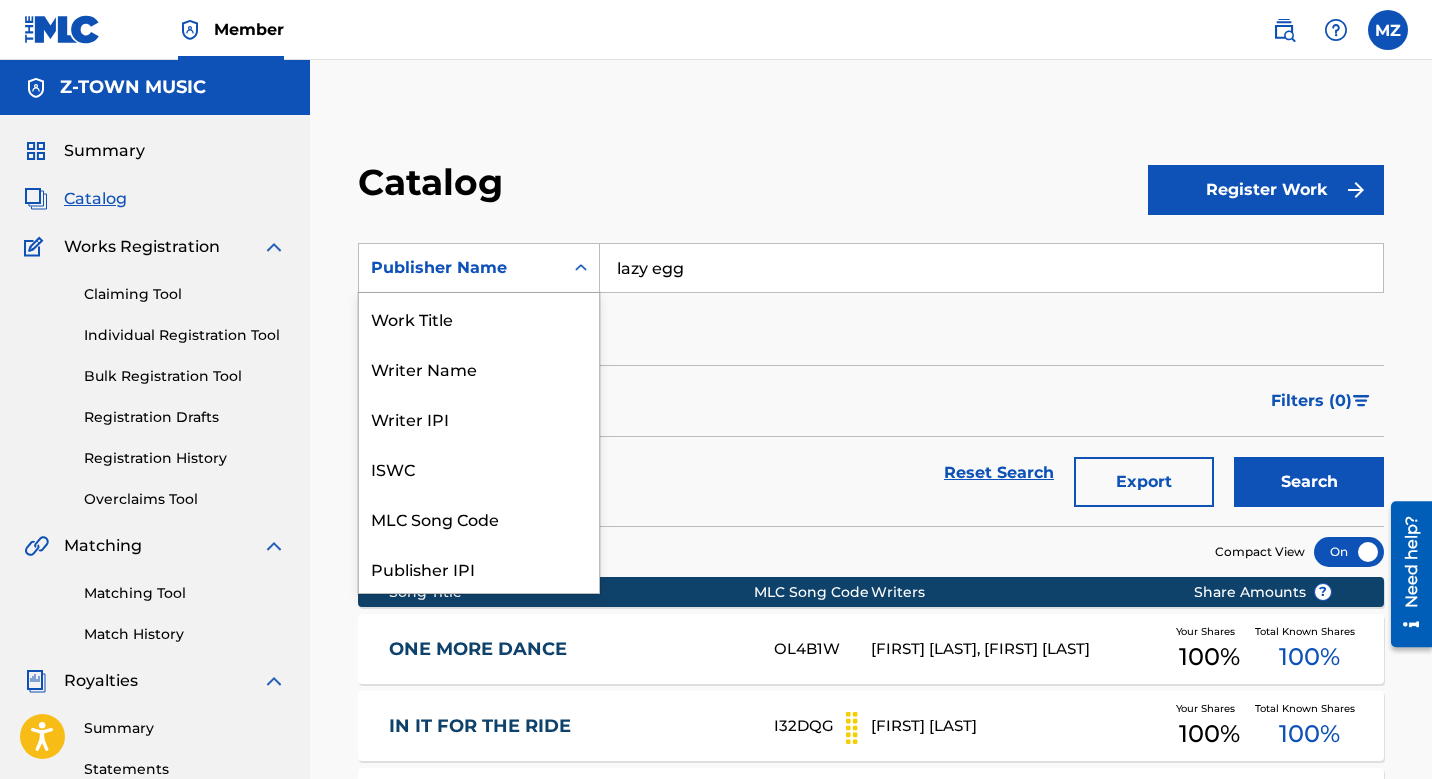 scroll, scrollTop: 300, scrollLeft: 0, axis: vertical 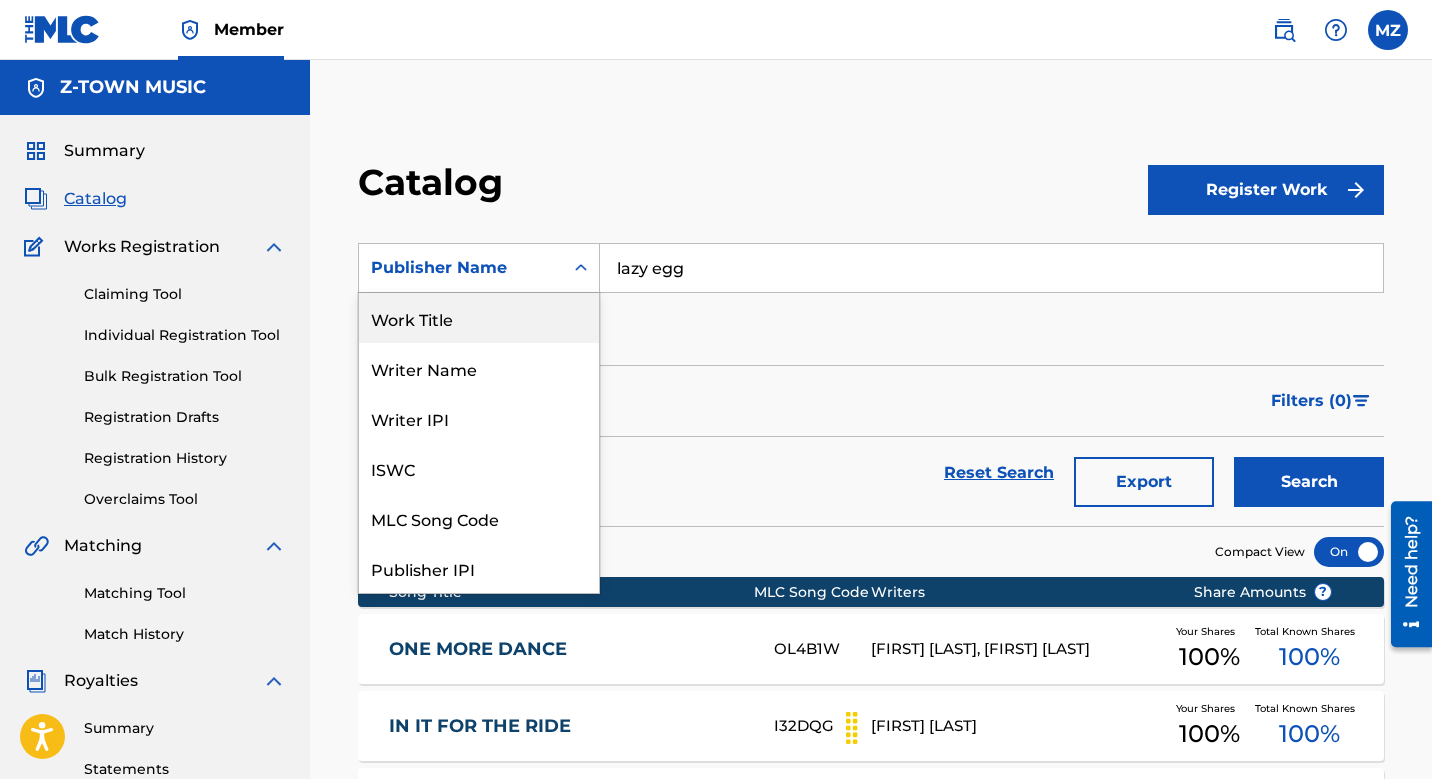 click on "Work Title" at bounding box center [479, 318] 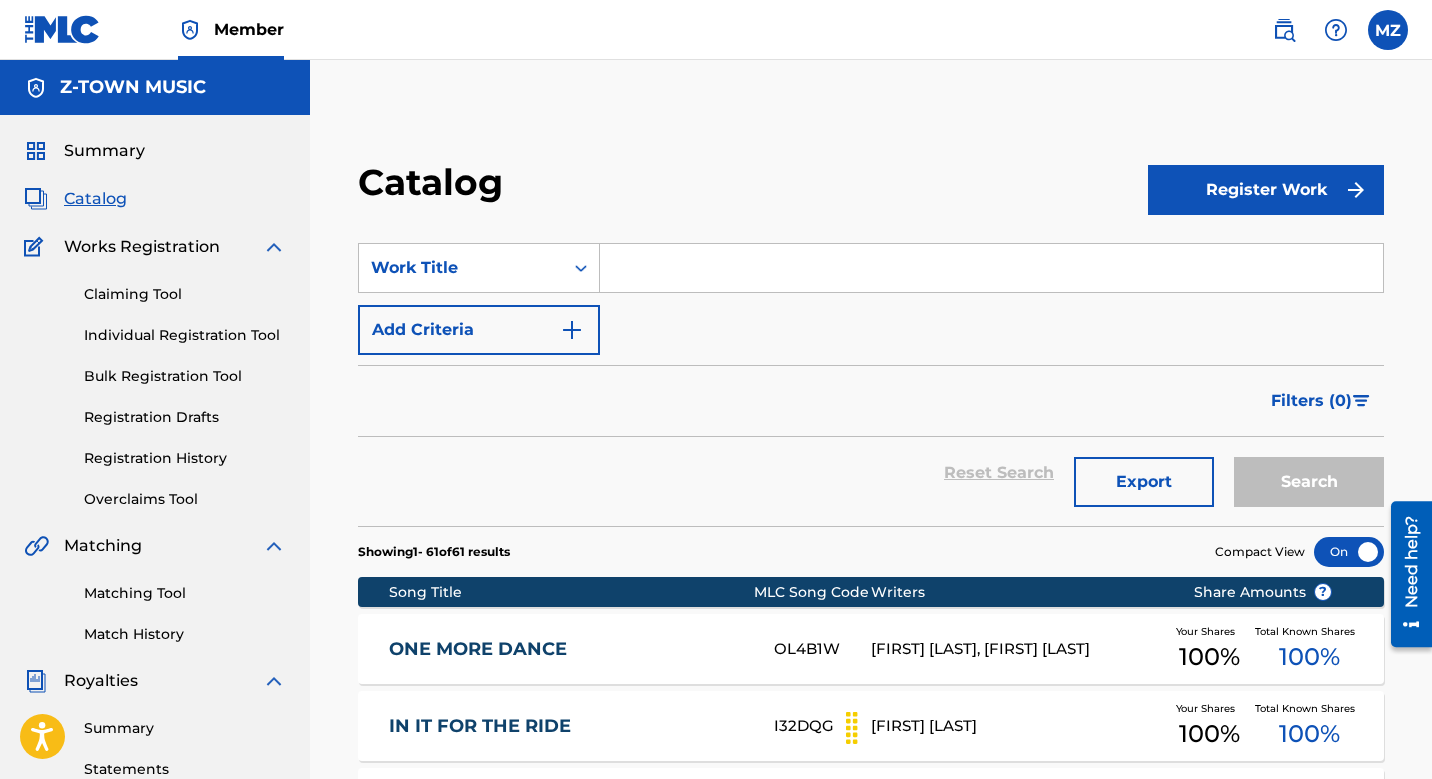 click at bounding box center (991, 268) 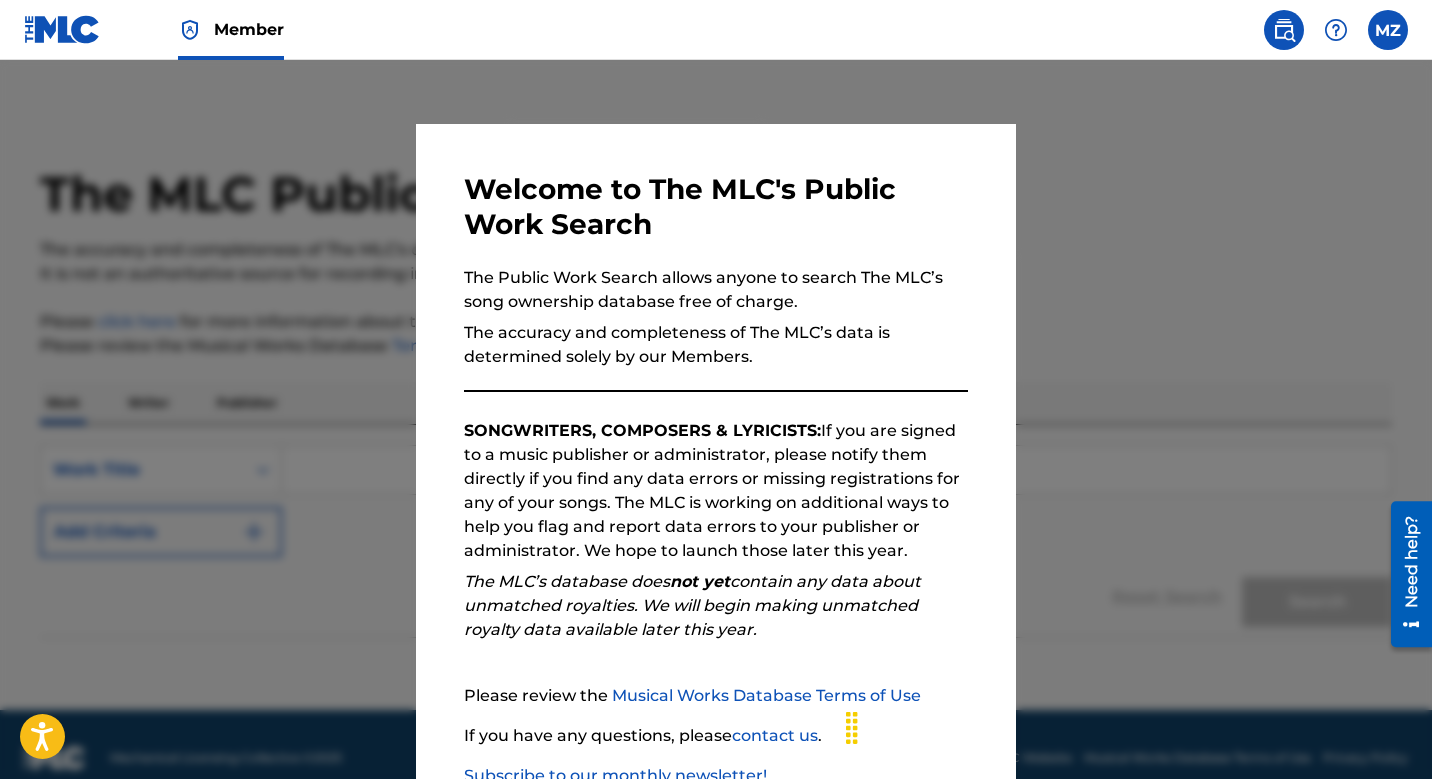 scroll, scrollTop: 136, scrollLeft: 0, axis: vertical 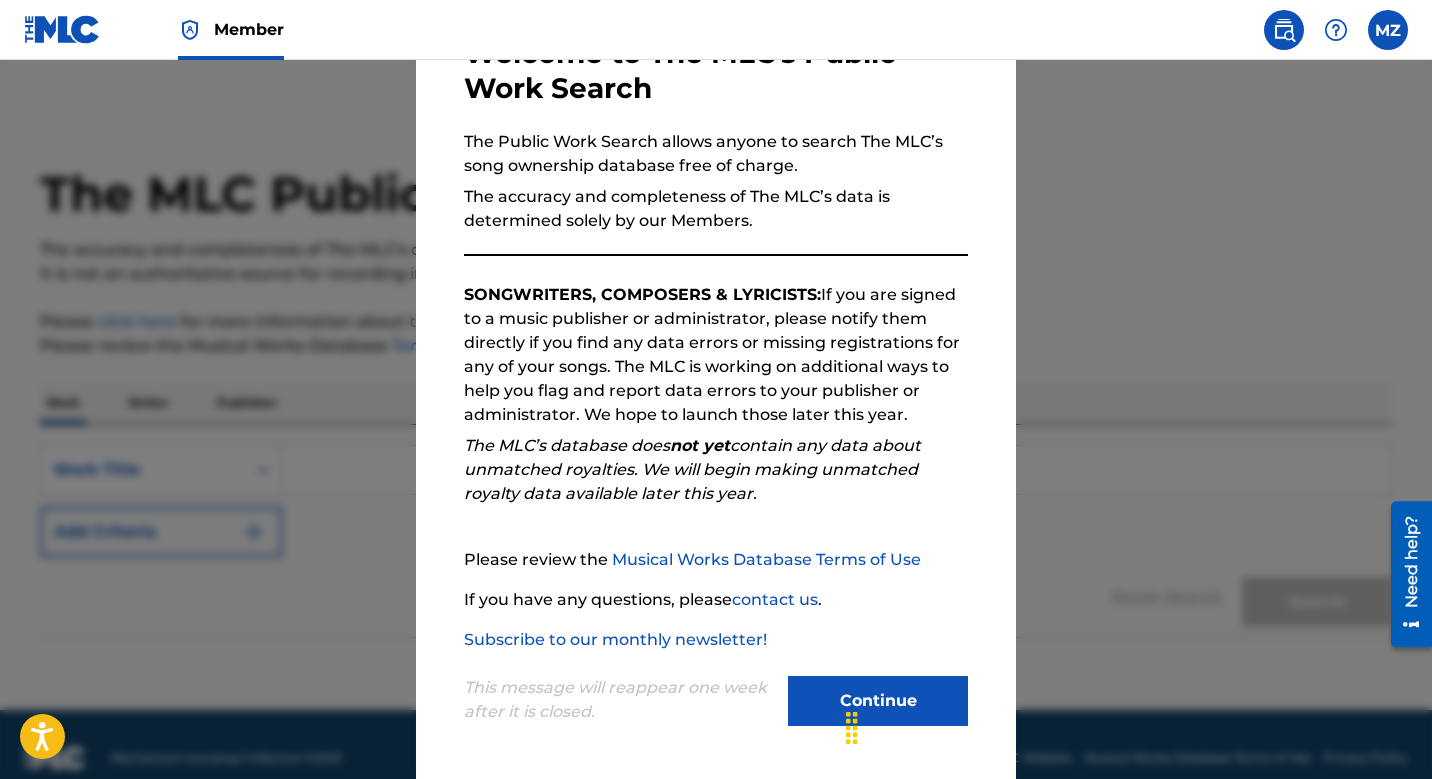 click on "Continue" at bounding box center (878, 701) 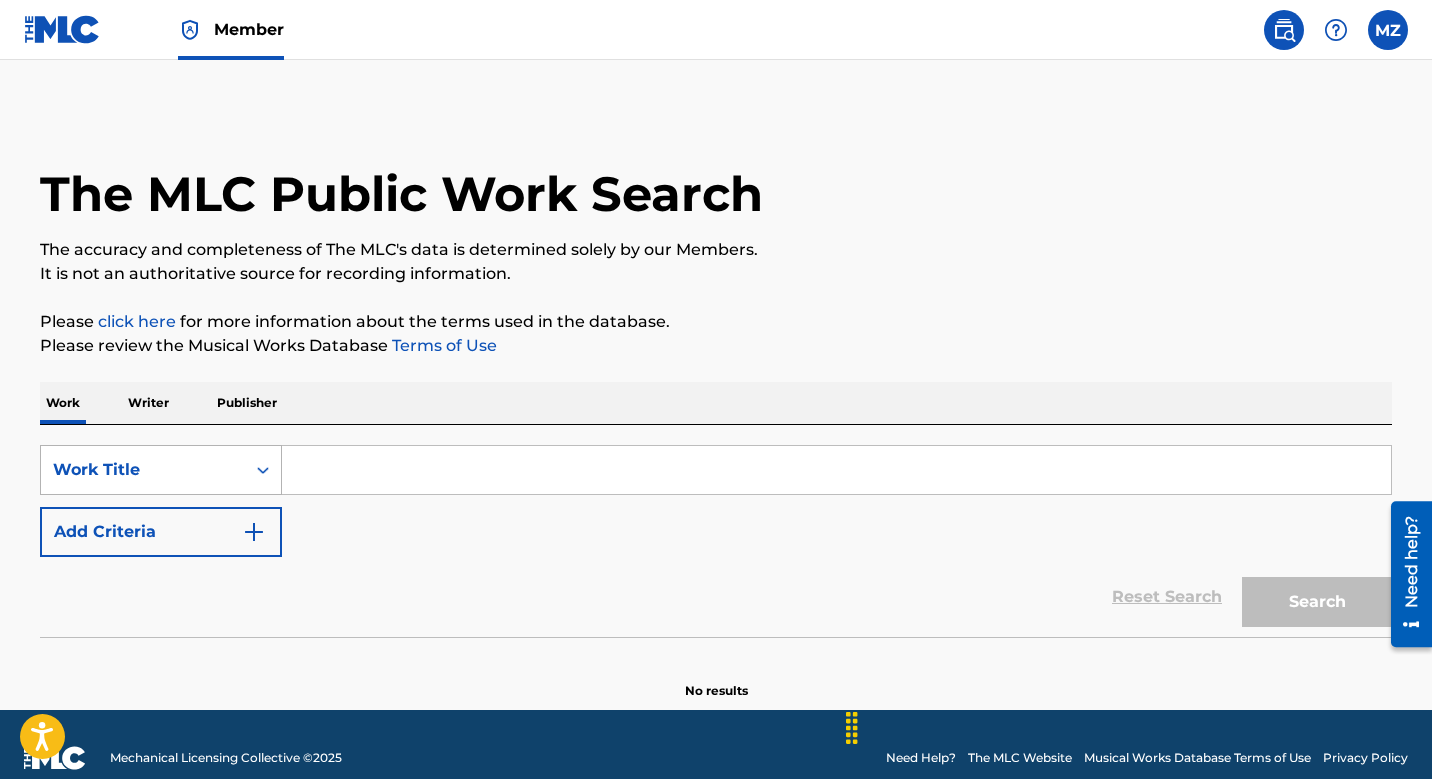 click on "Work Title" at bounding box center (143, 470) 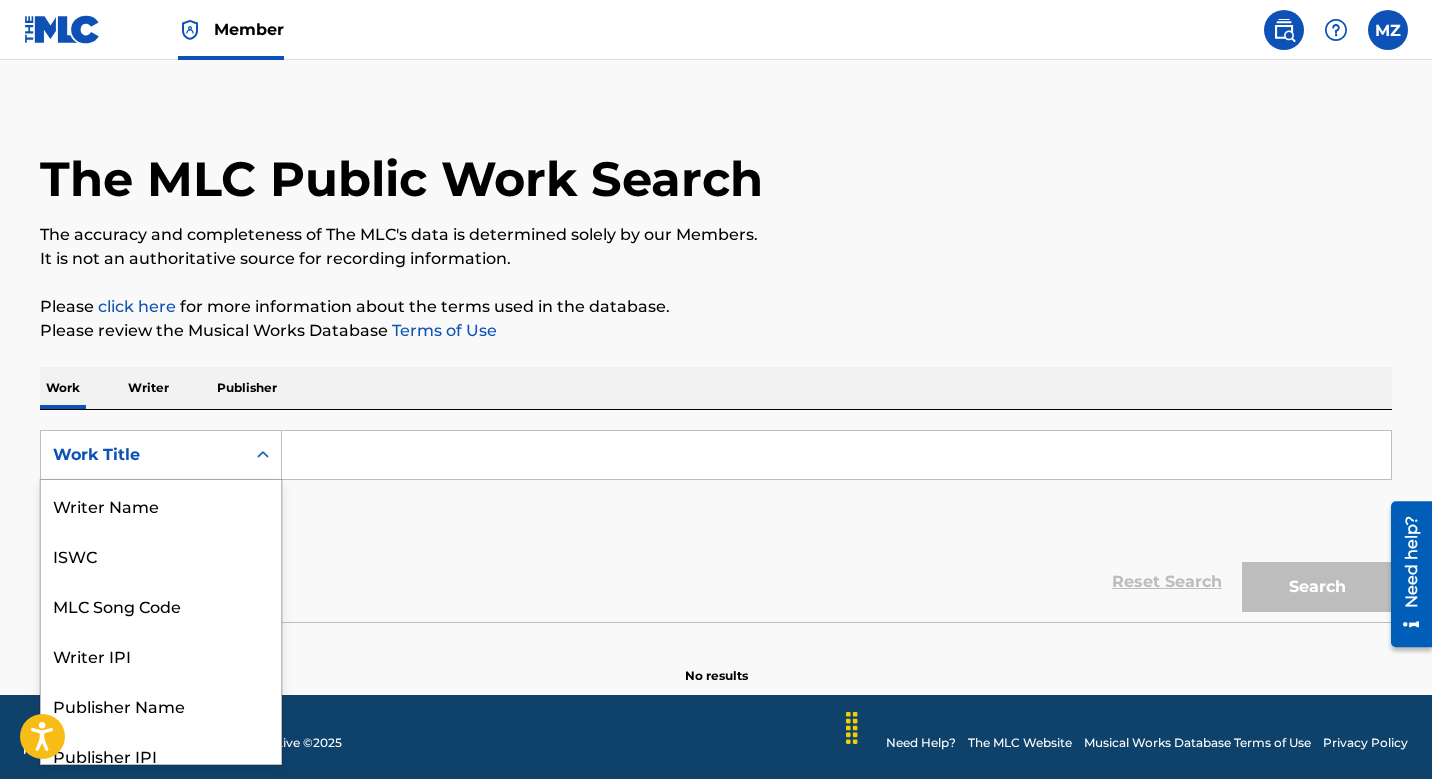 scroll, scrollTop: 17, scrollLeft: 0, axis: vertical 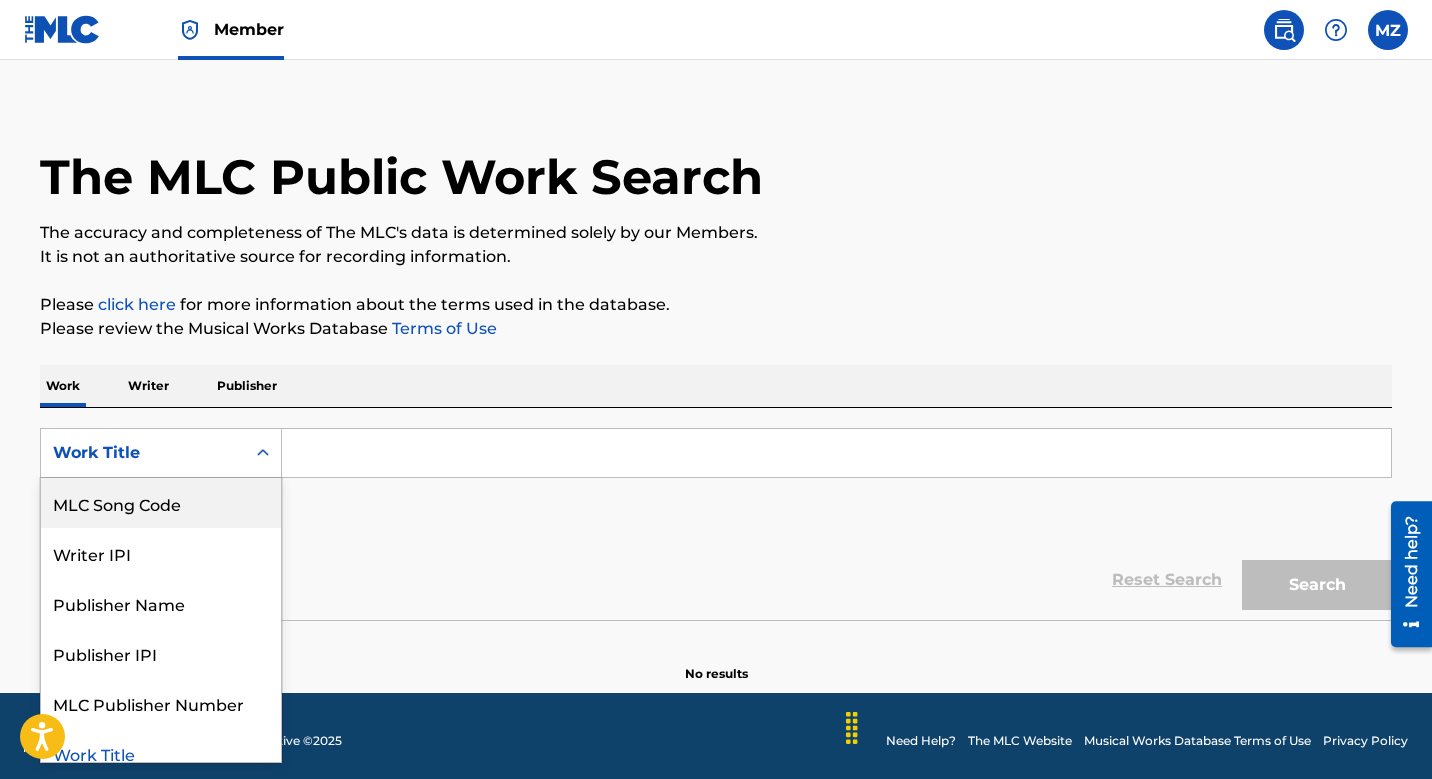 click on "MLC Song Code" at bounding box center [161, 503] 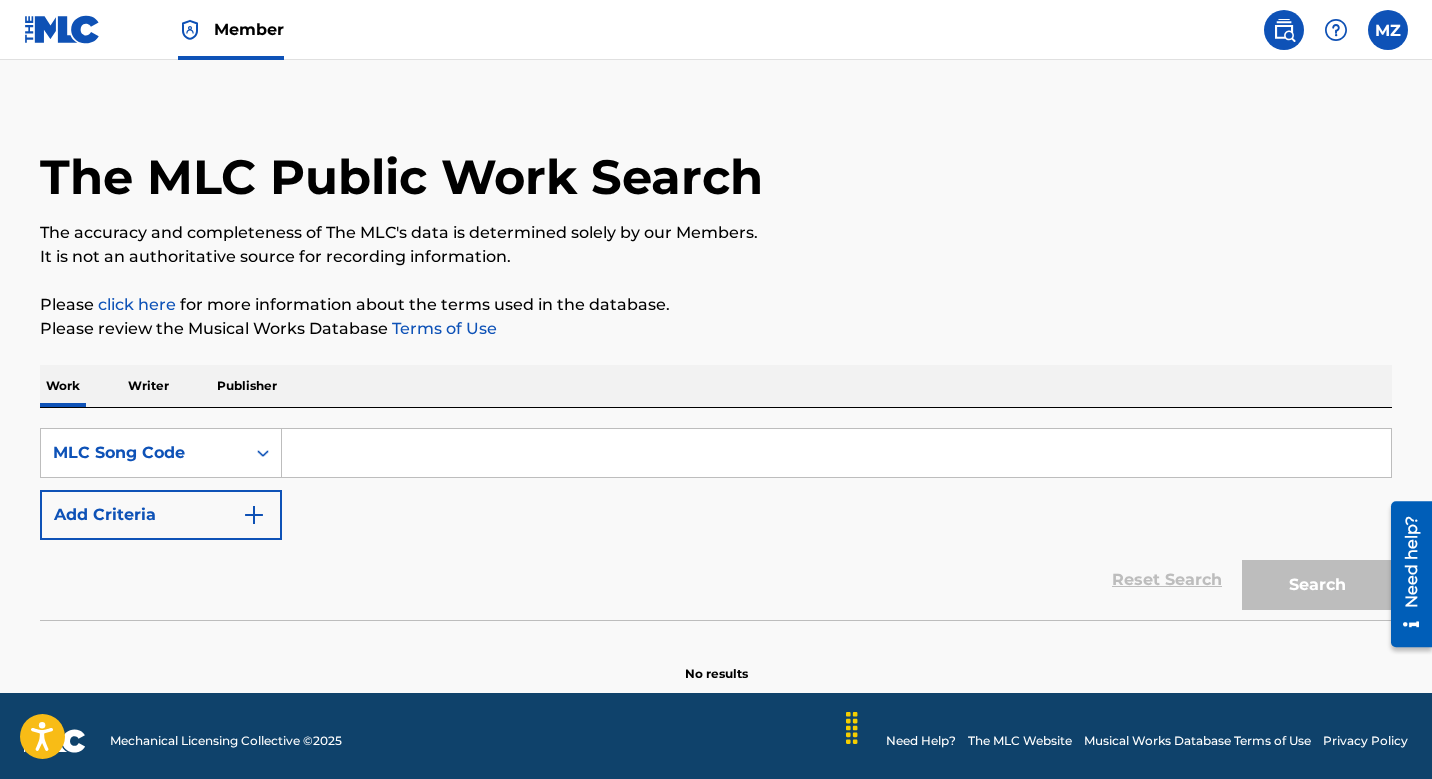 click at bounding box center (836, 453) 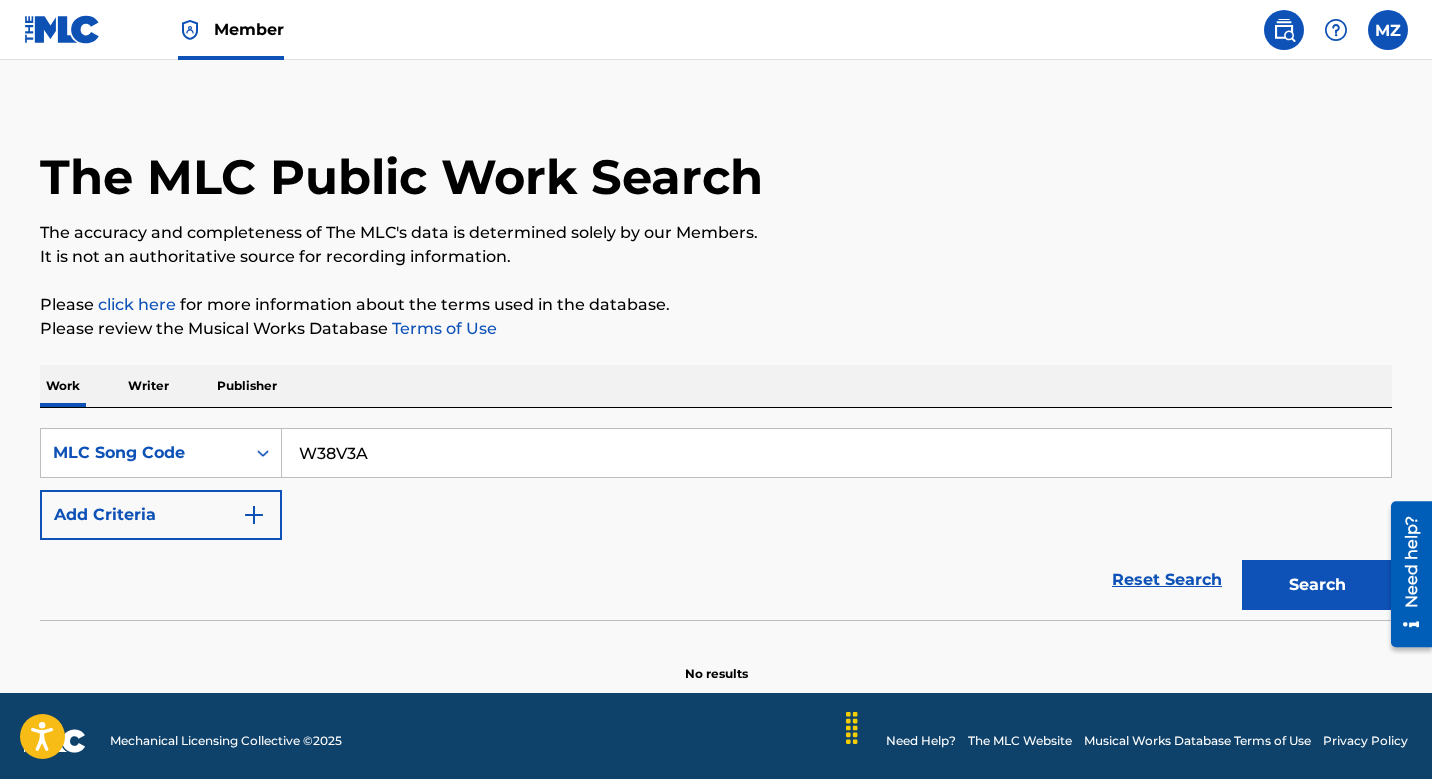 type on "W38V3A" 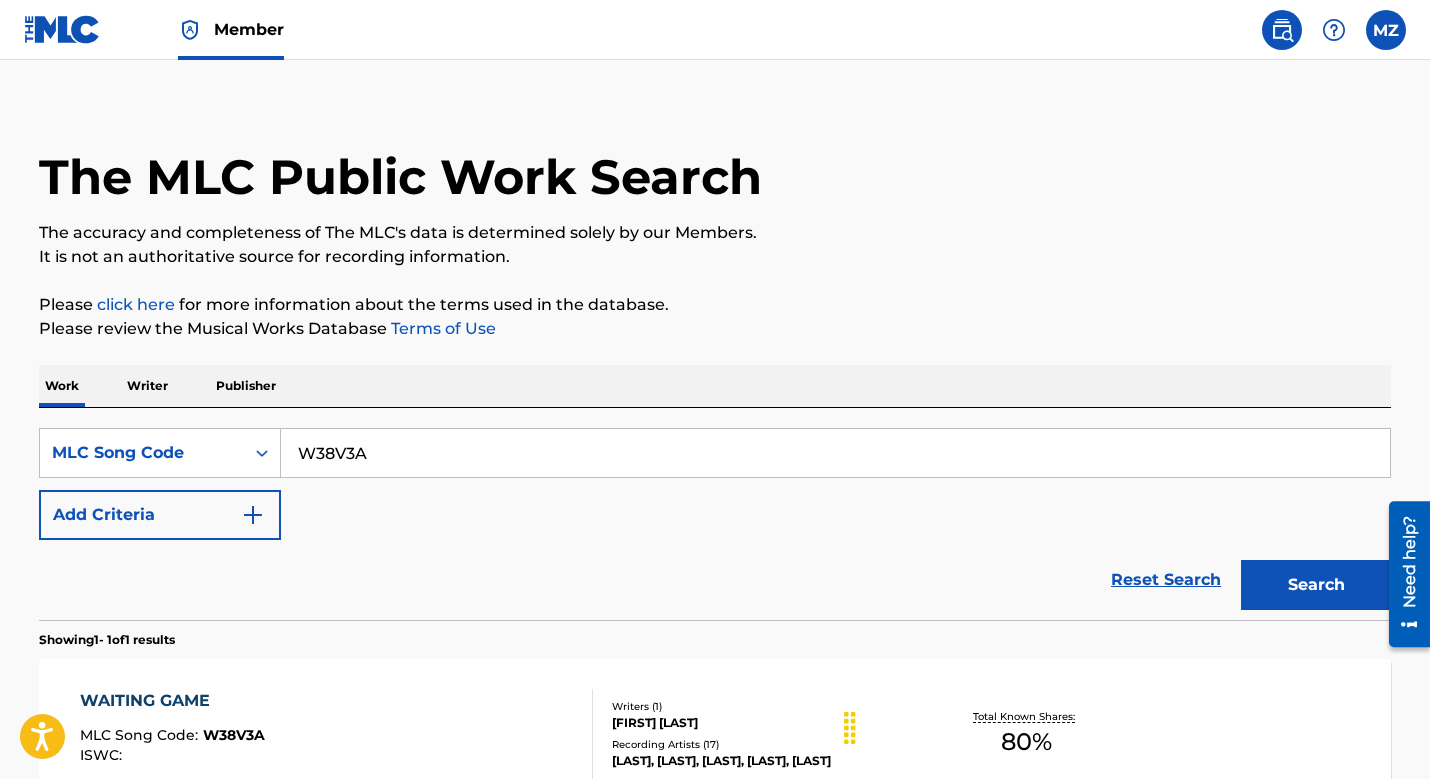 click on "W38V3A" at bounding box center (835, 453) 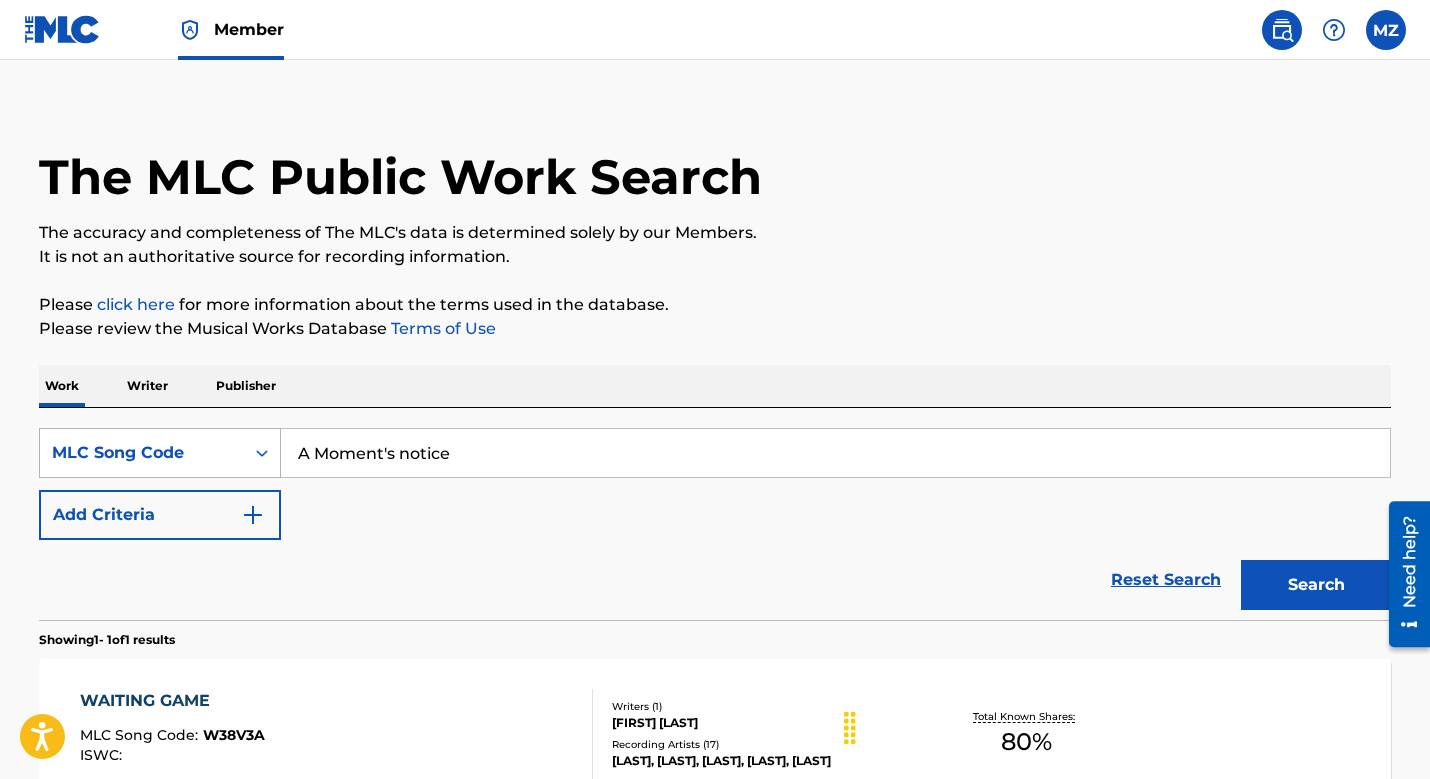 type on "A Moment's notice" 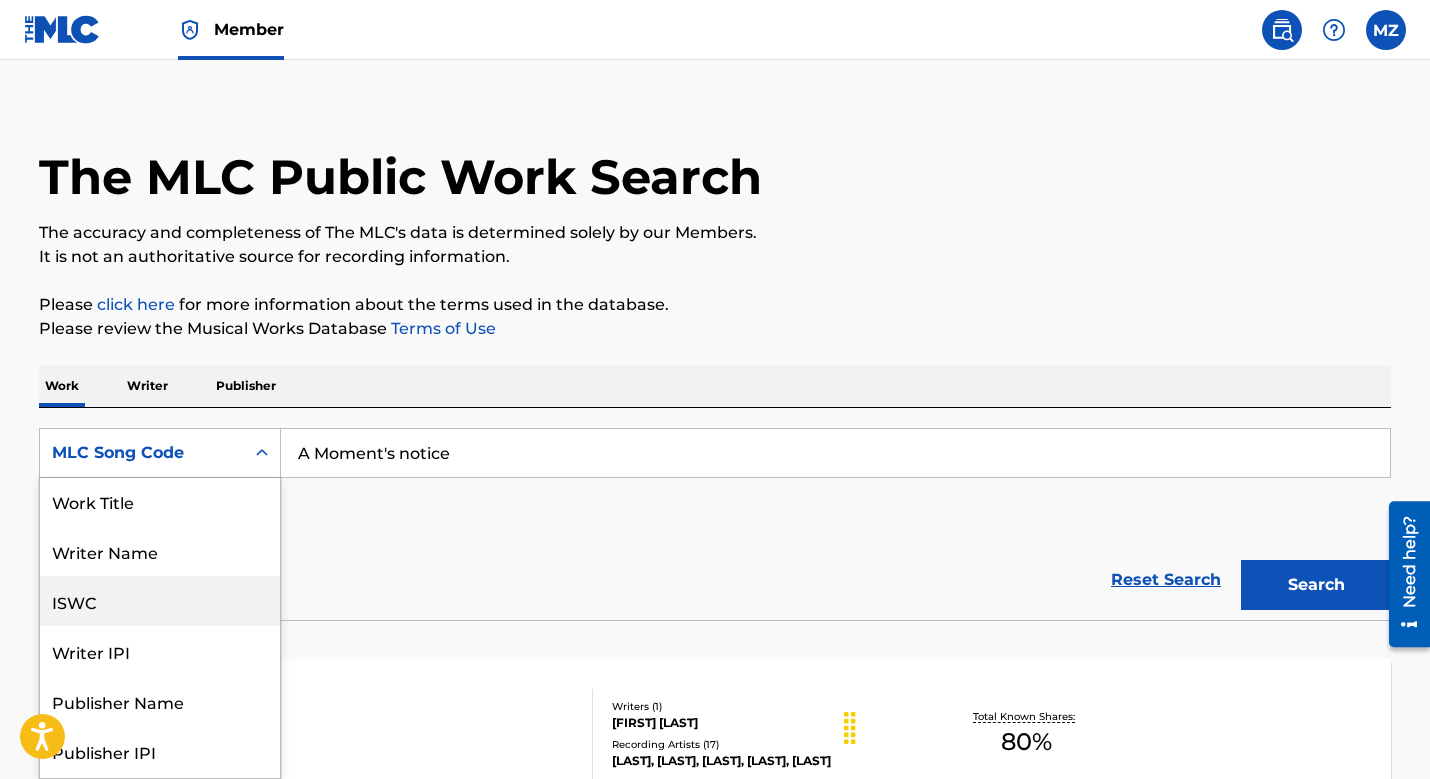 scroll, scrollTop: 0, scrollLeft: 0, axis: both 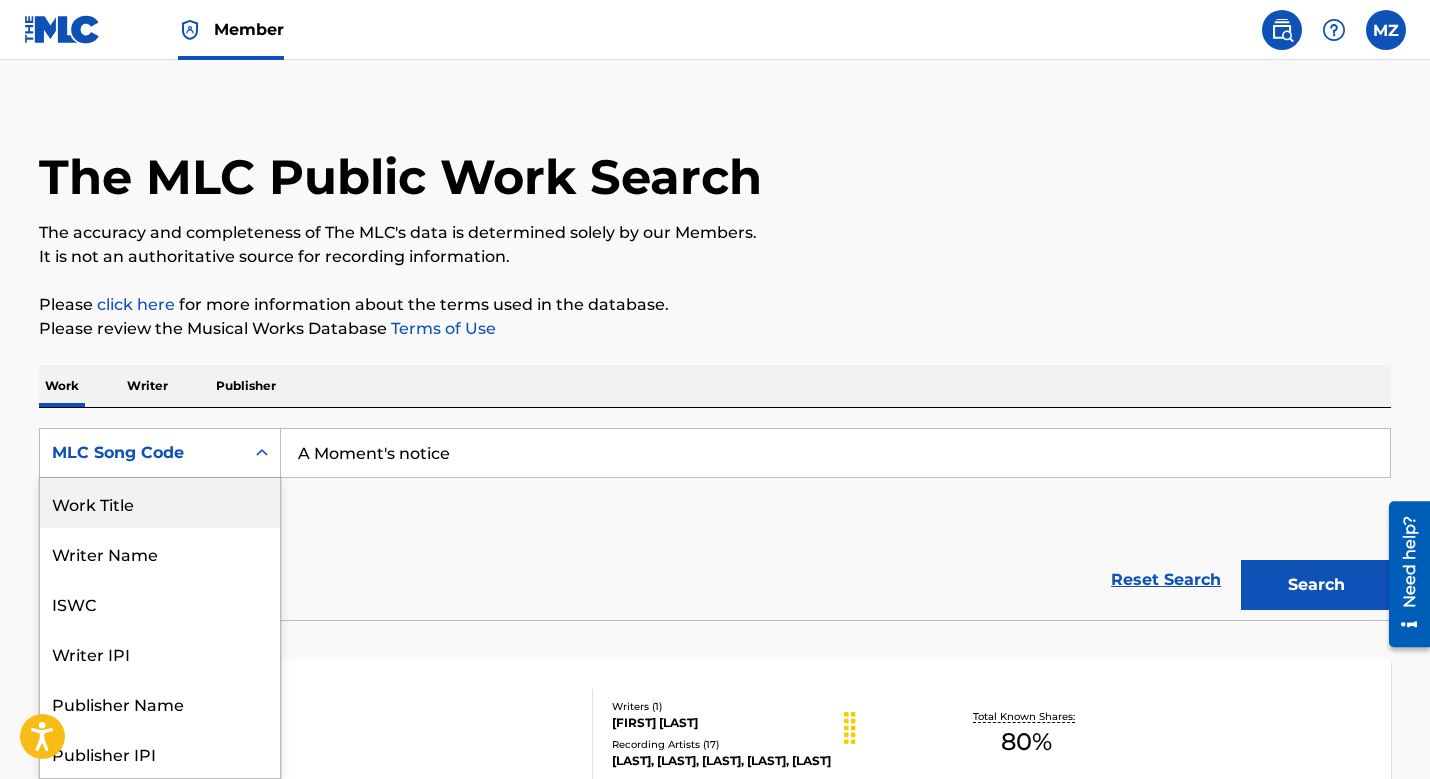 click on "Work Title" at bounding box center [160, 503] 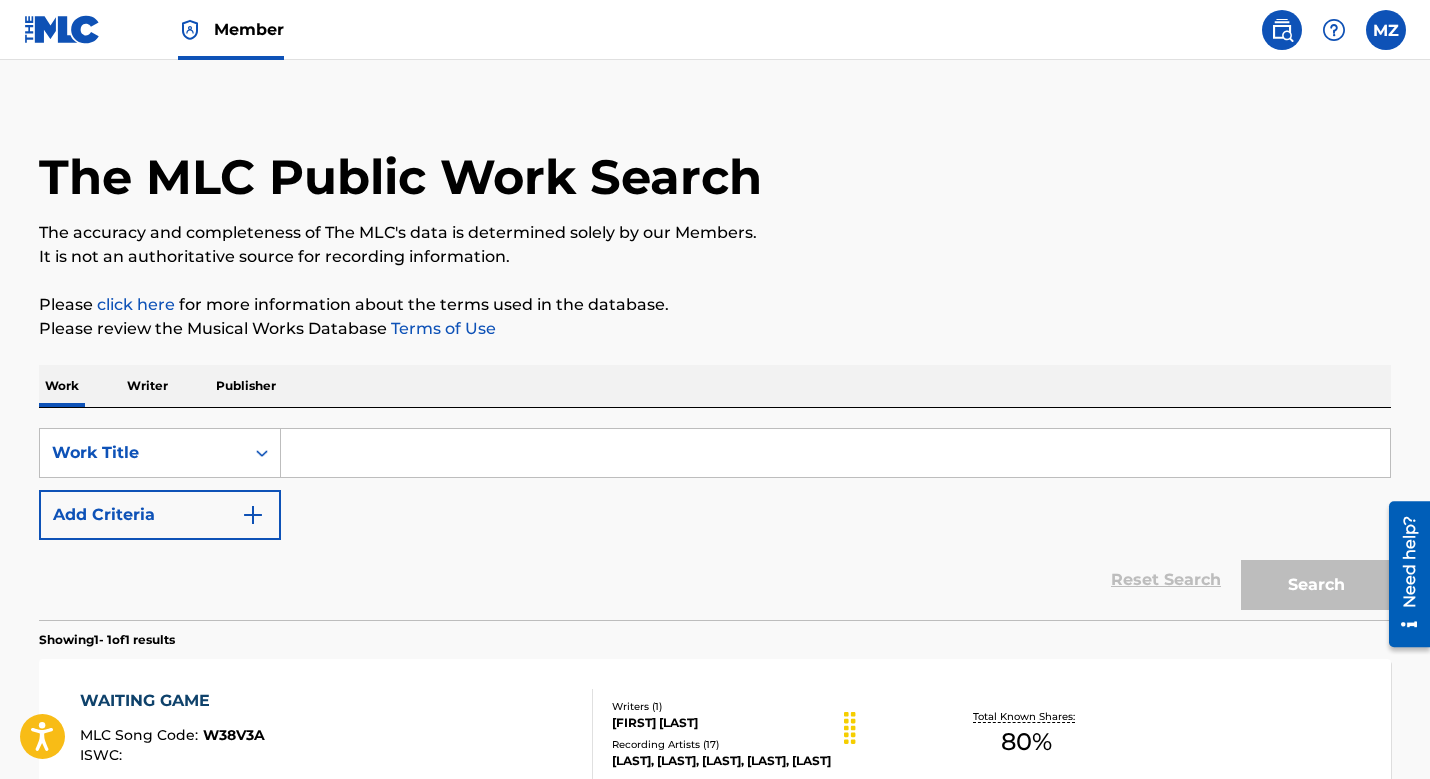 click on "Add Criteria" at bounding box center [160, 515] 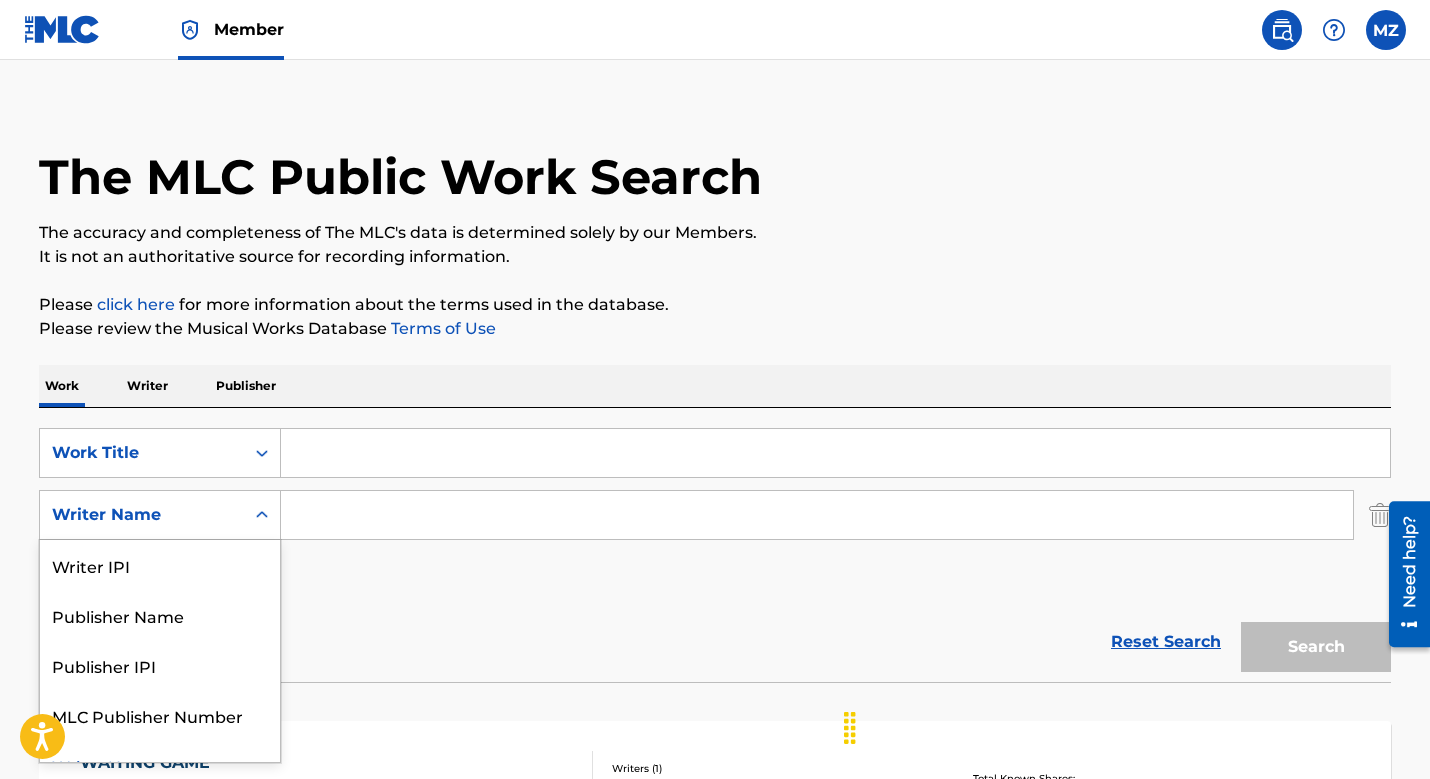 click at bounding box center [262, 515] 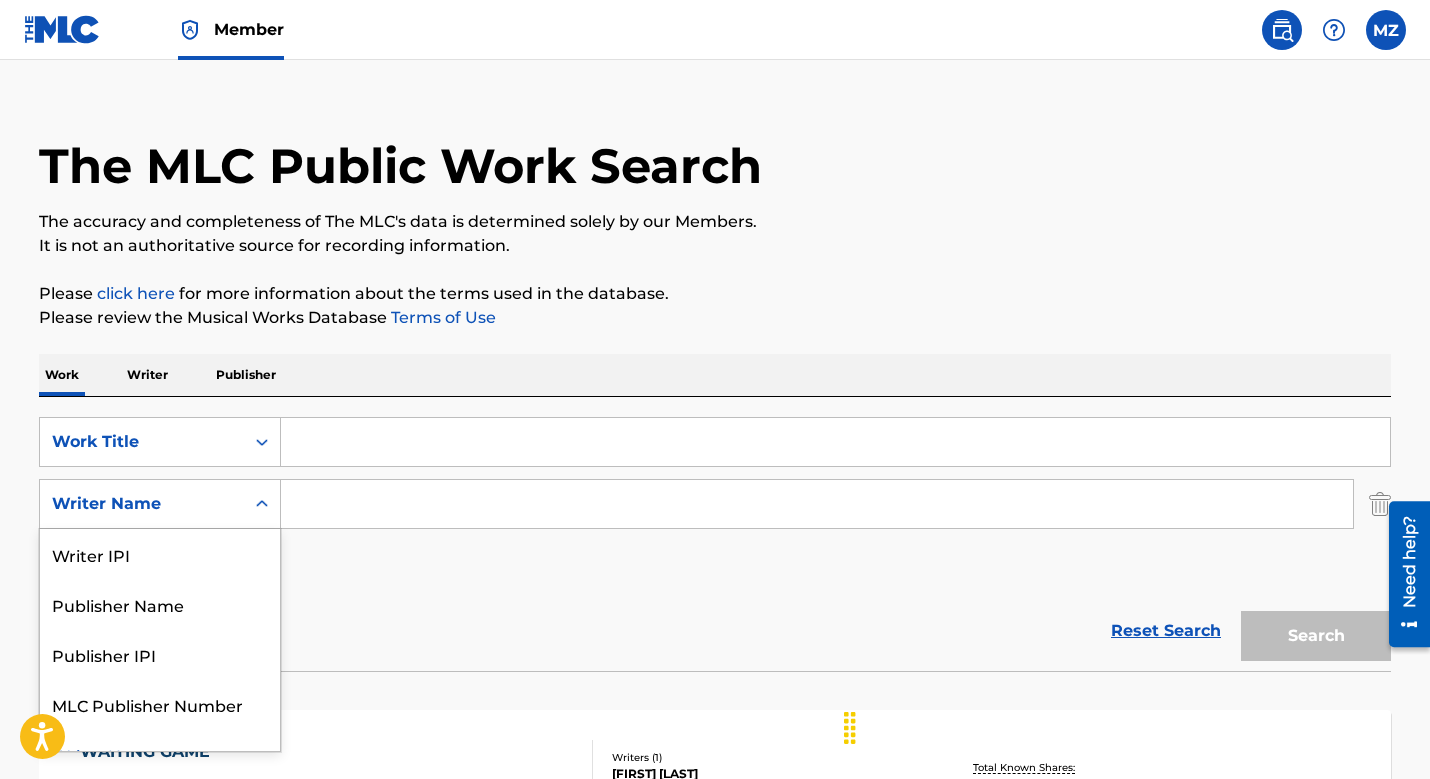 scroll, scrollTop: 29, scrollLeft: 0, axis: vertical 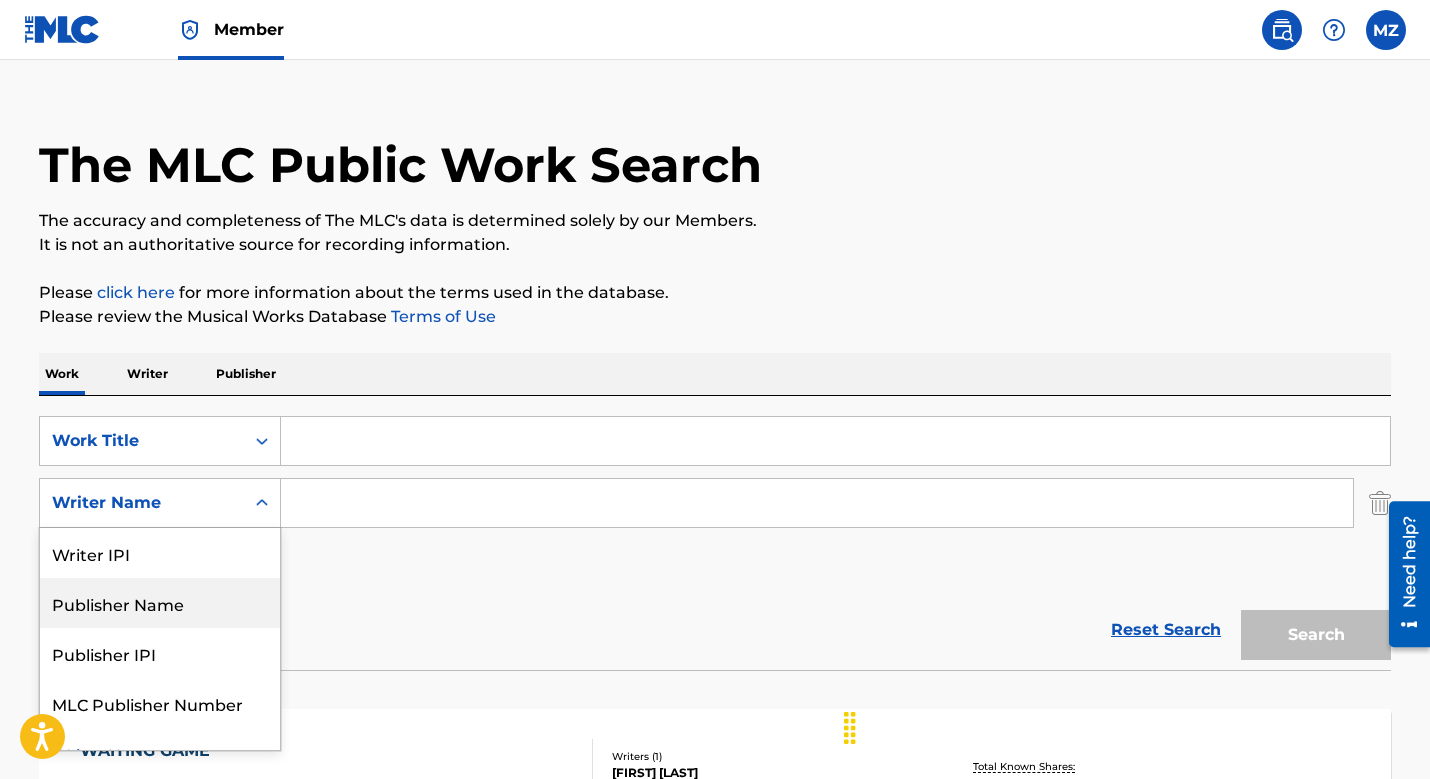 click on "Publisher Name" at bounding box center [160, 603] 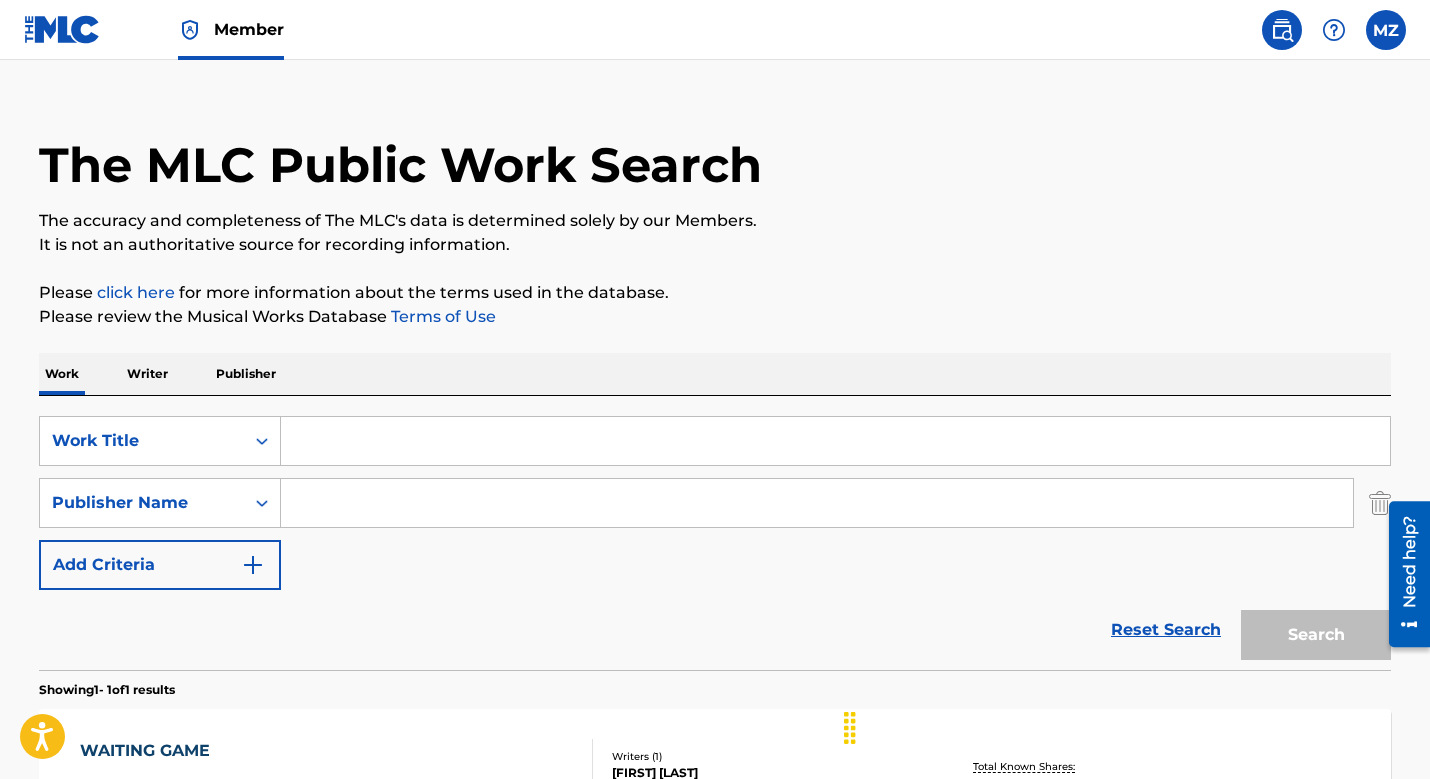 click at bounding box center [817, 503] 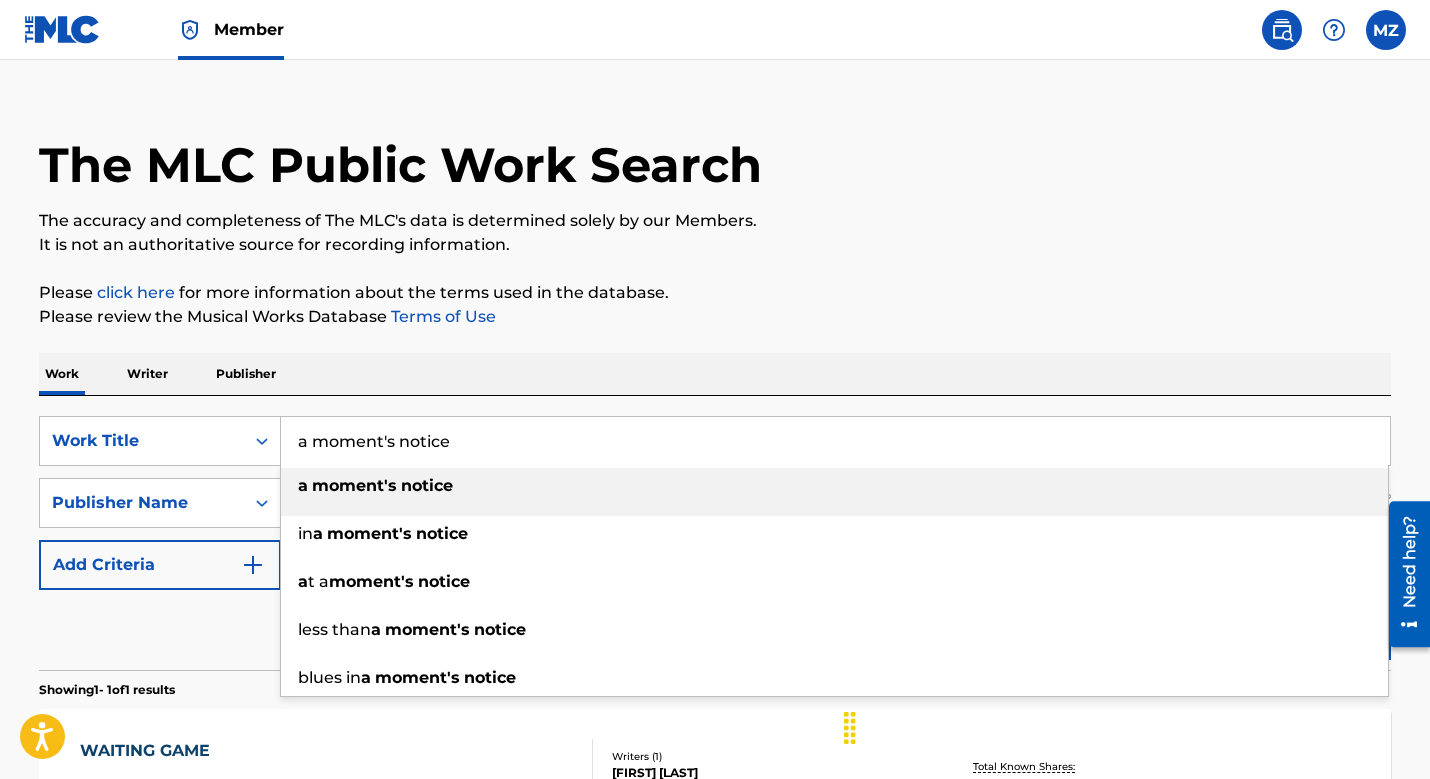 type on "a moment's notice" 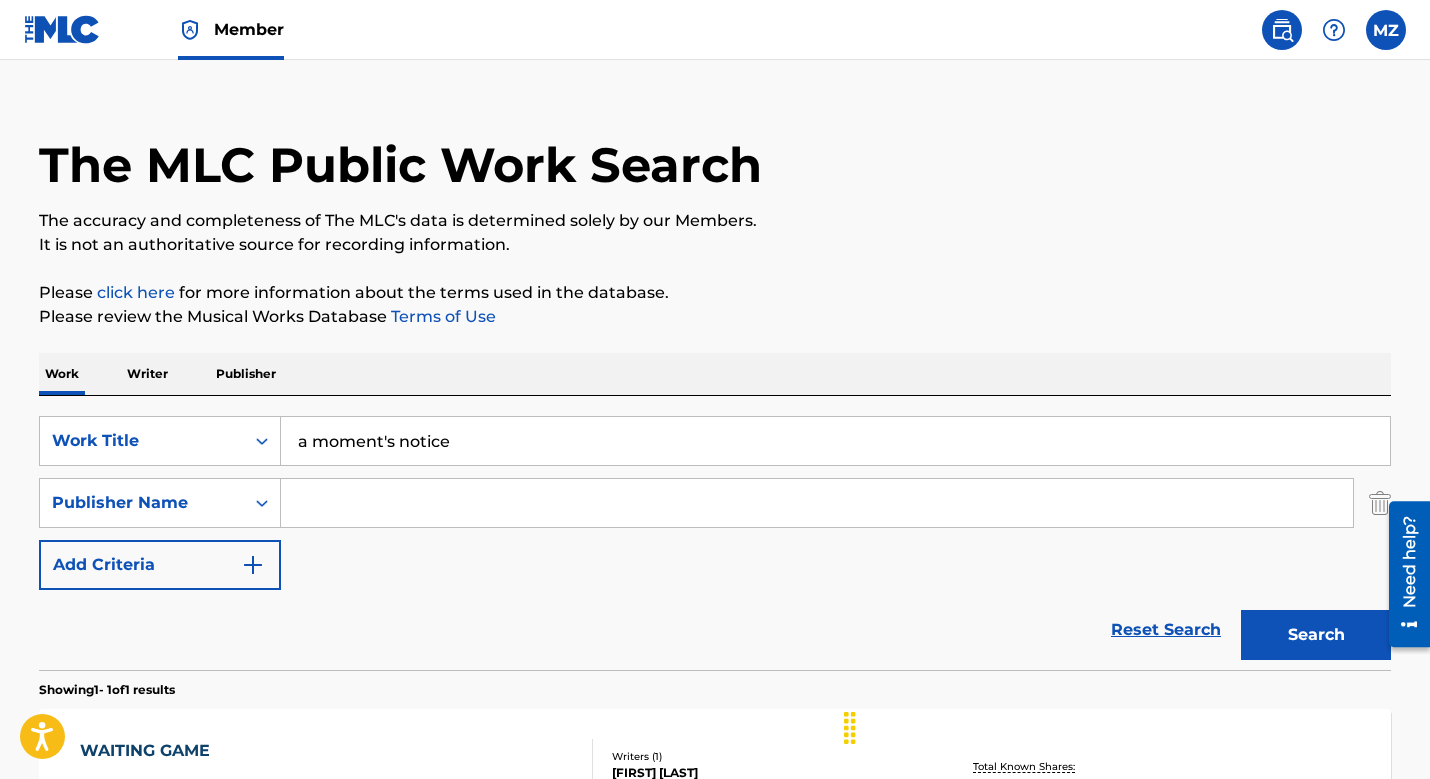 click at bounding box center (817, 503) 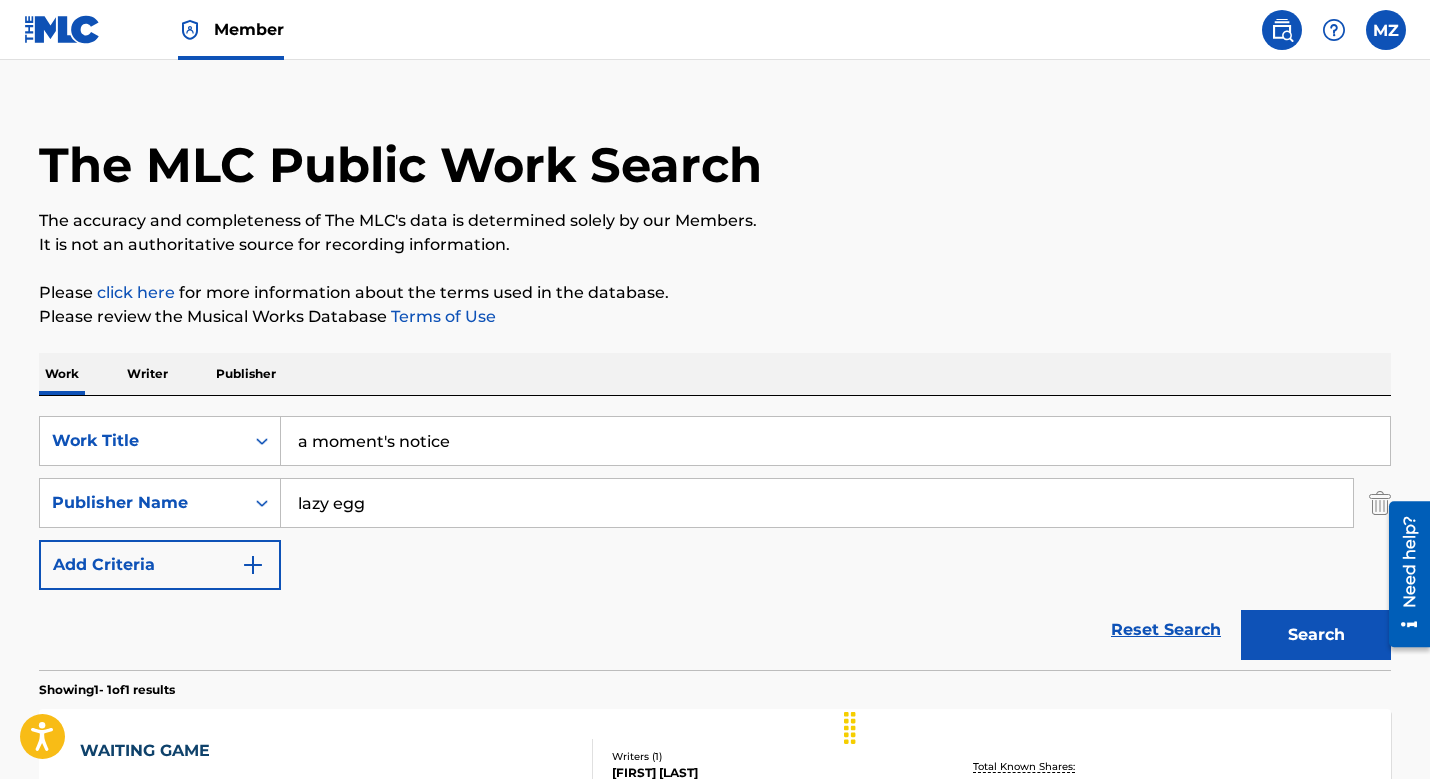 type on "lazy egg" 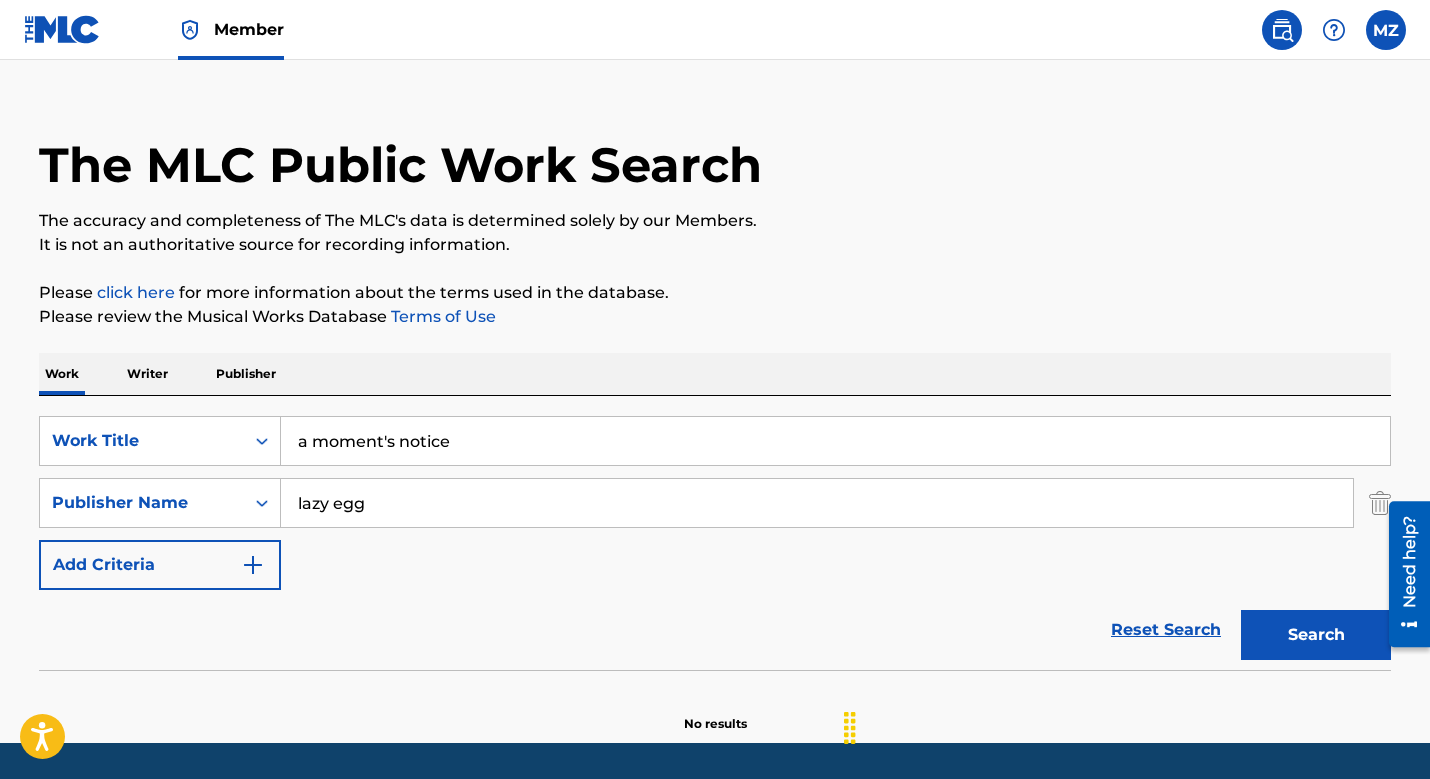 click on "lazy egg" at bounding box center [817, 503] 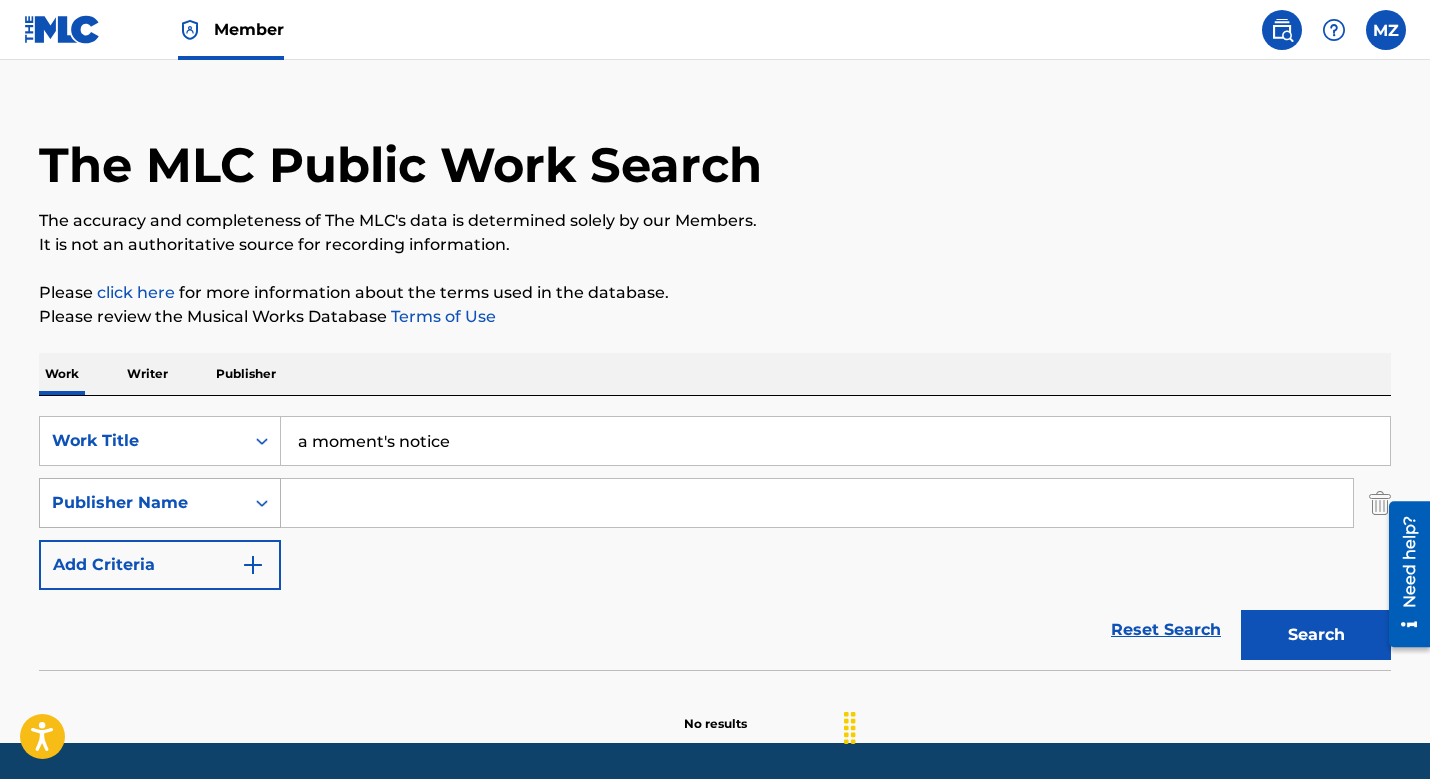 type 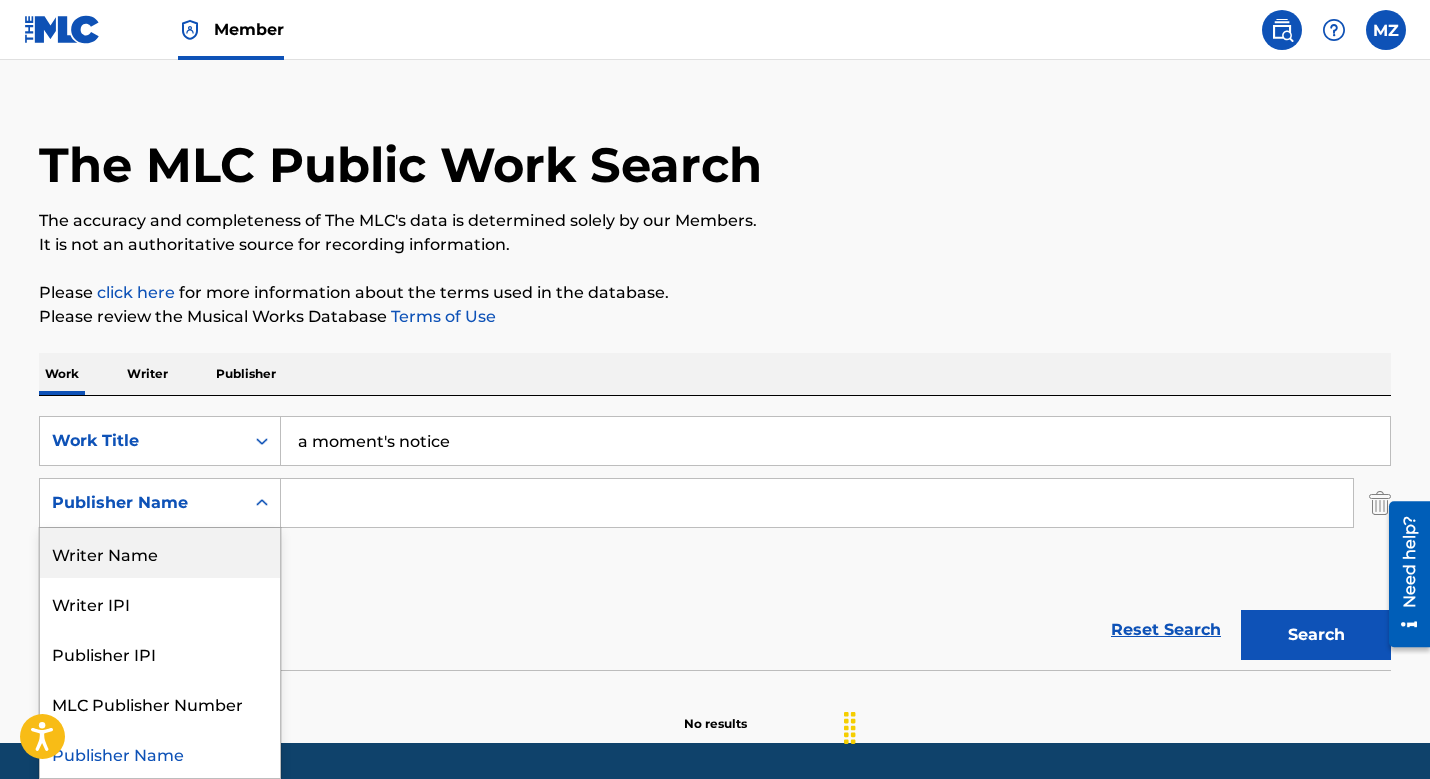 click on "Writer Name" at bounding box center [160, 553] 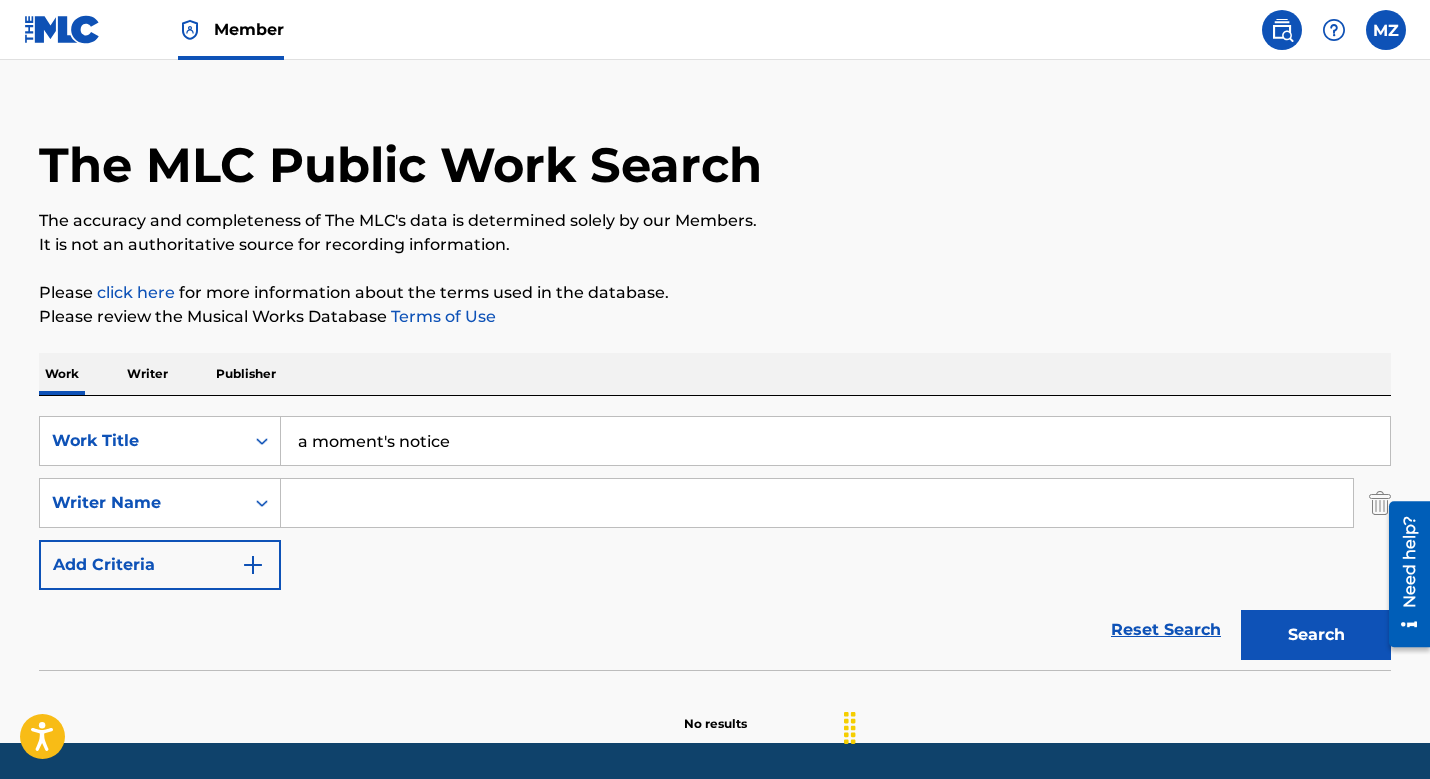 click at bounding box center (817, 503) 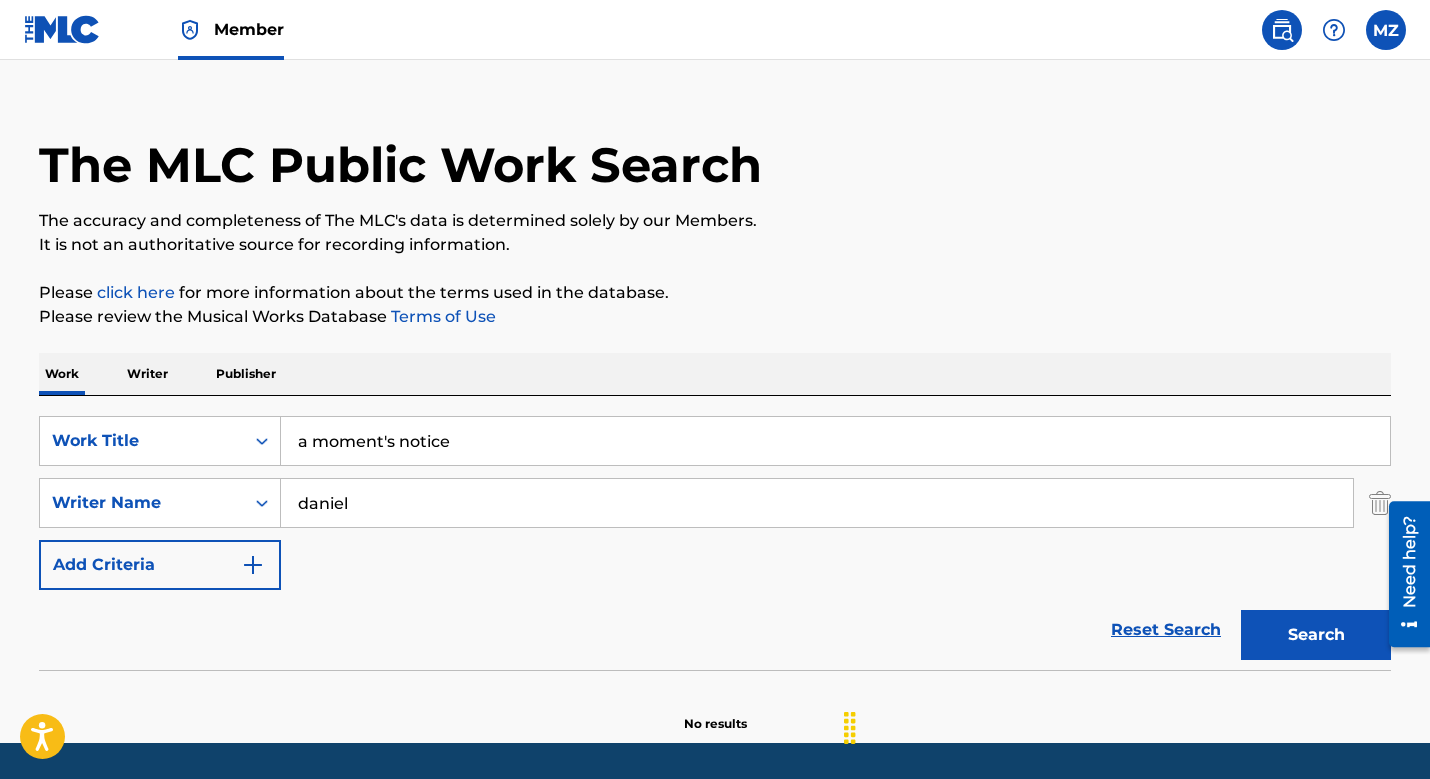click on "Search" at bounding box center (1316, 635) 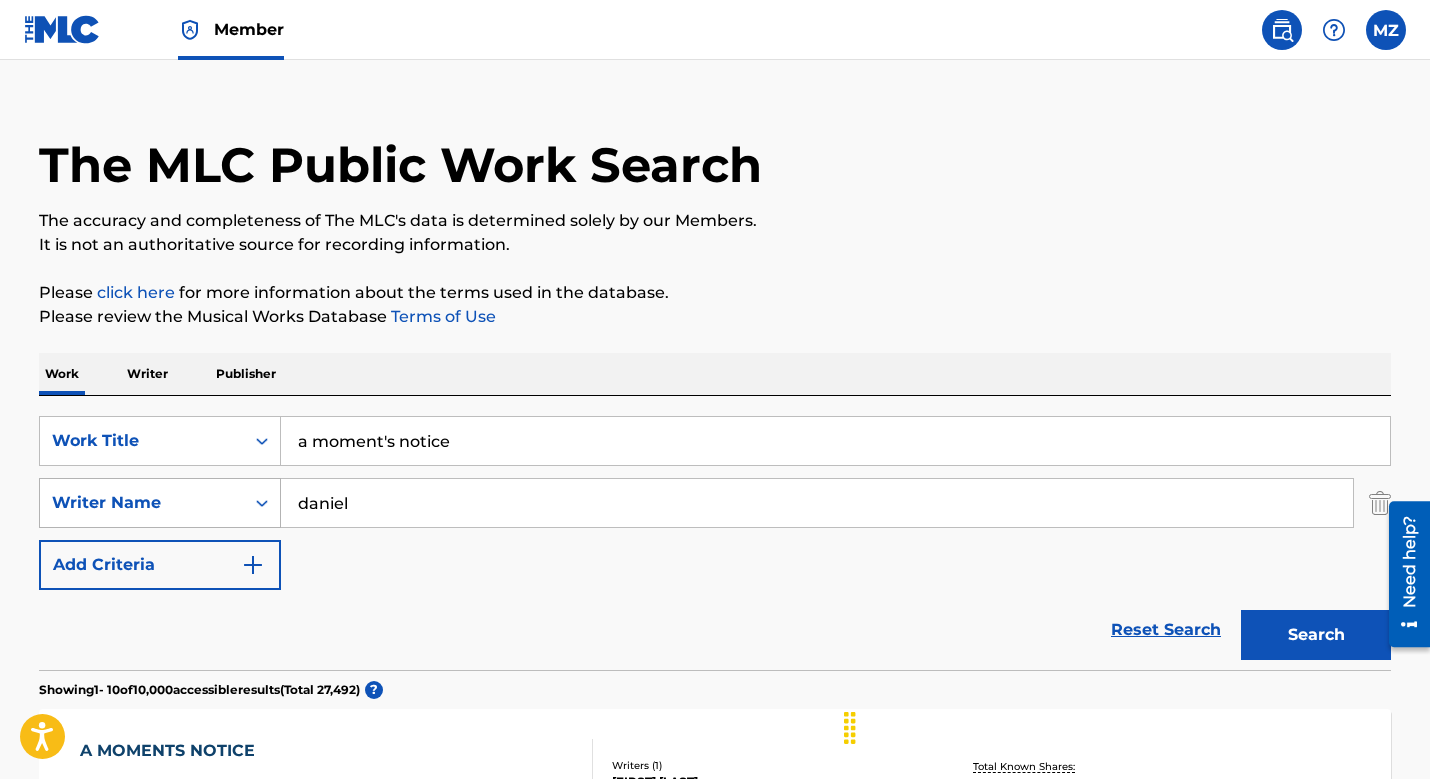 drag, startPoint x: 464, startPoint y: 496, endPoint x: 225, endPoint y: 488, distance: 239.13385 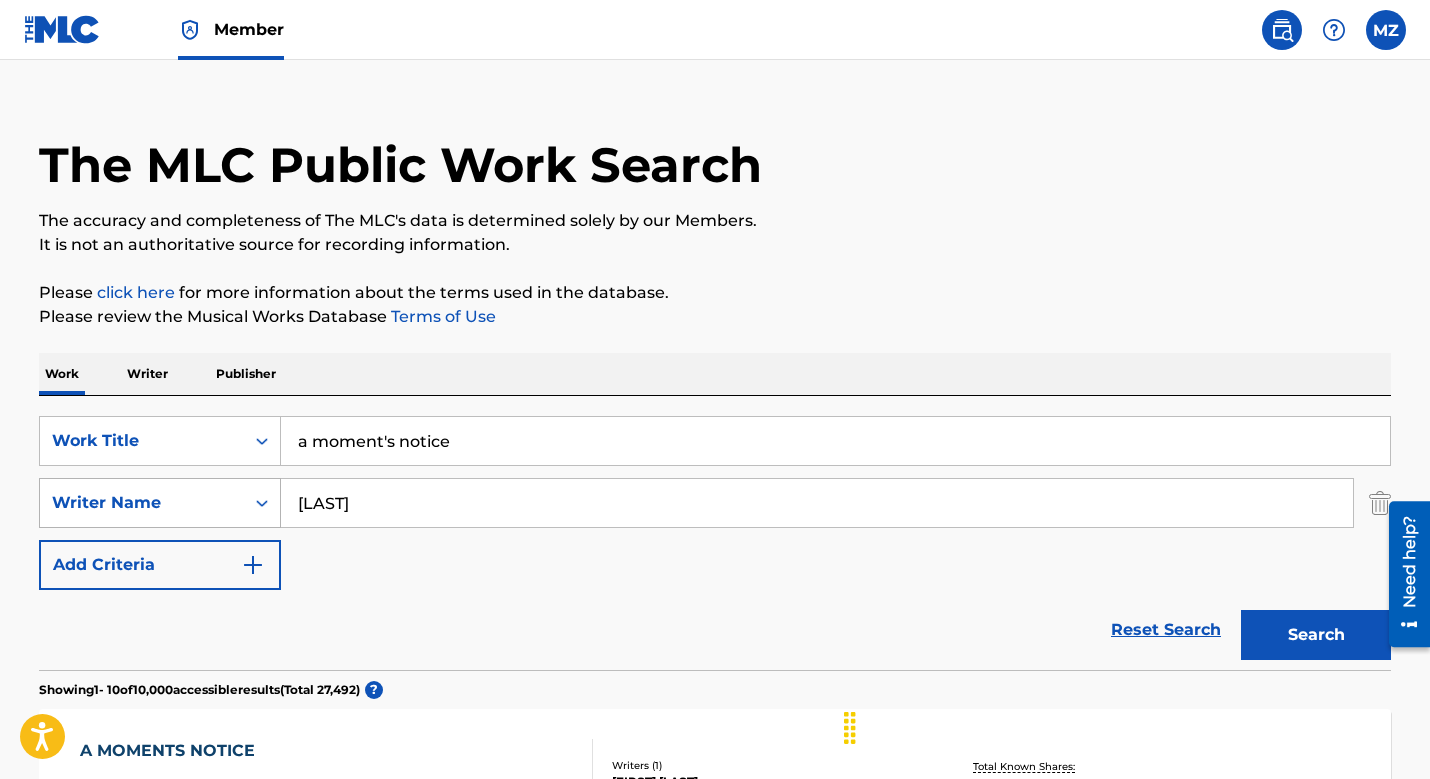 type on "[LAST]" 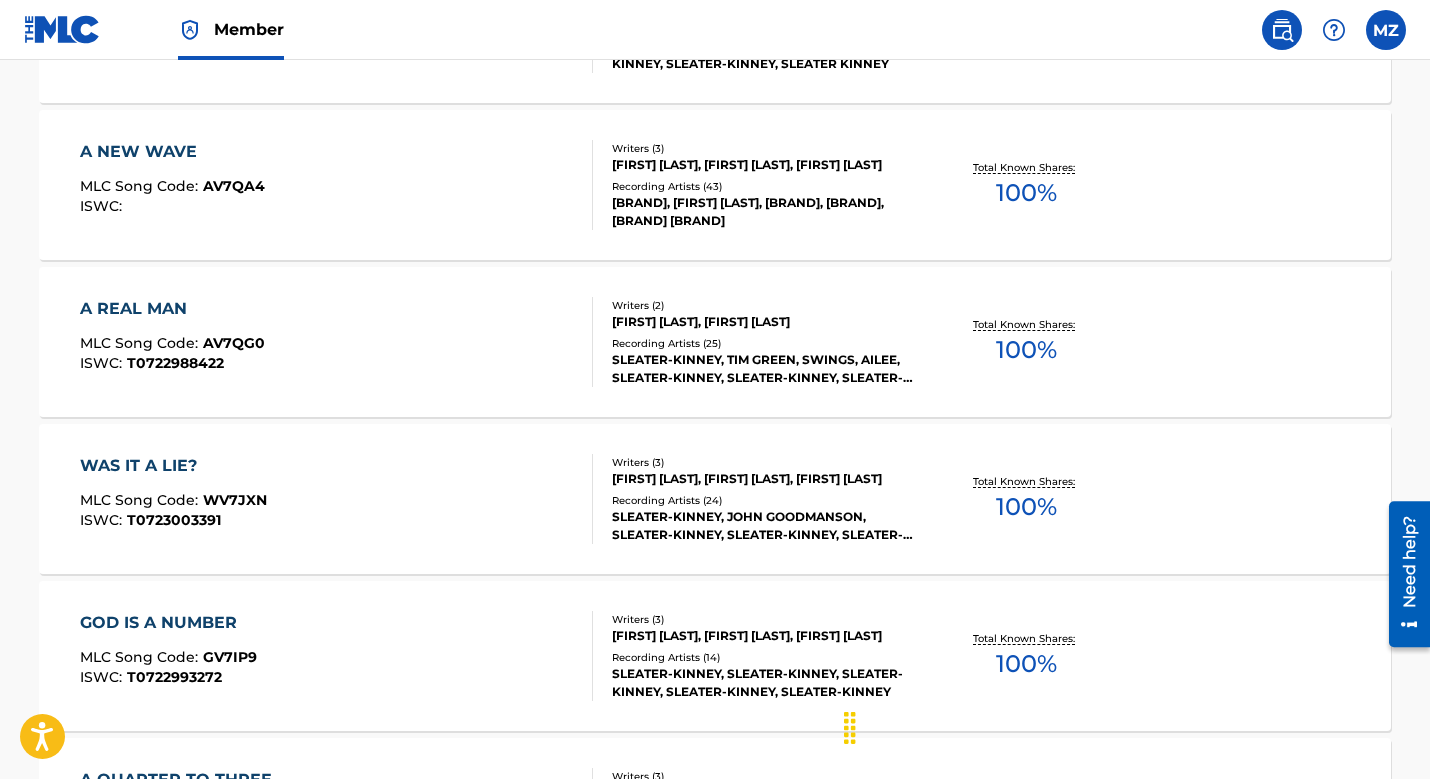 scroll, scrollTop: 0, scrollLeft: 0, axis: both 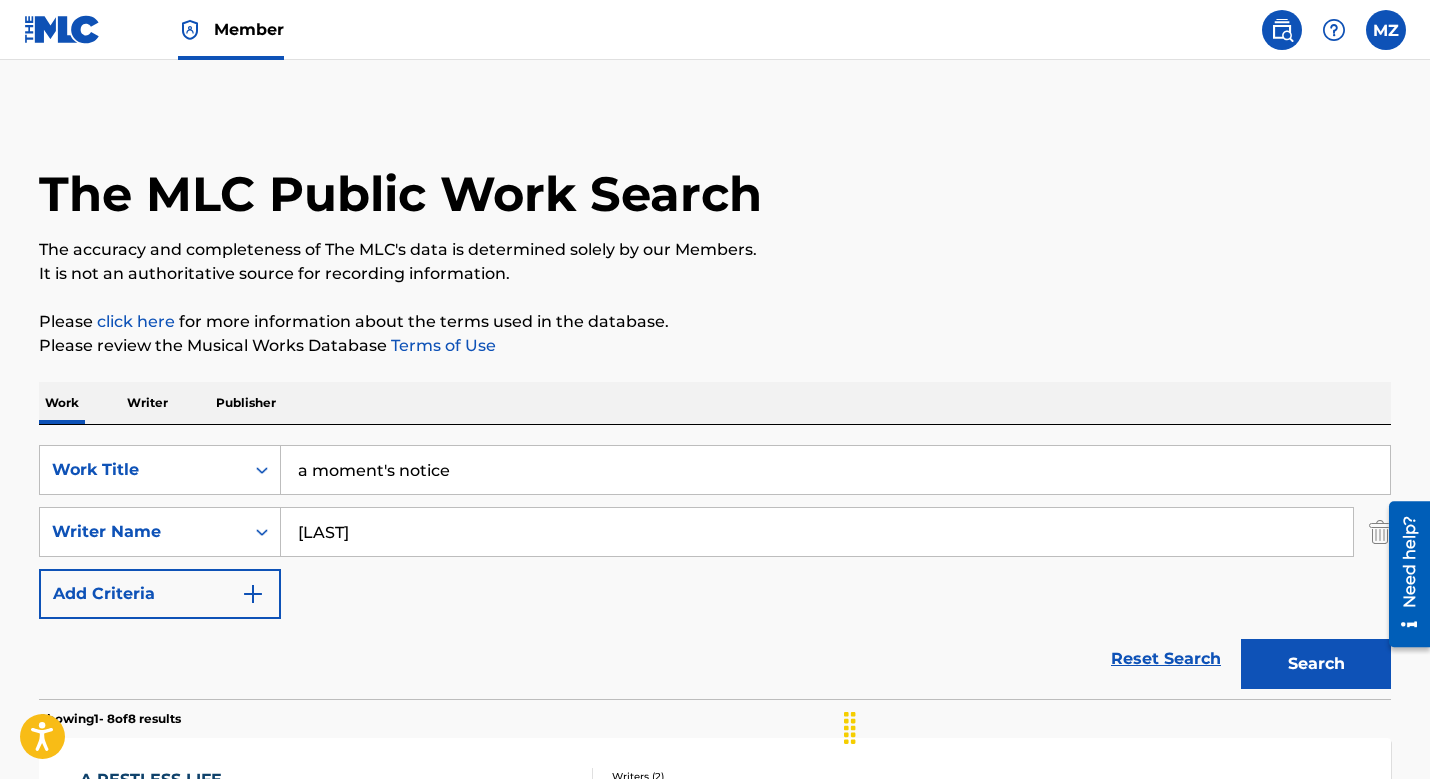 click at bounding box center [62, 29] 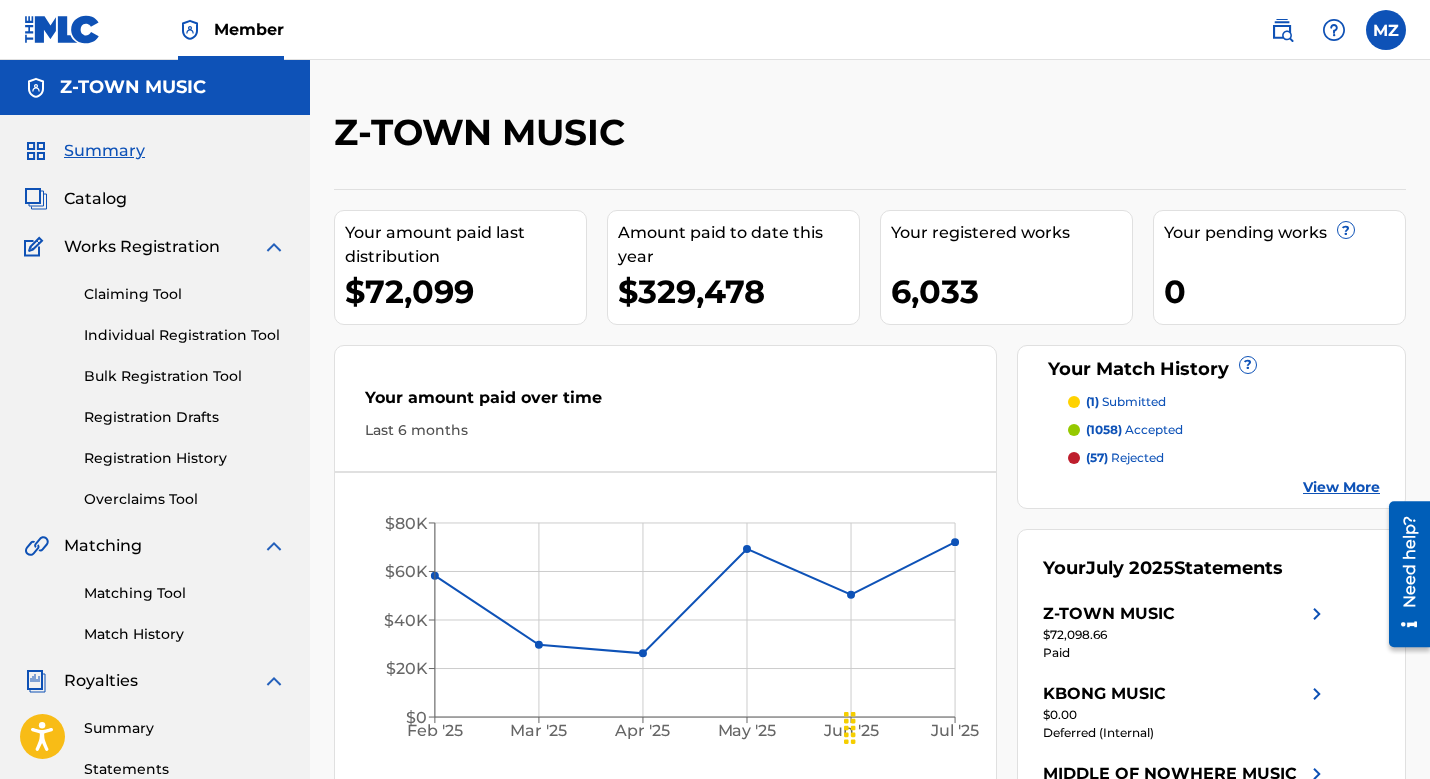 click on "Registration History" at bounding box center [185, 458] 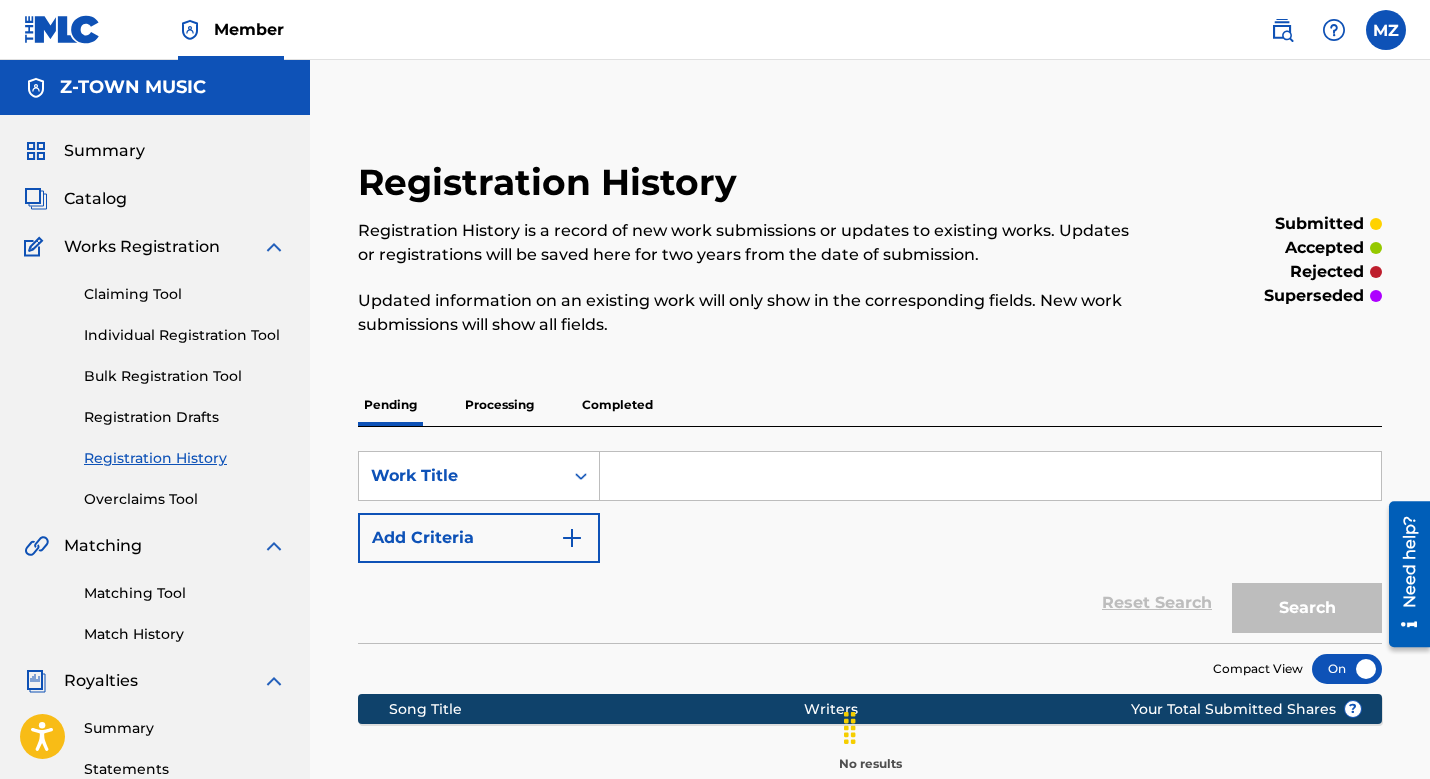 click at bounding box center [990, 476] 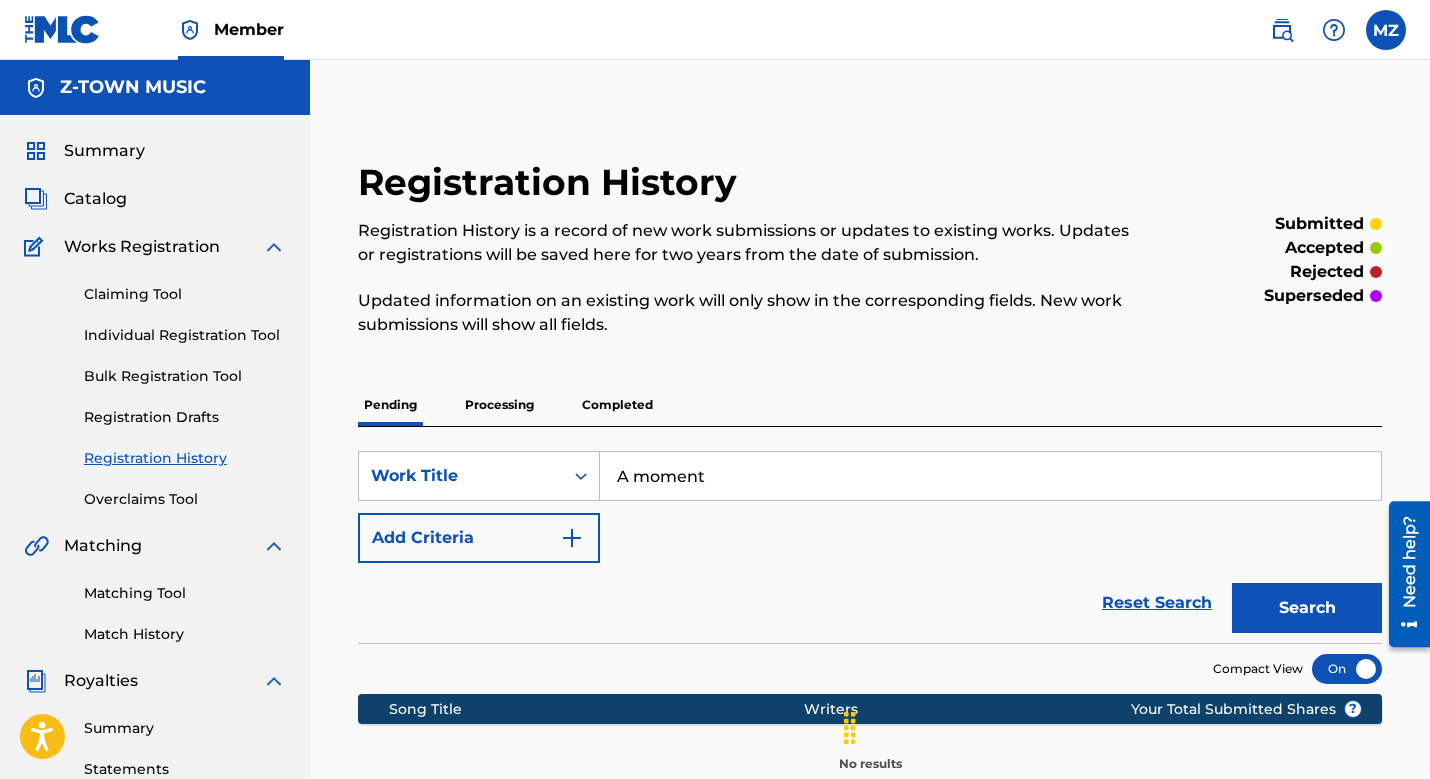 type on "A moment" 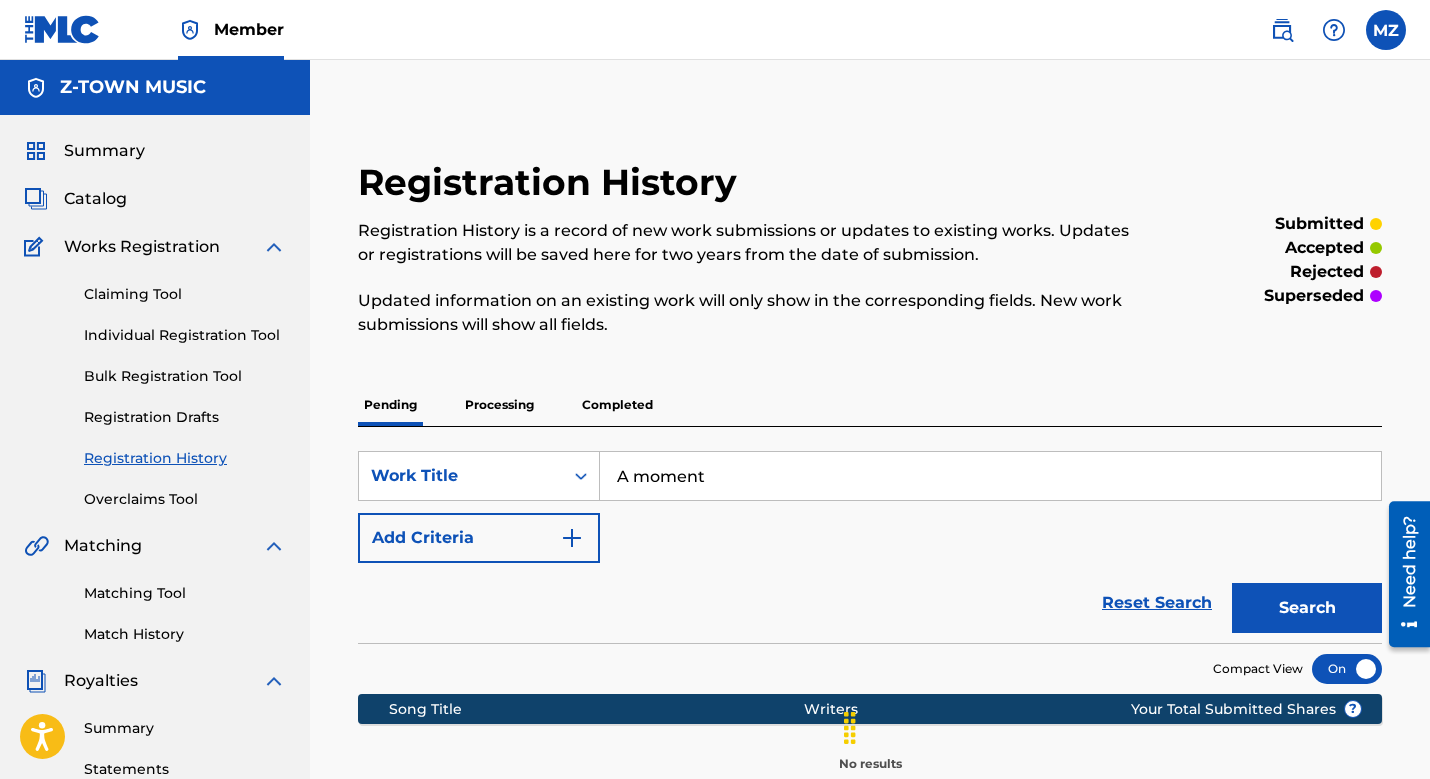 click on "Processing" at bounding box center (499, 405) 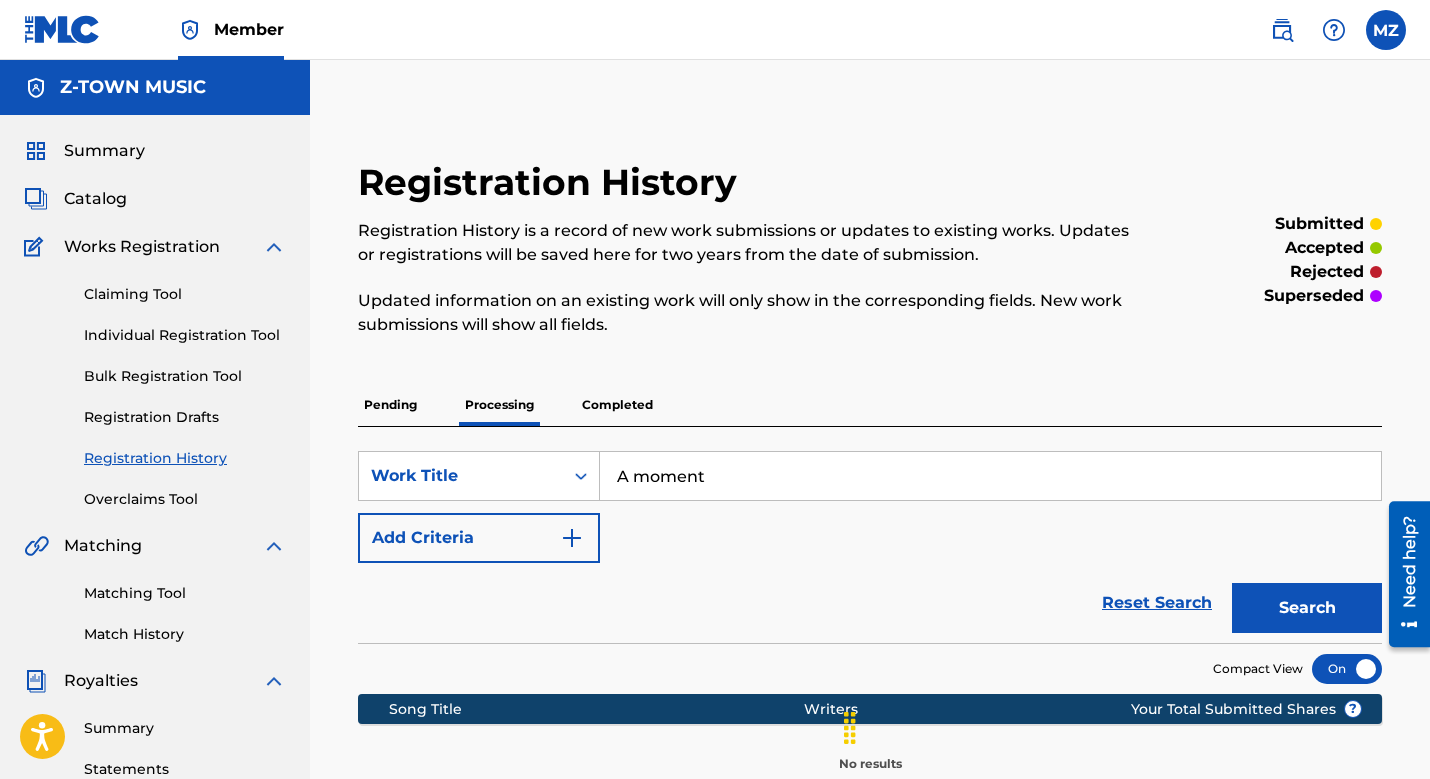 click on "Pending Processing Completed" at bounding box center [870, 405] 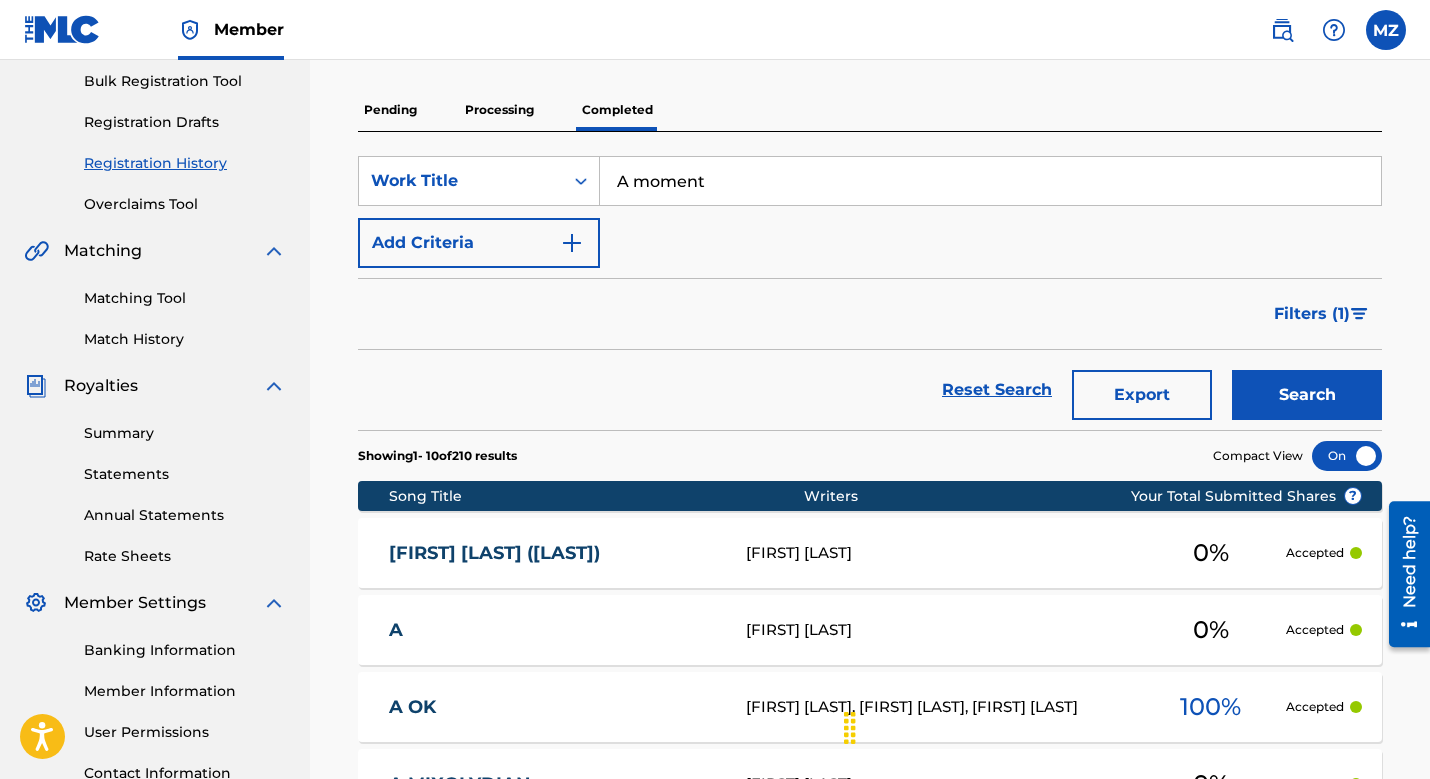scroll, scrollTop: 284, scrollLeft: 0, axis: vertical 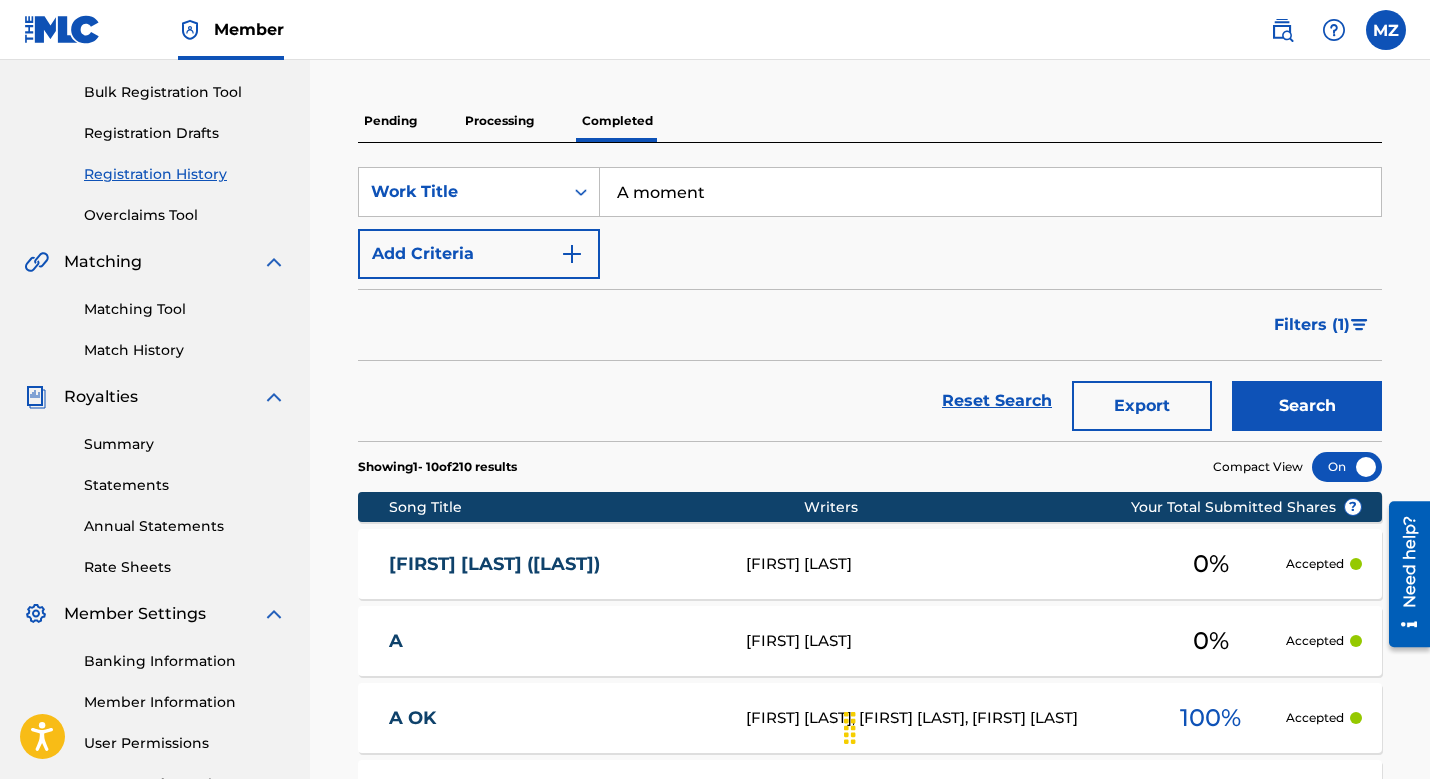 click on "A moment" at bounding box center (990, 192) 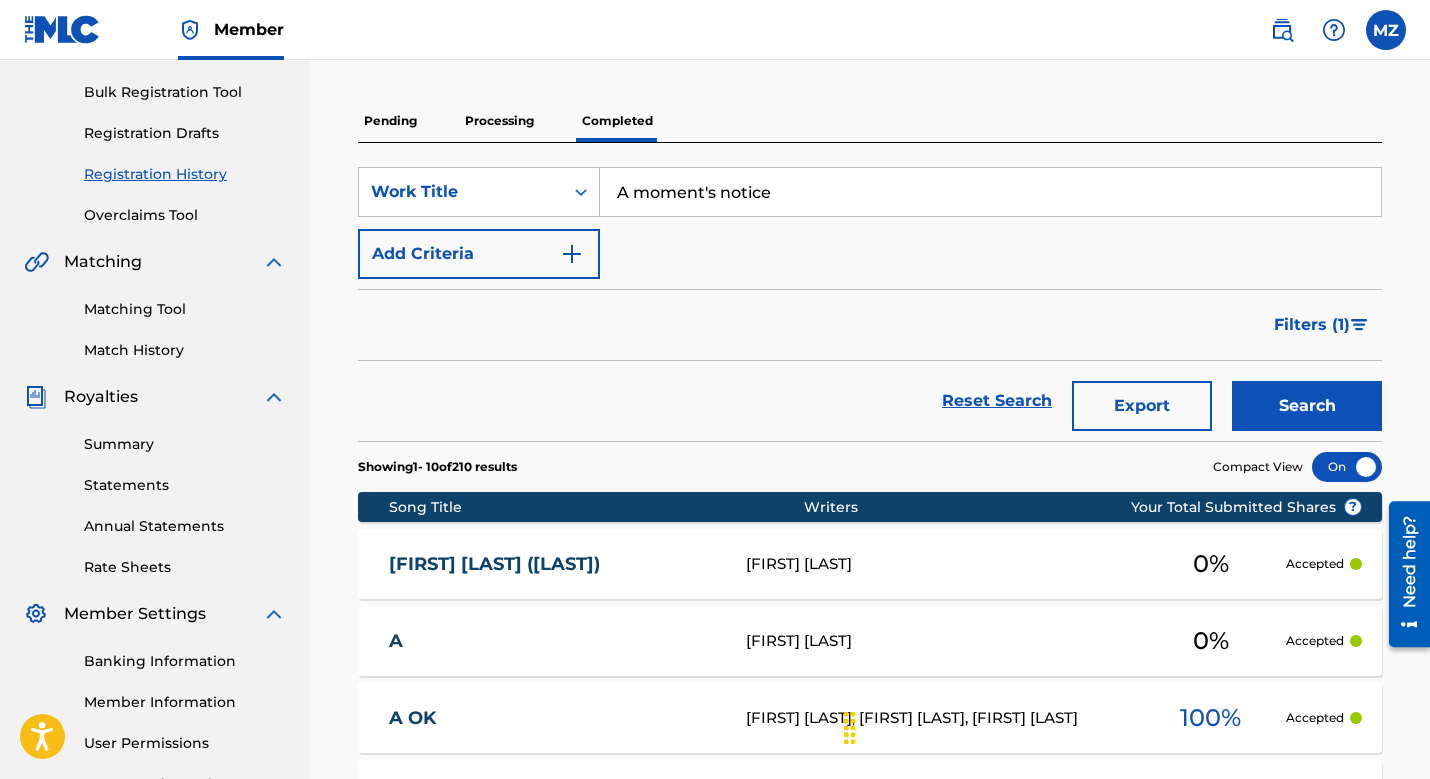 type on "A moment's notice" 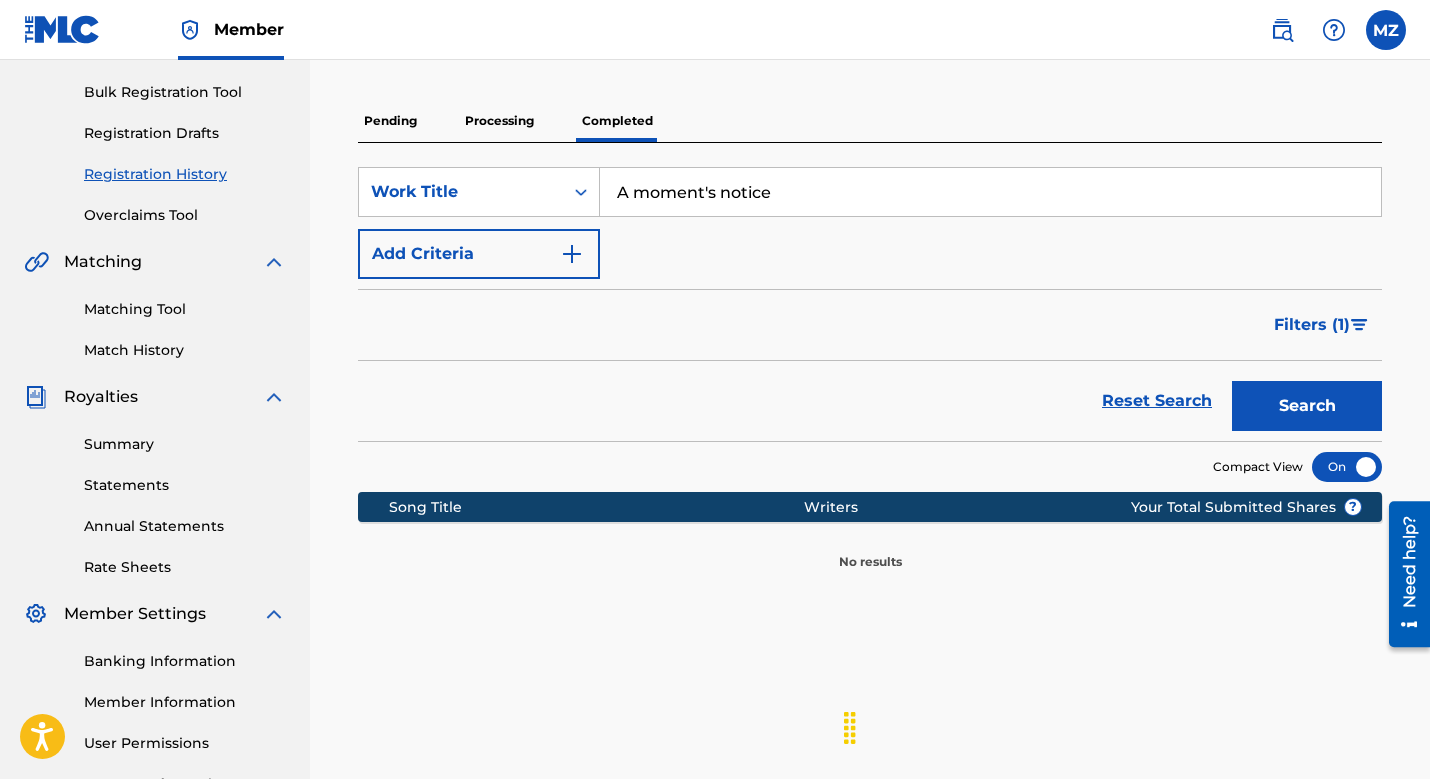 click on "Processing" at bounding box center [499, 121] 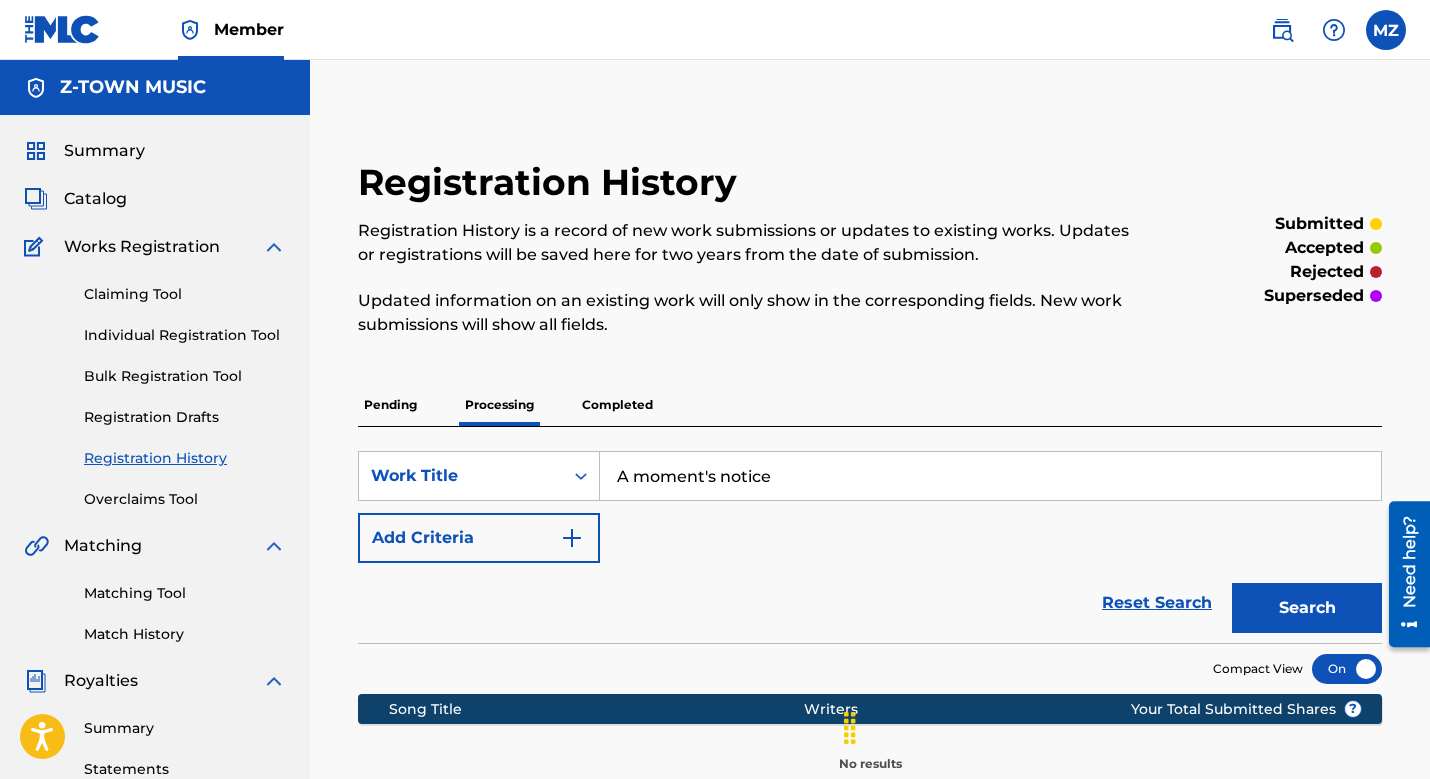 click on "A moment's notice" at bounding box center [990, 476] 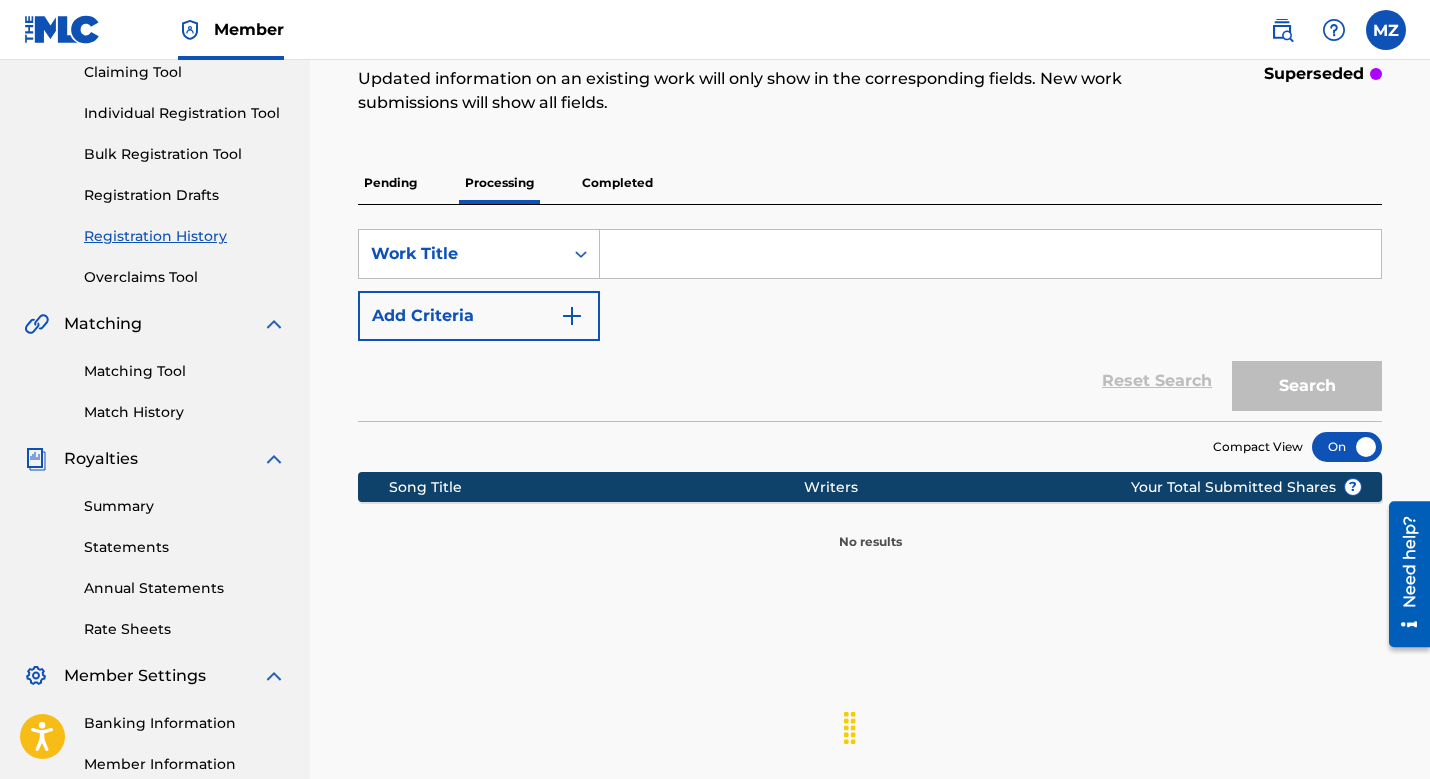 scroll, scrollTop: 243, scrollLeft: 0, axis: vertical 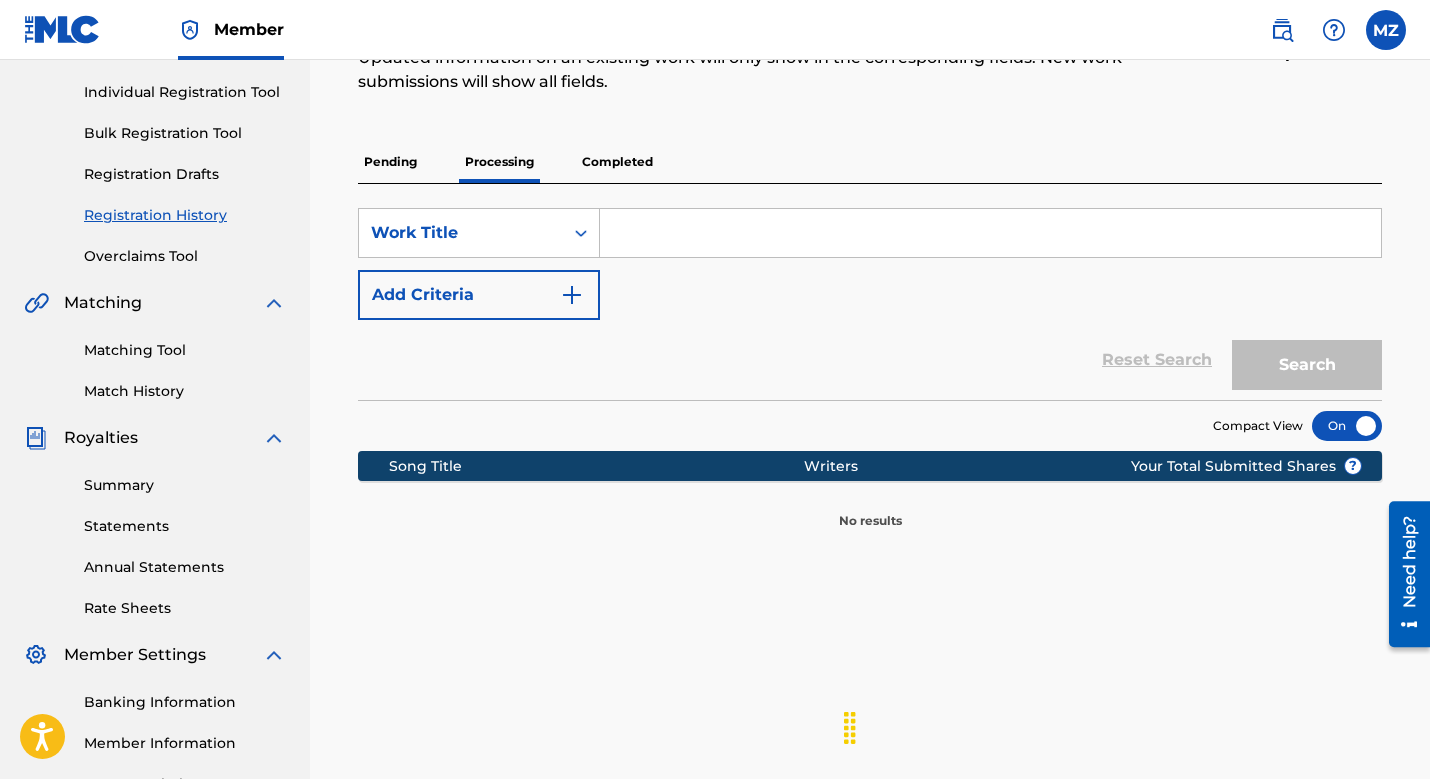 type 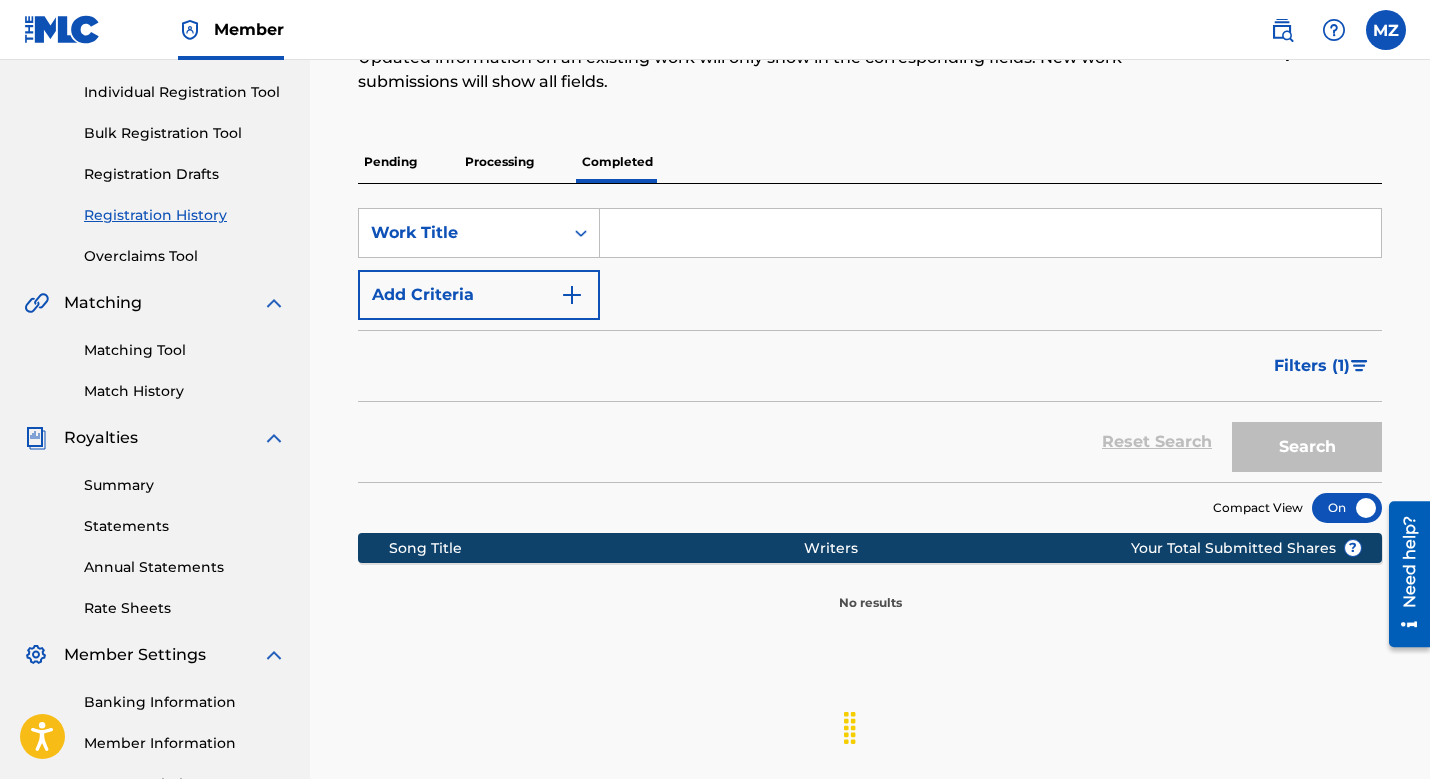 scroll, scrollTop: 0, scrollLeft: 0, axis: both 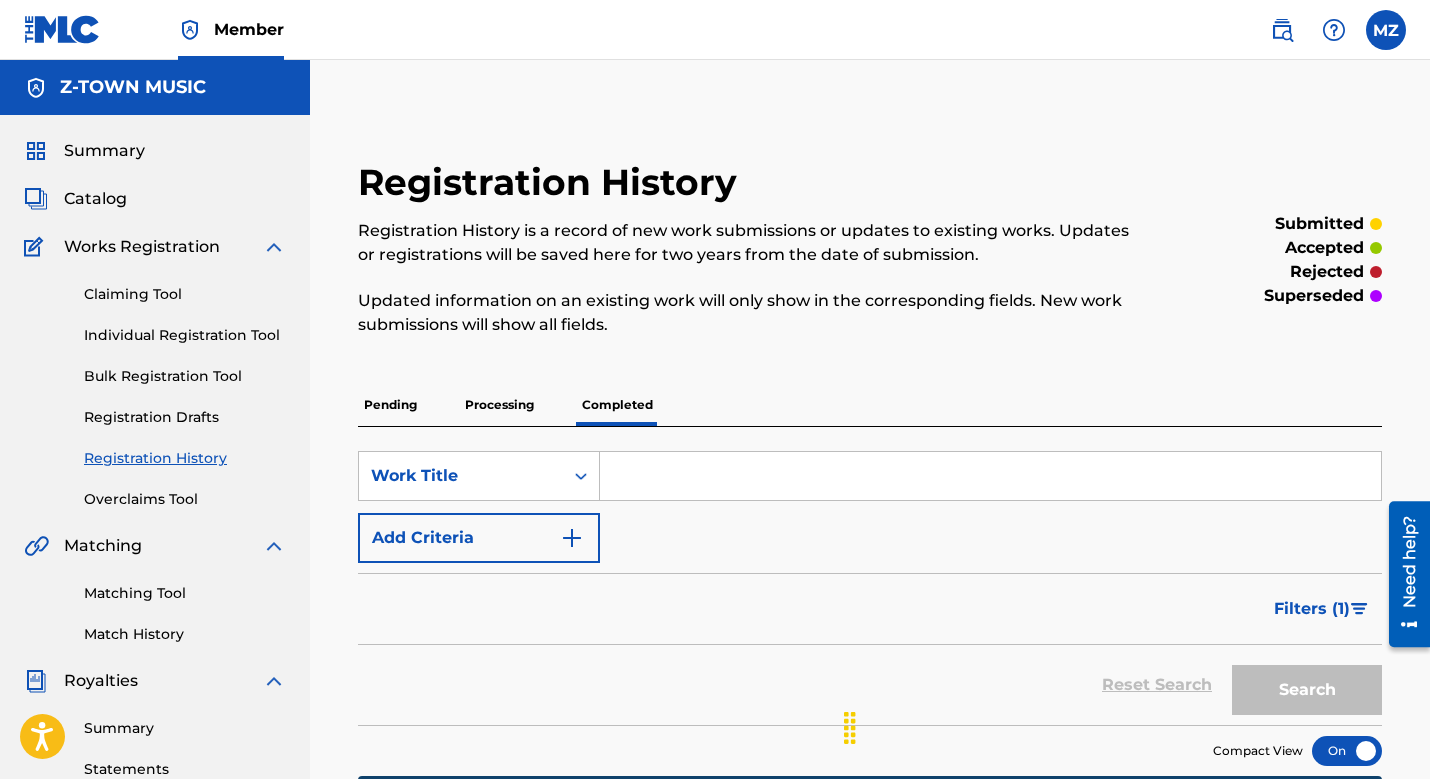 click on "Search" at bounding box center (1302, 685) 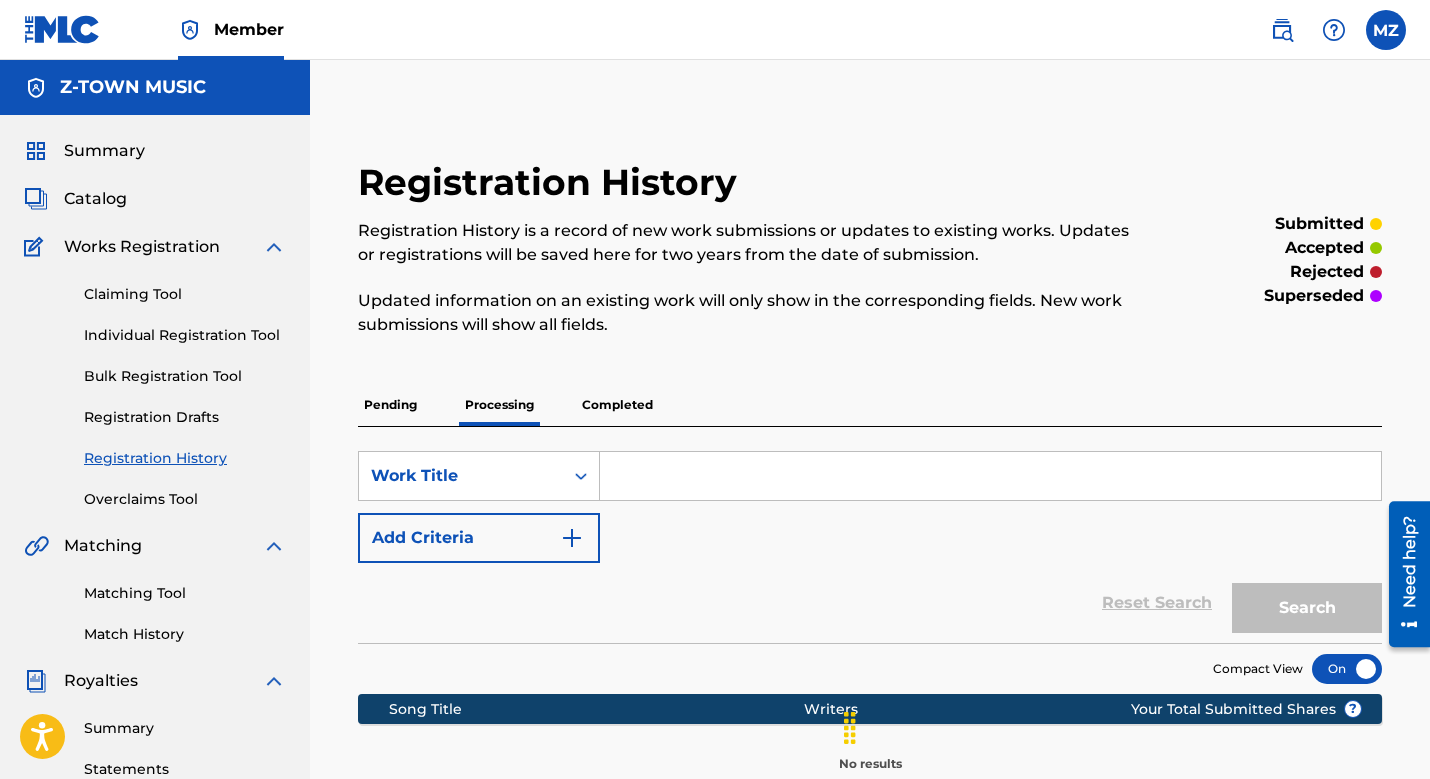 click on "Pending" at bounding box center (390, 405) 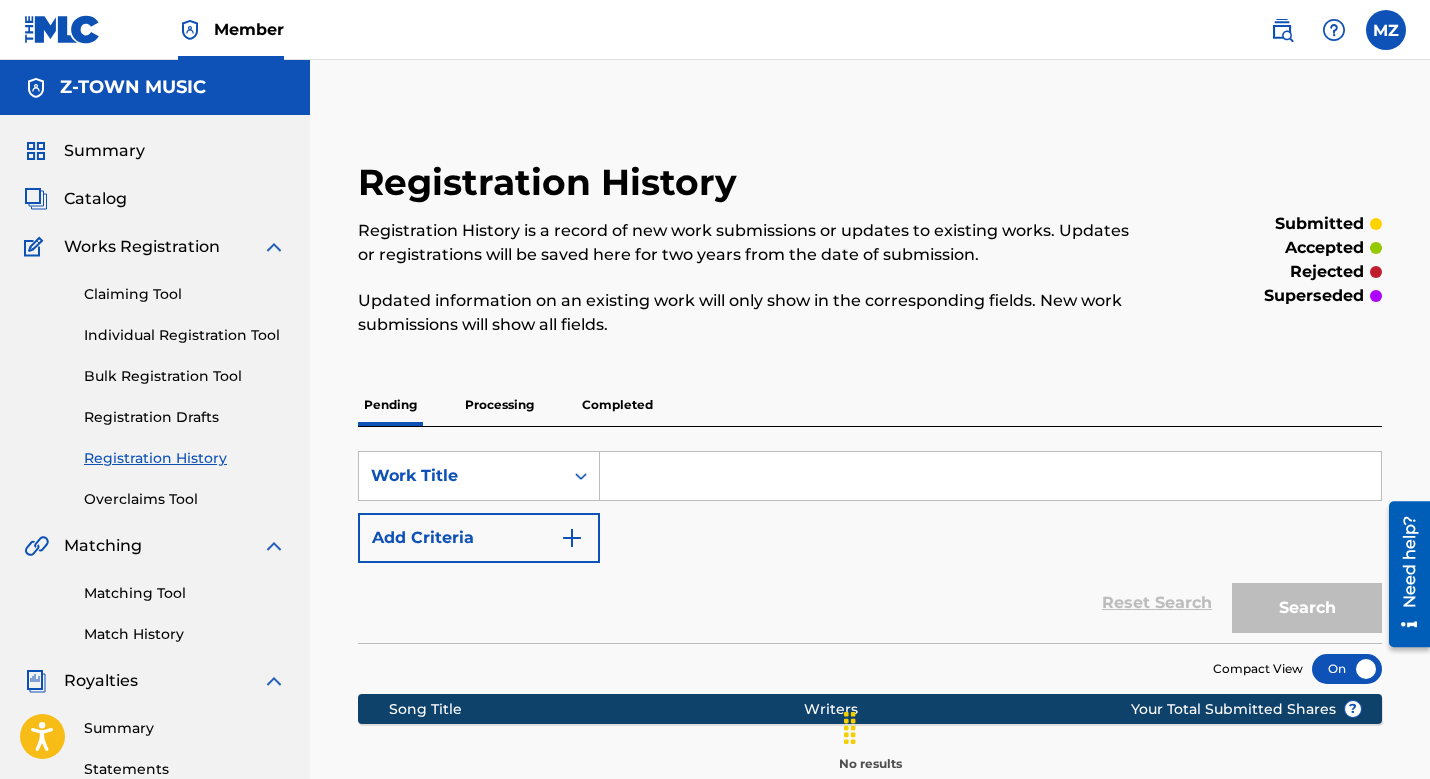 click on "Pending Processing Completed" at bounding box center (870, 405) 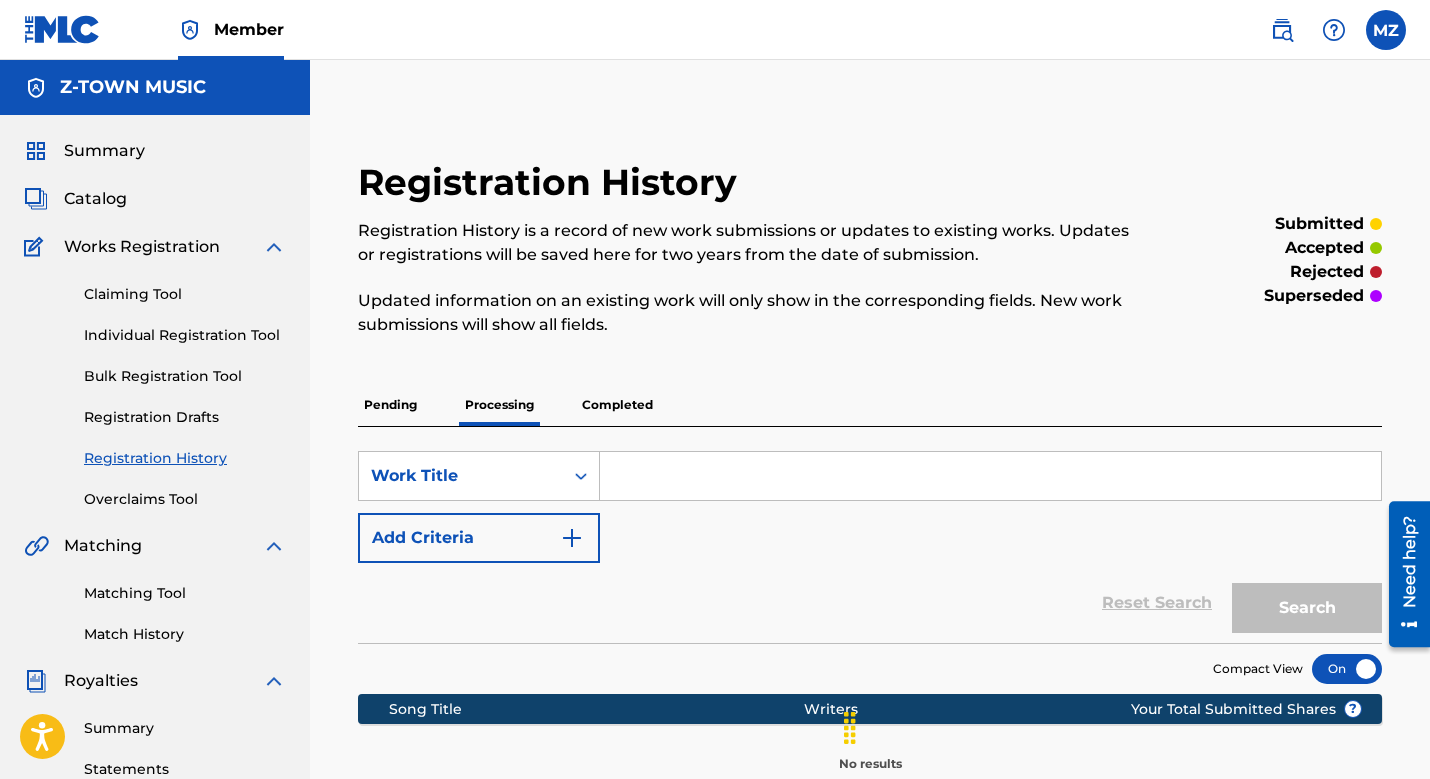 click on "Completed" at bounding box center (617, 405) 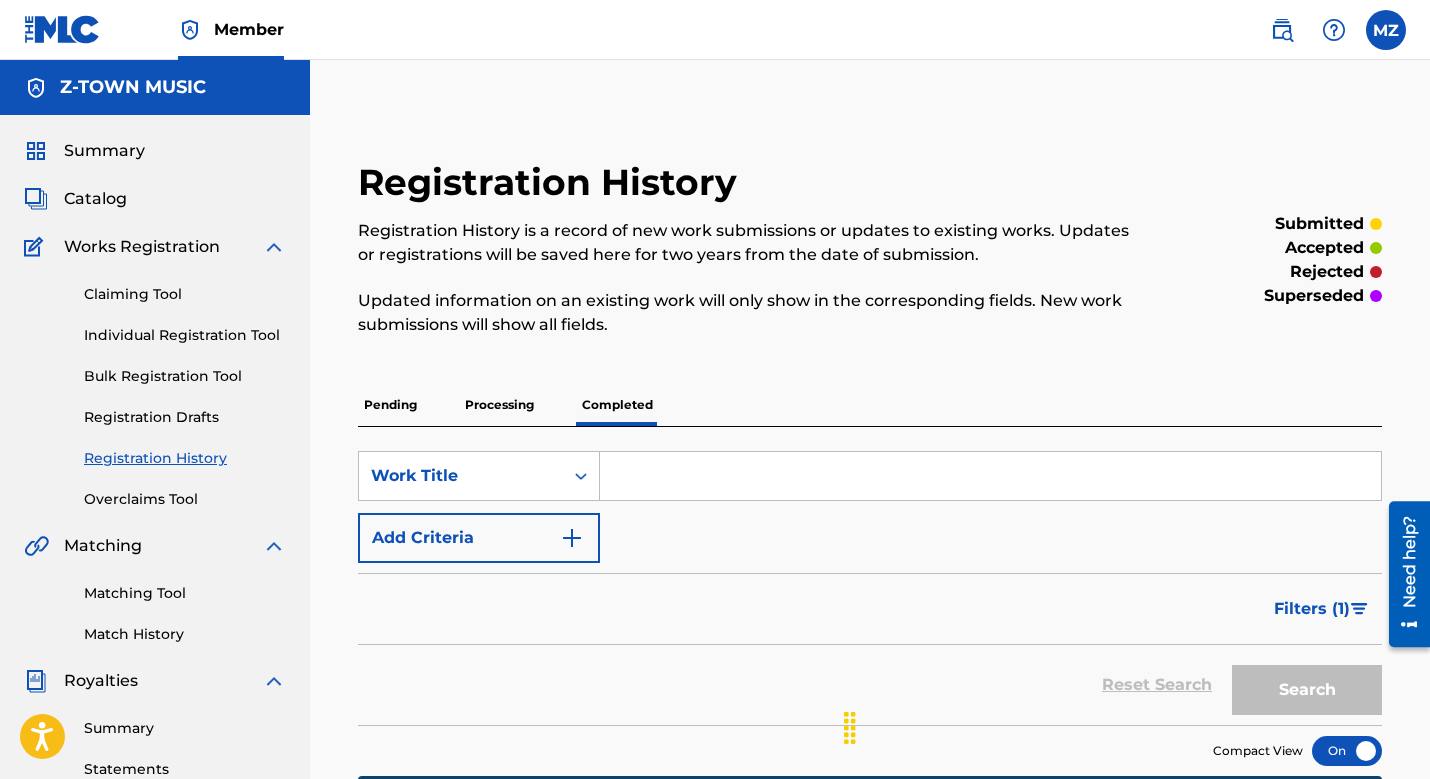 click on "Bulk Registration Tool" at bounding box center [185, 376] 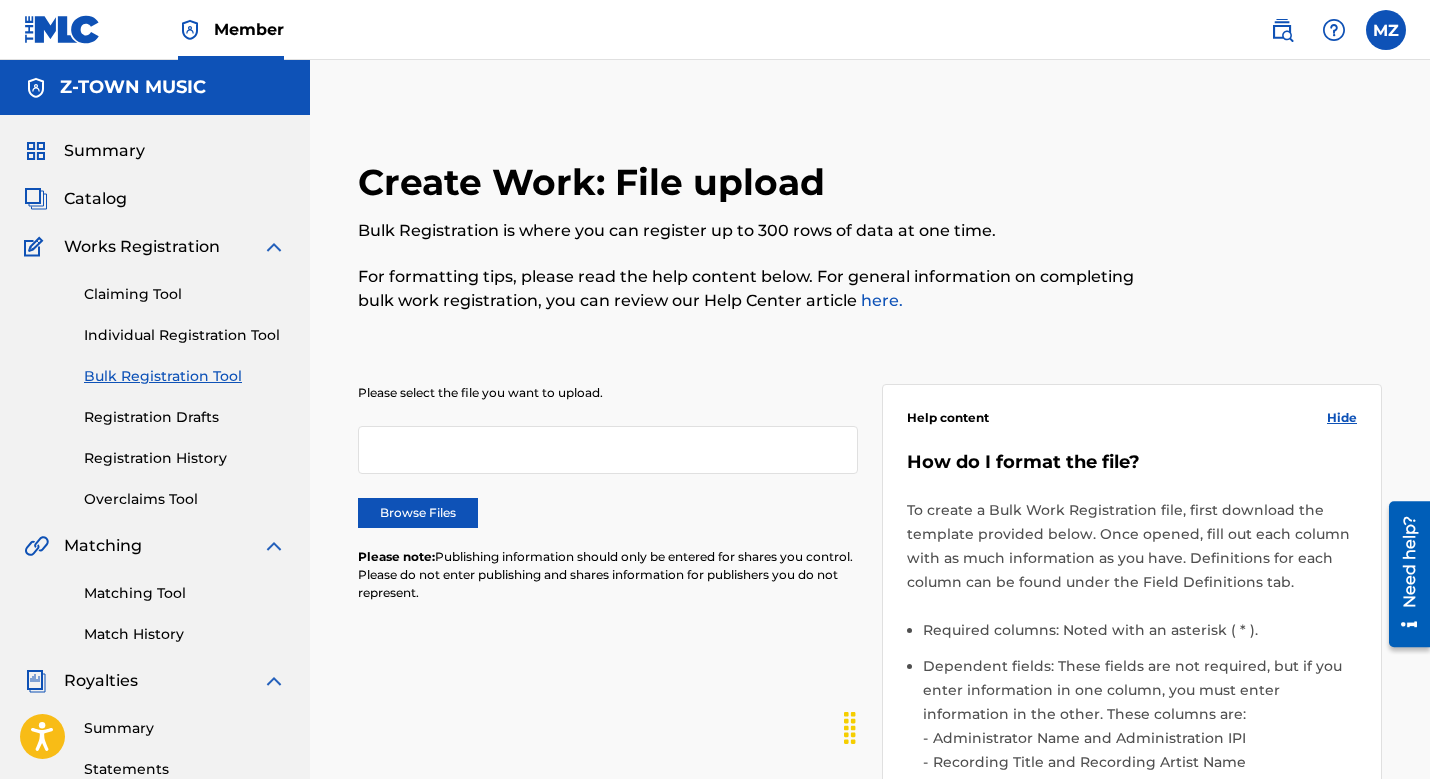 click on "Registration History" at bounding box center [185, 458] 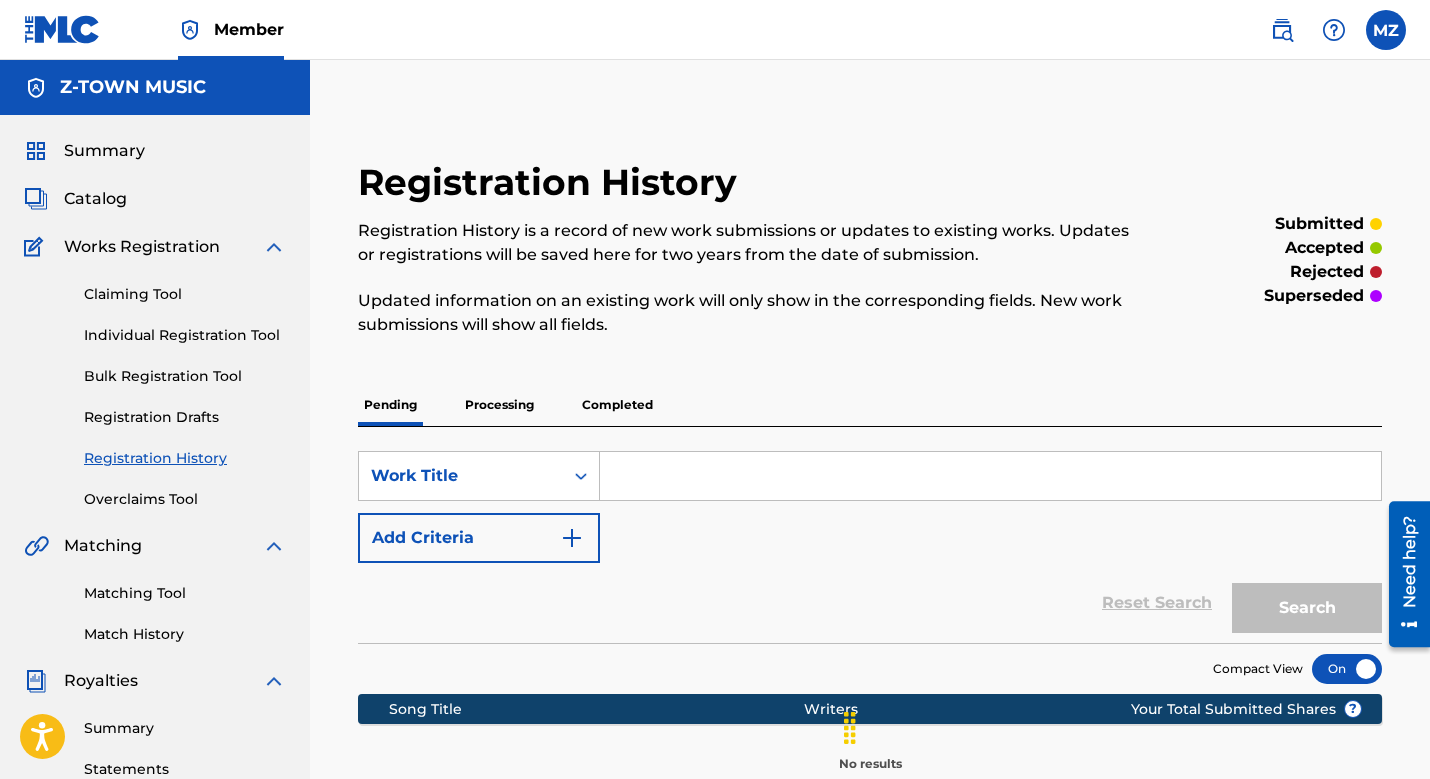 click on "Processing" at bounding box center [499, 405] 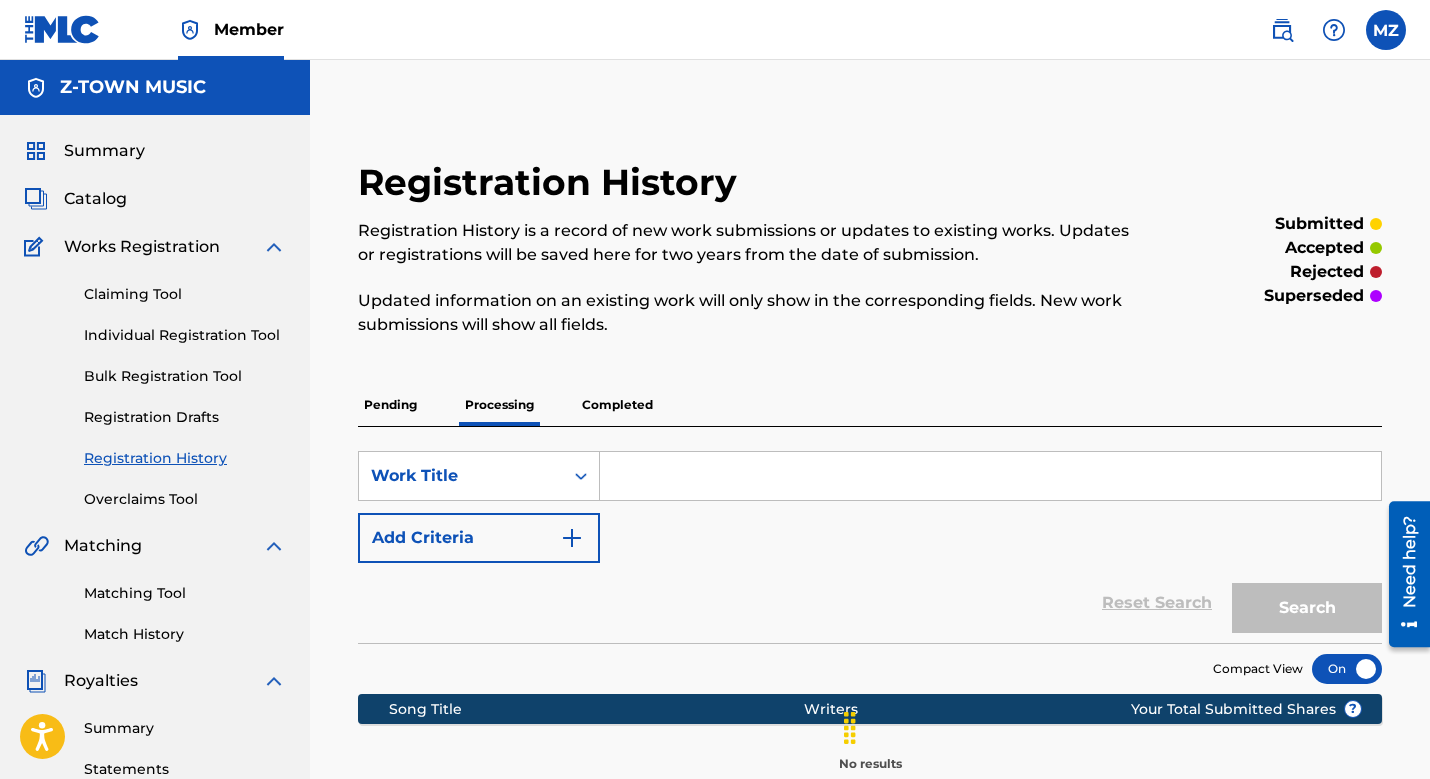click on "Completed" at bounding box center (617, 405) 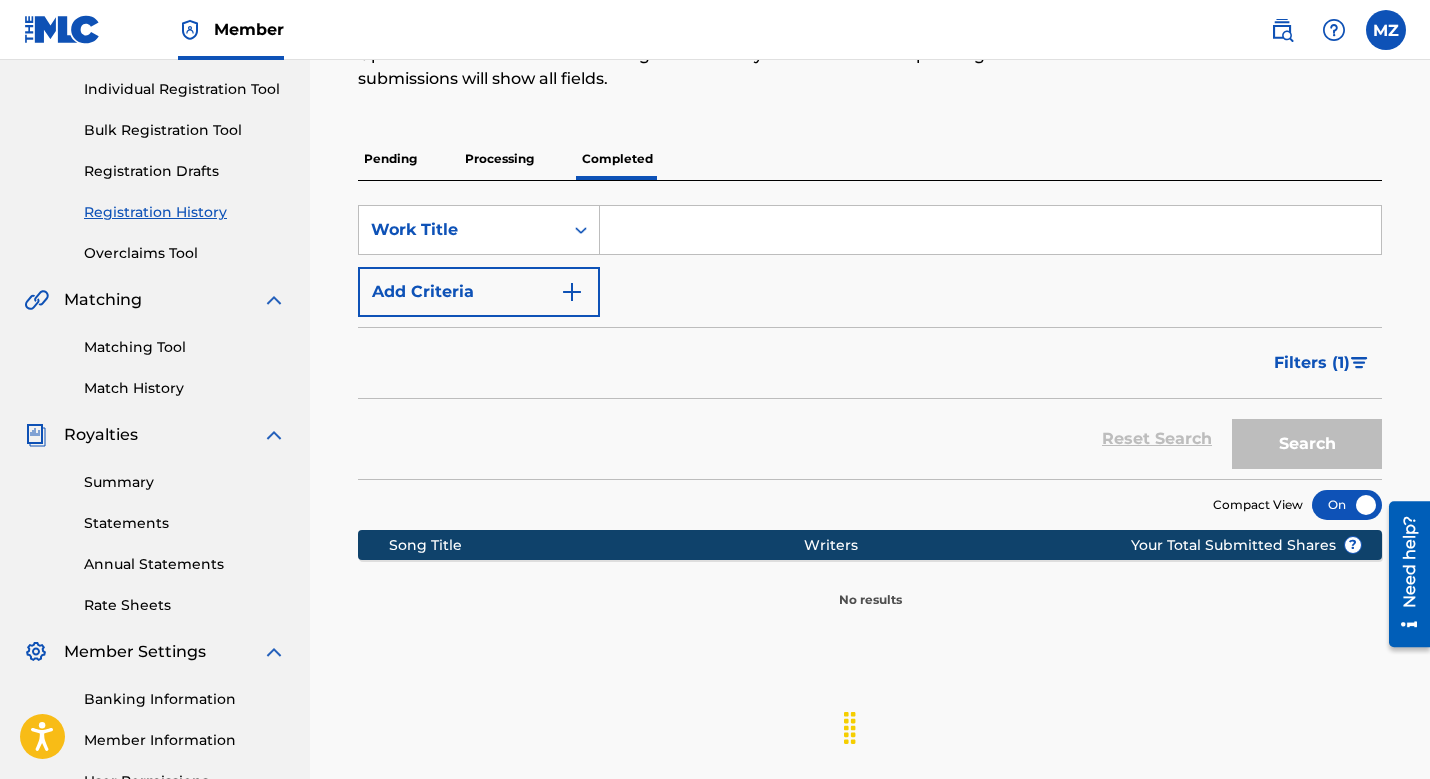 scroll, scrollTop: 307, scrollLeft: 0, axis: vertical 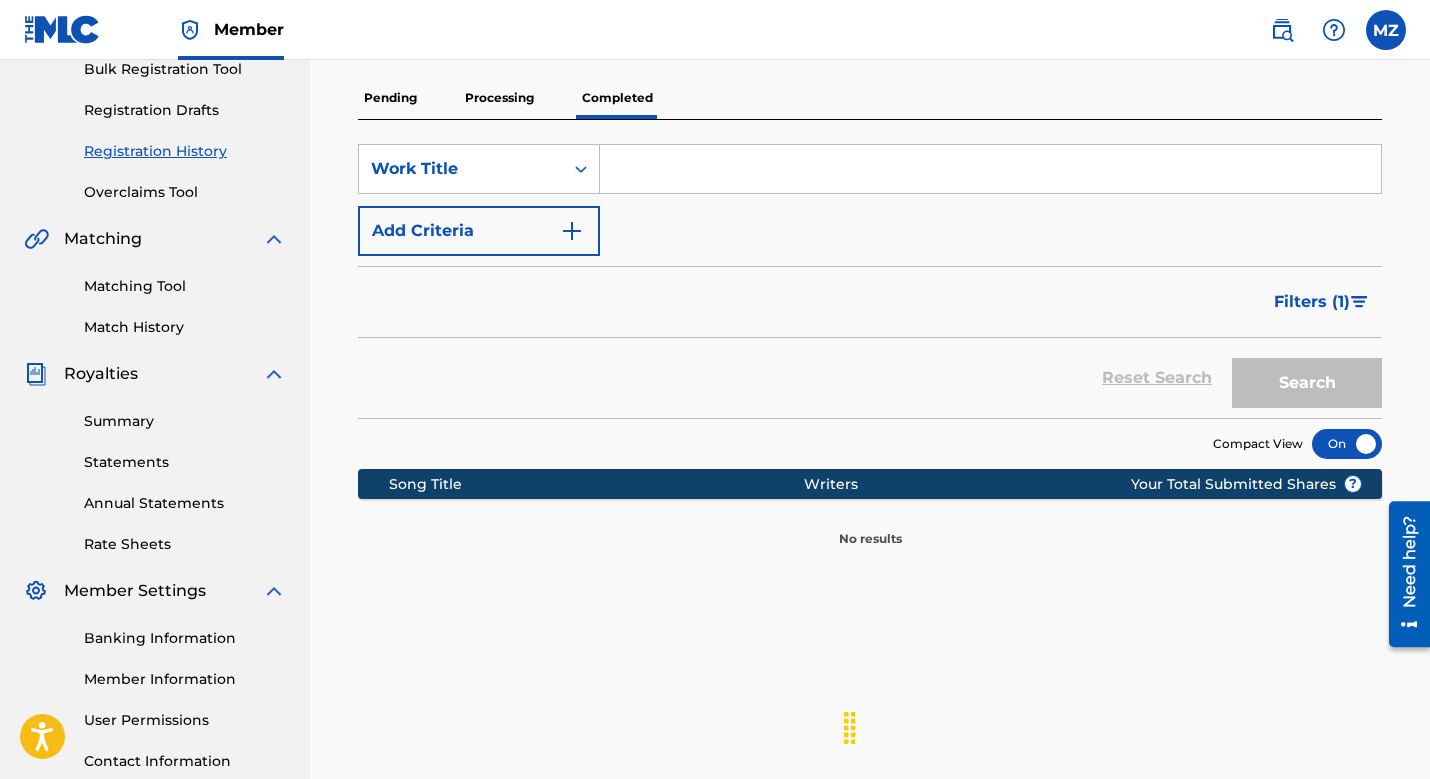 click at bounding box center [990, 169] 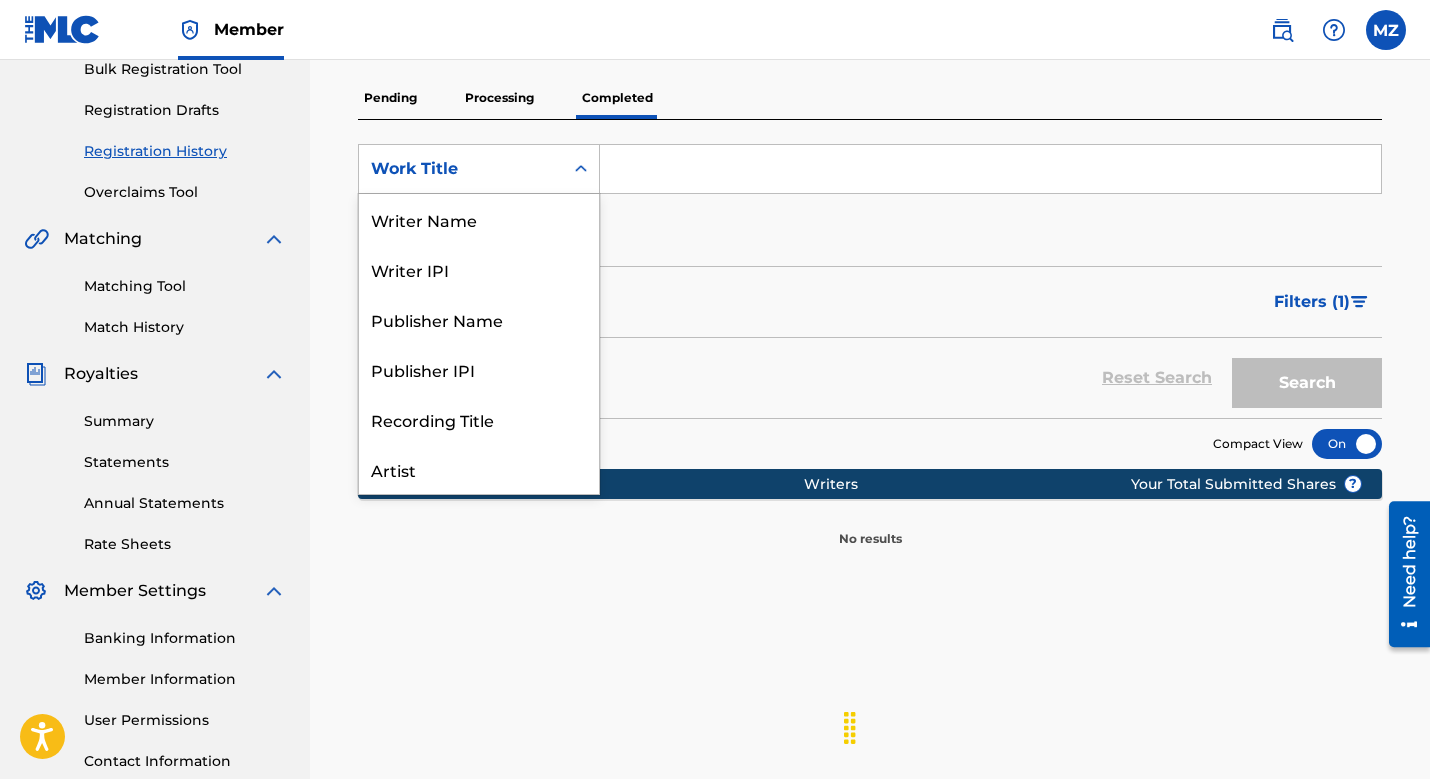 click 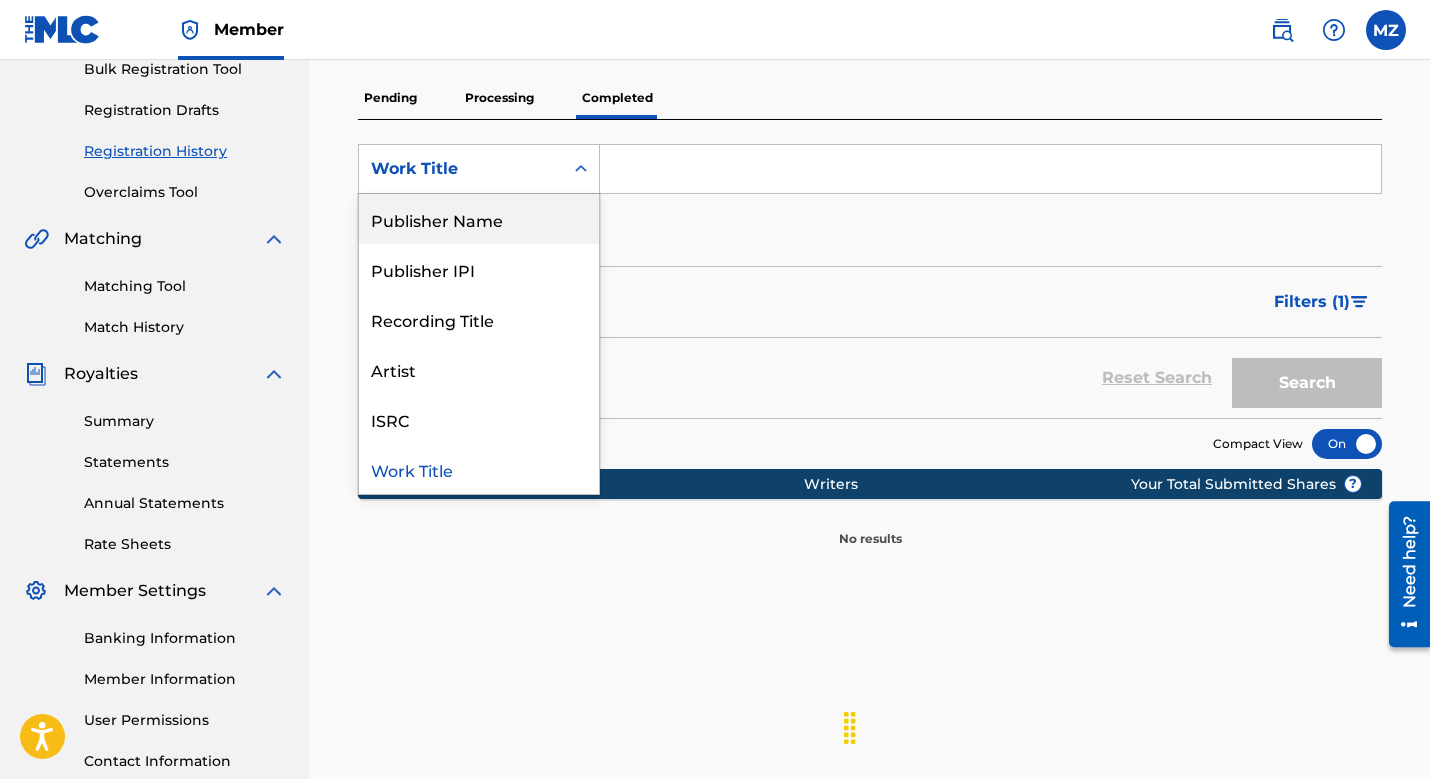 click on "Publisher Name" at bounding box center (479, 219) 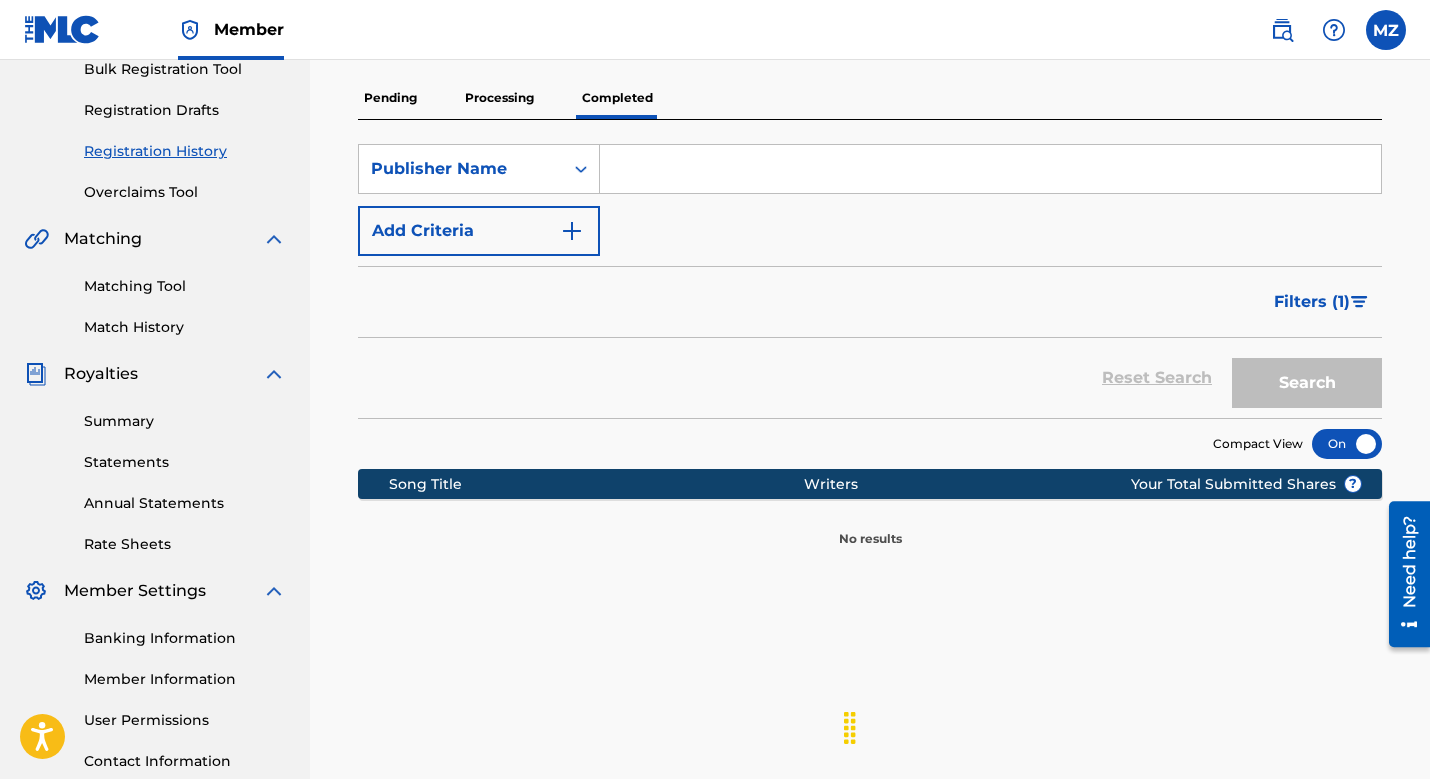 click at bounding box center [990, 169] 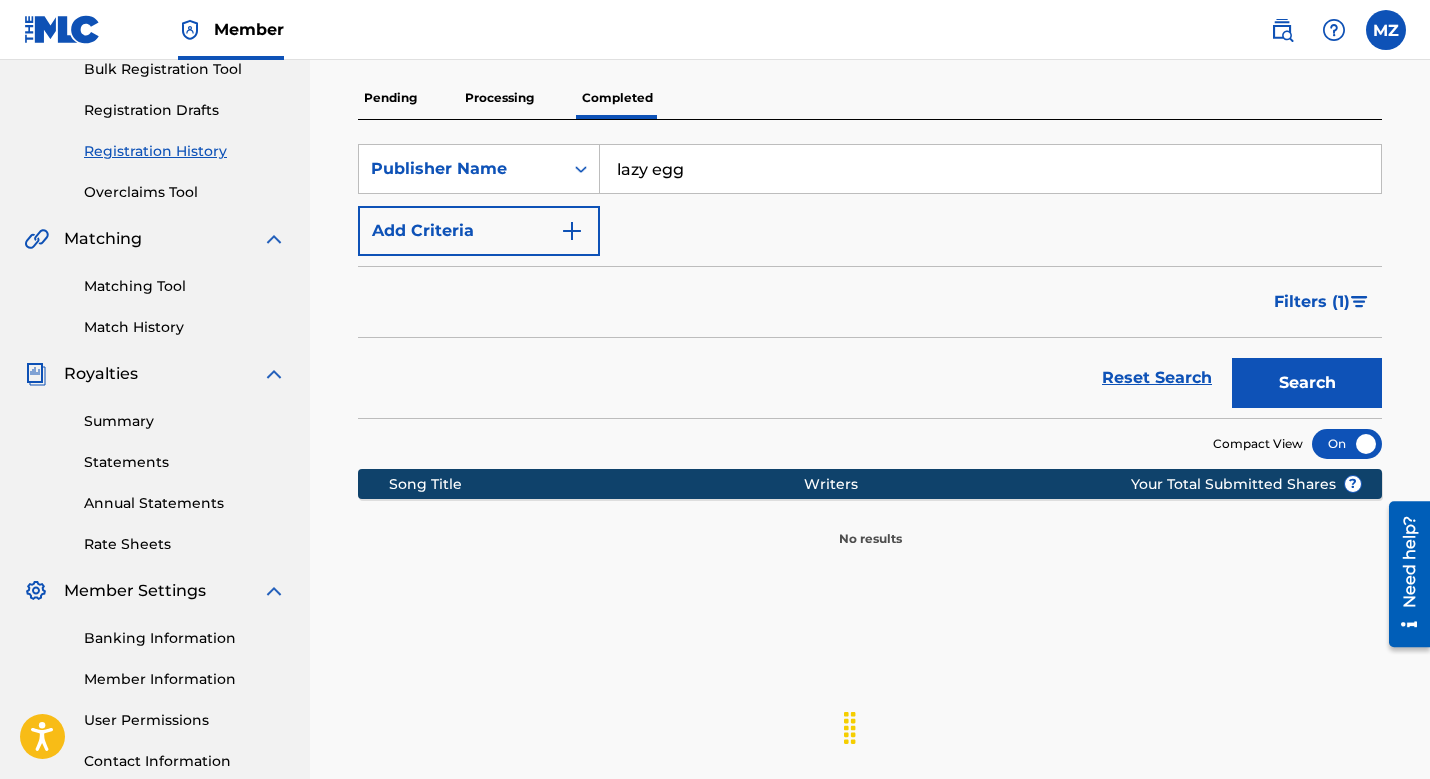 click on "Search" at bounding box center [1307, 383] 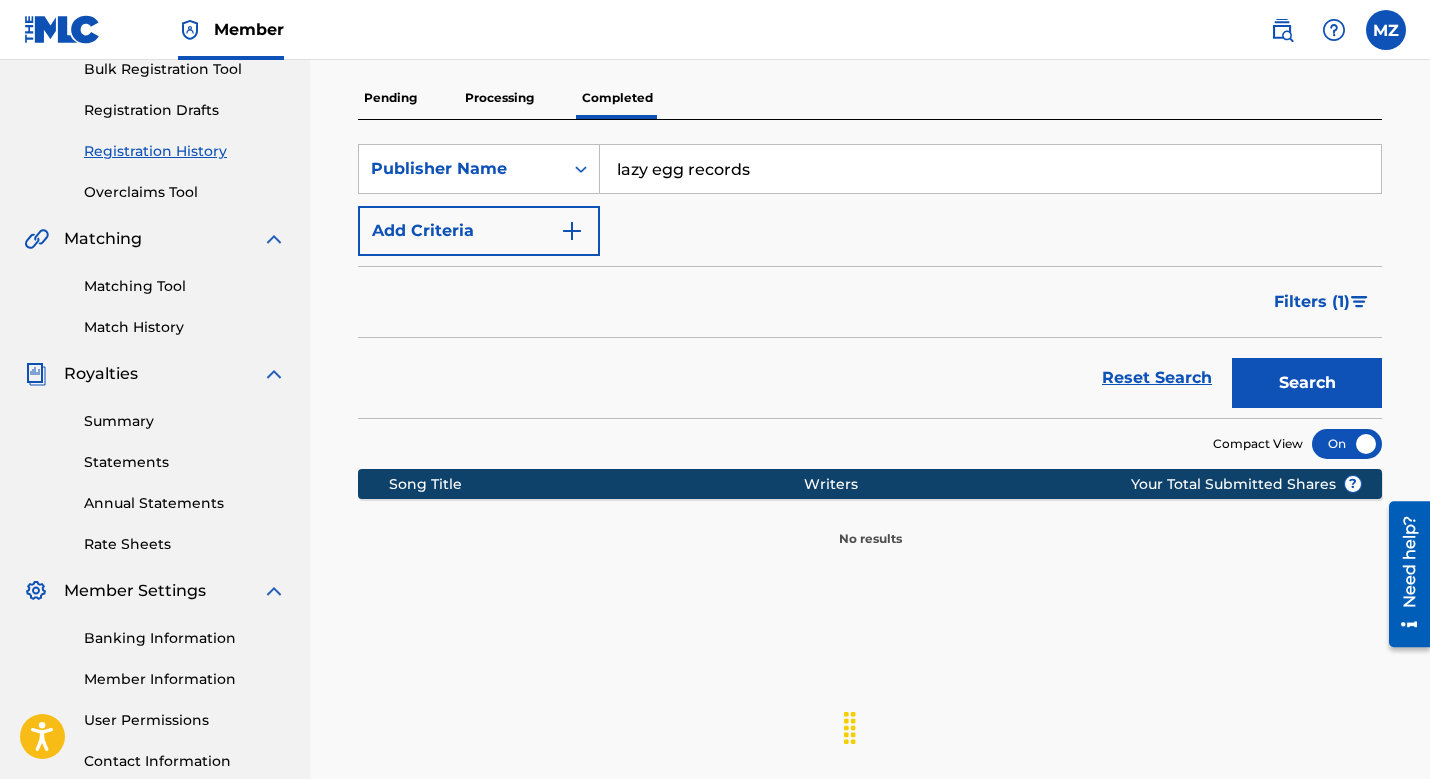 type on "lazy egg records" 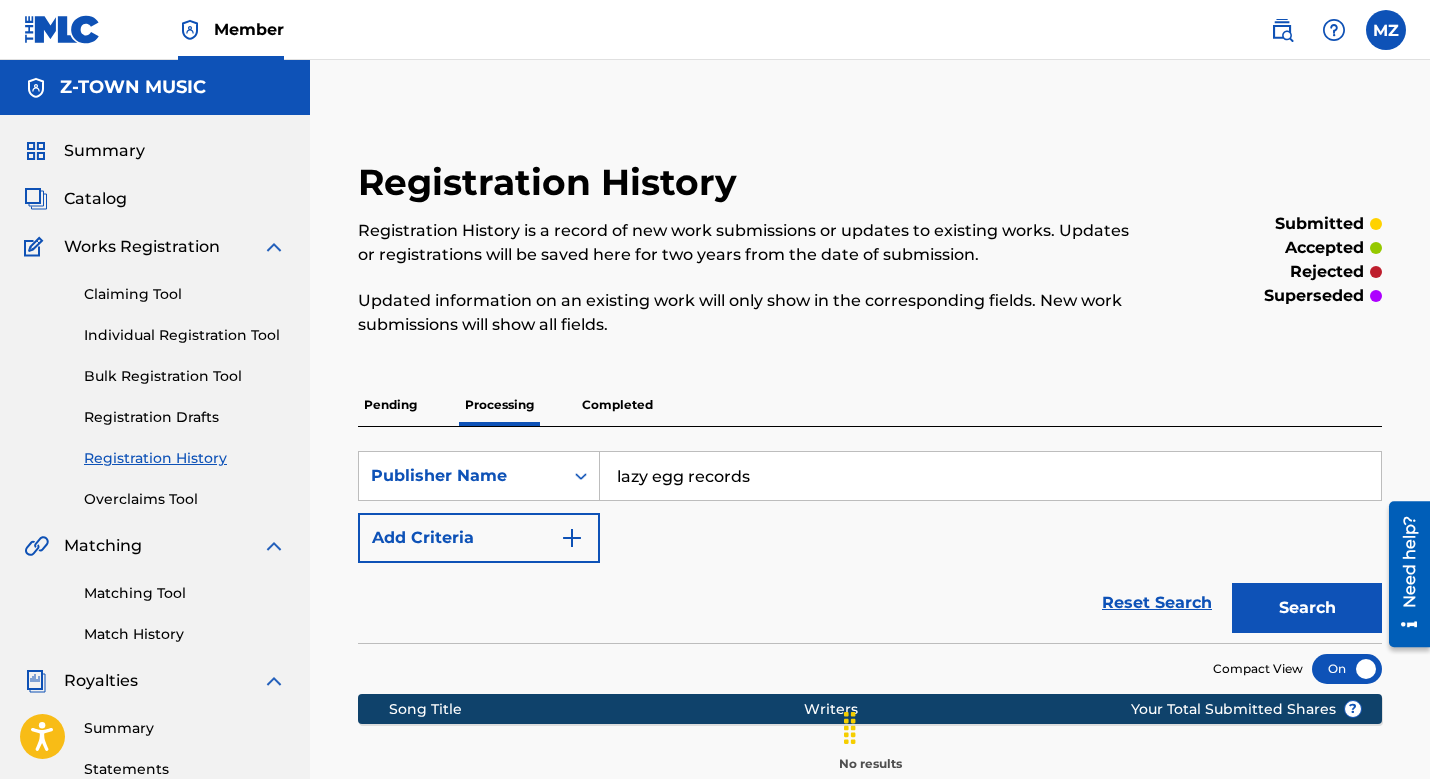 click on "Pending" at bounding box center [390, 405] 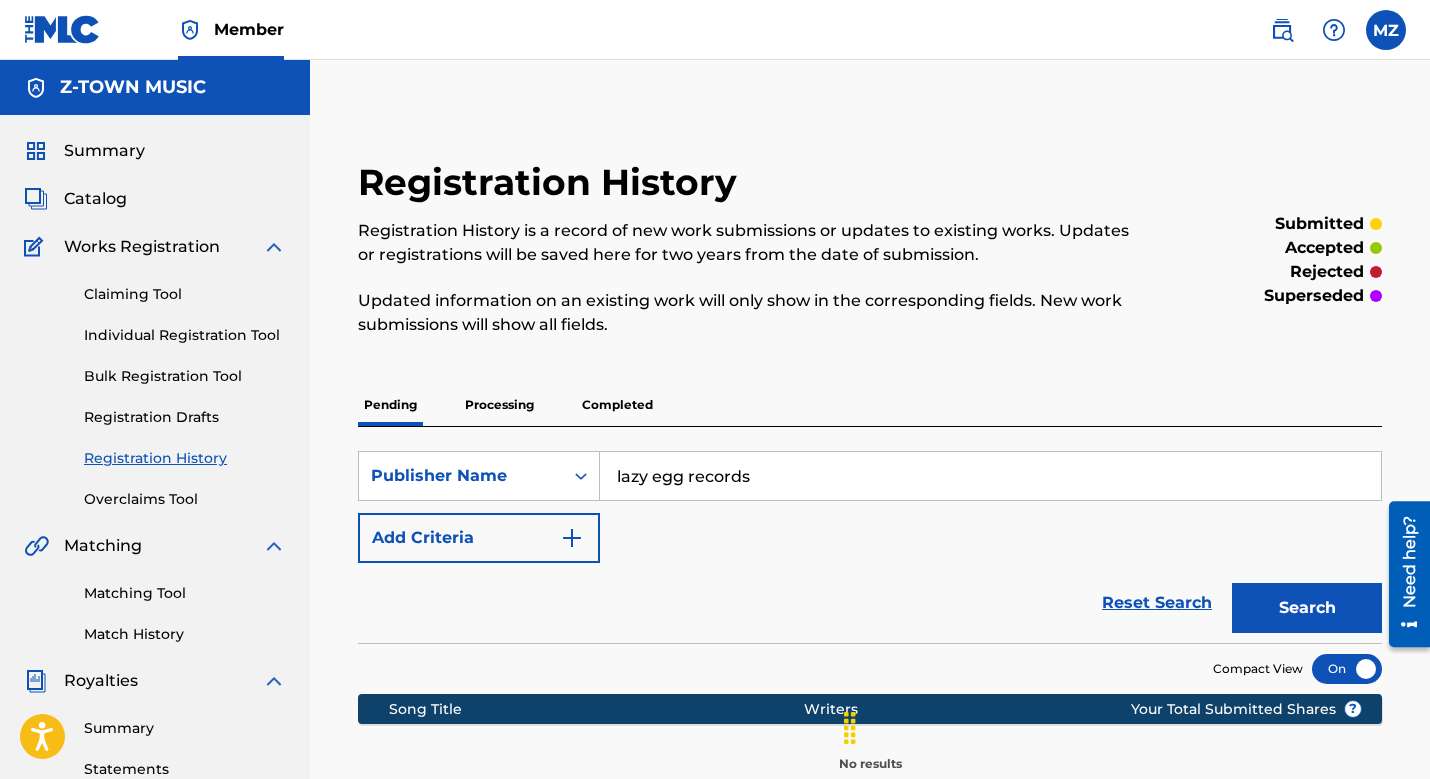 click on "Claiming Tool" at bounding box center (185, 294) 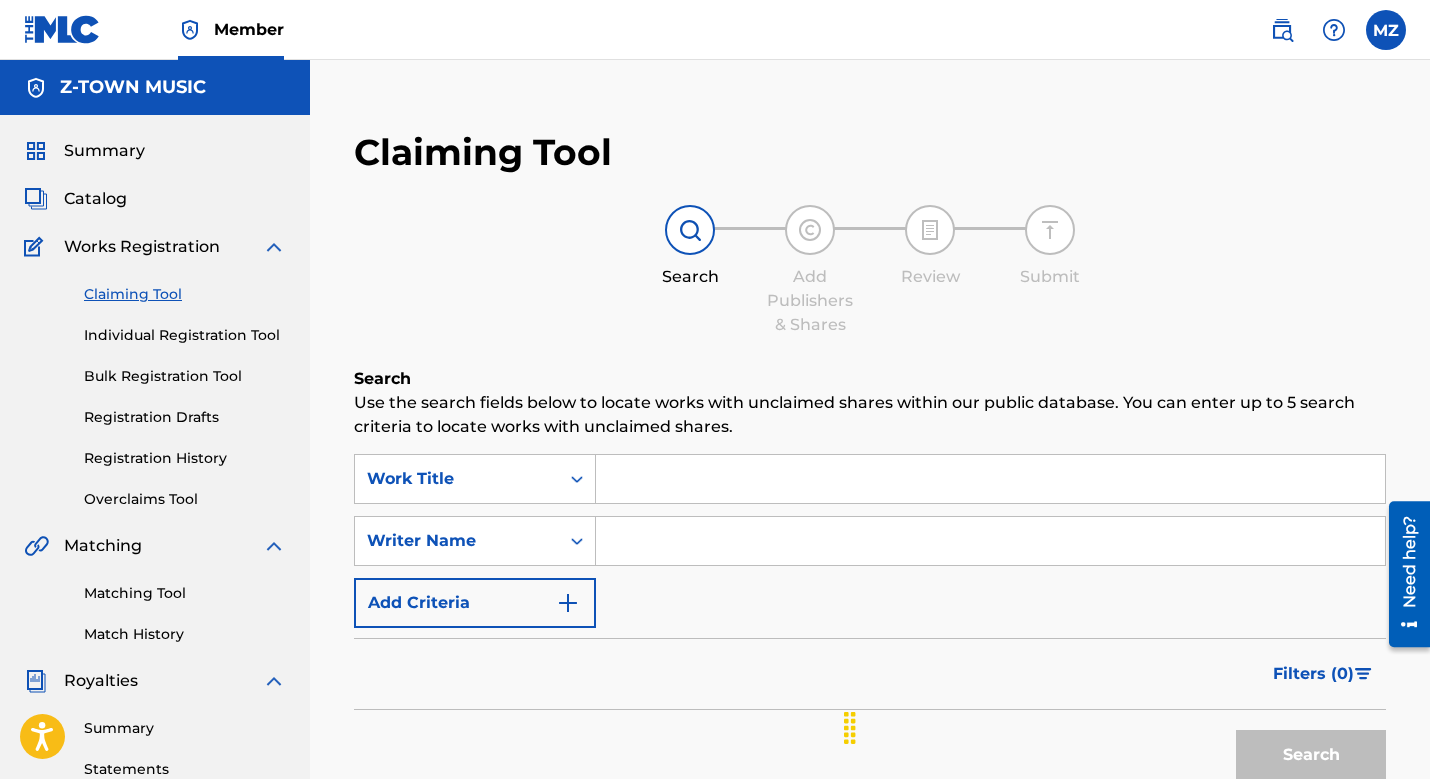 click on "Catalog" at bounding box center (95, 199) 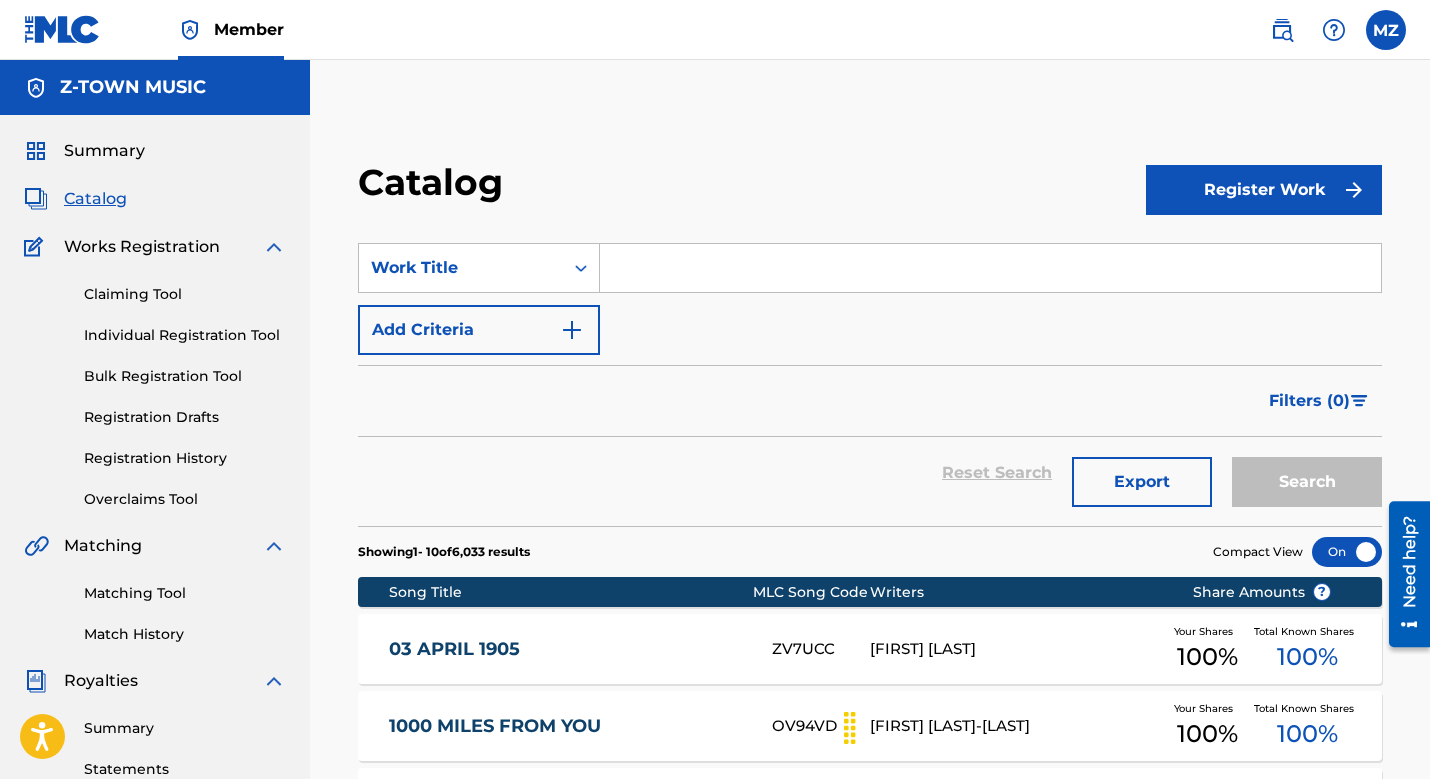 click on "Claiming Tool" at bounding box center [185, 294] 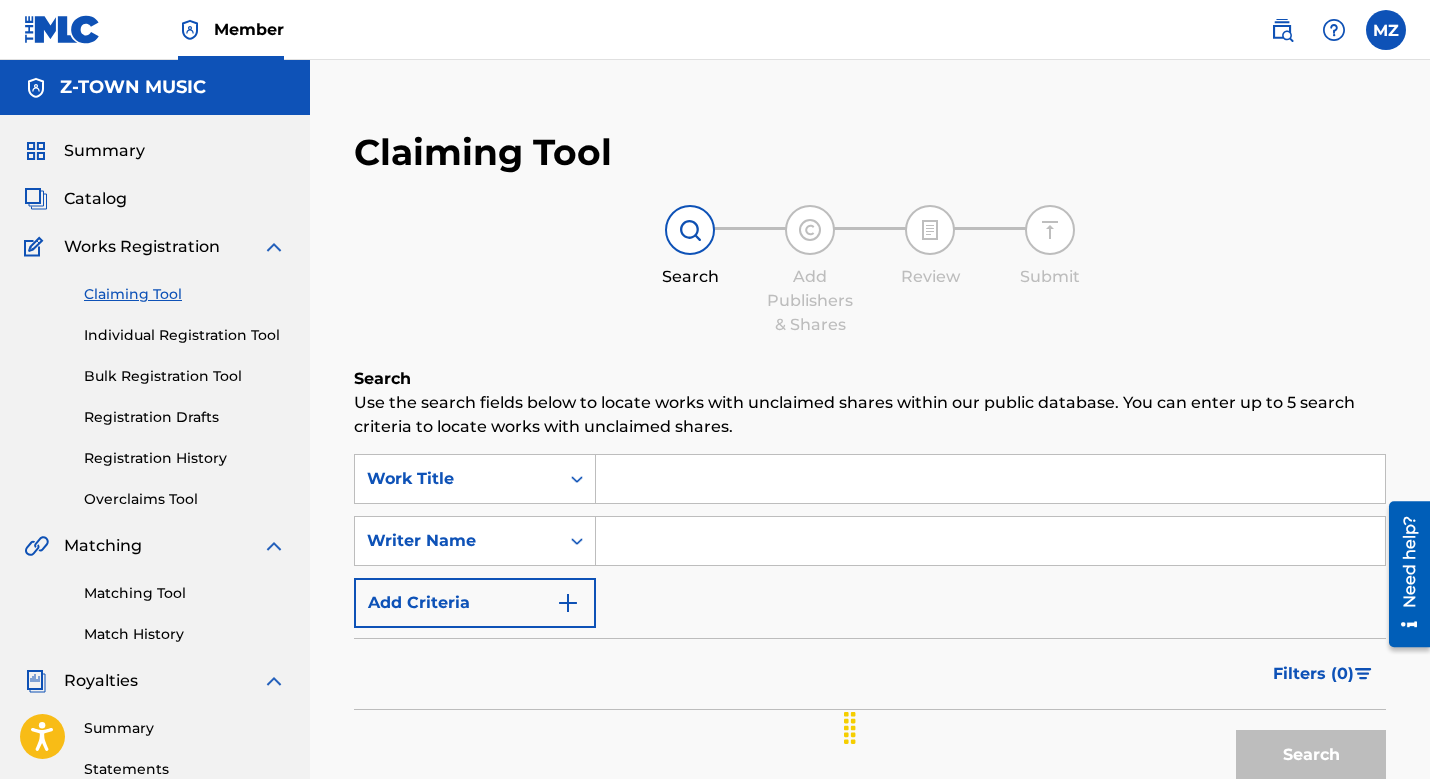 click at bounding box center (990, 479) 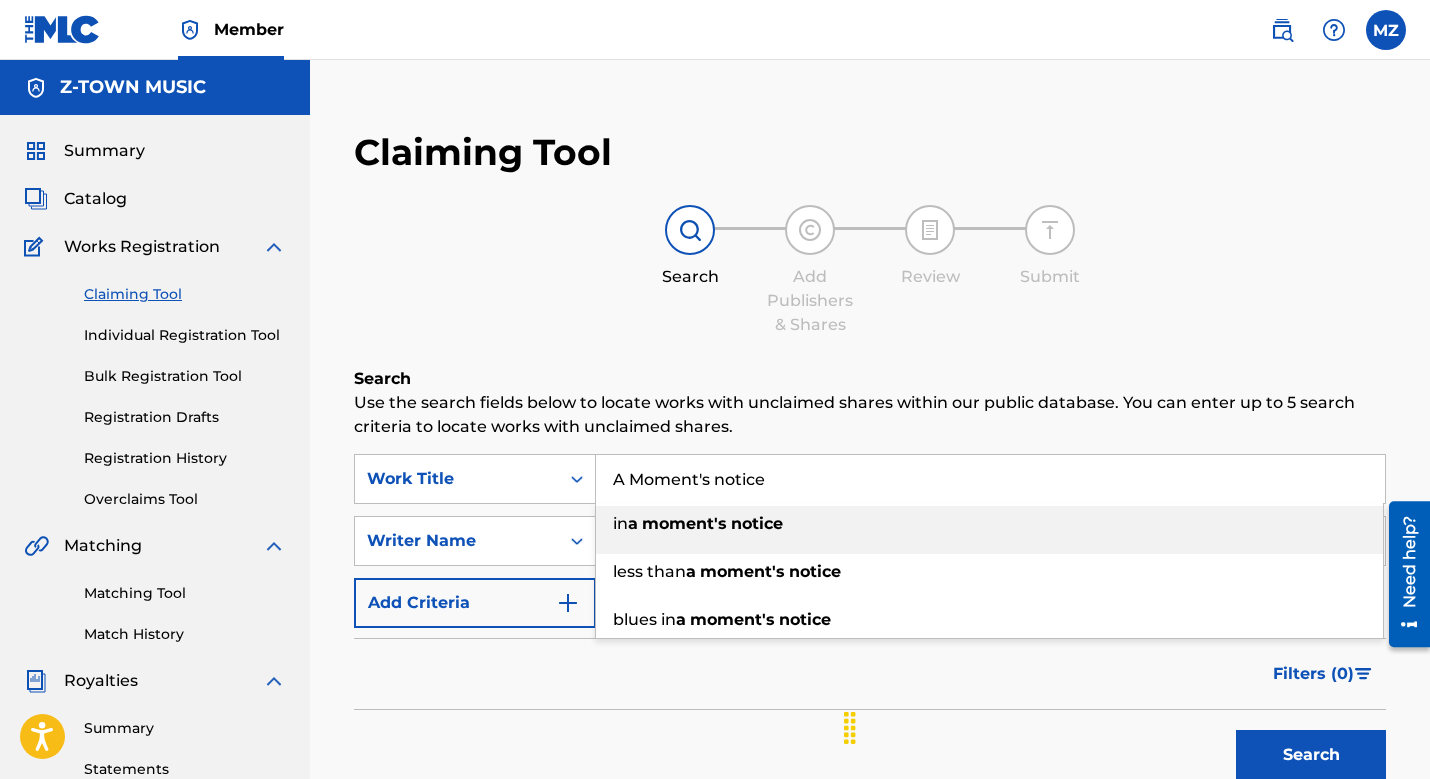type on "A Moment's notice" 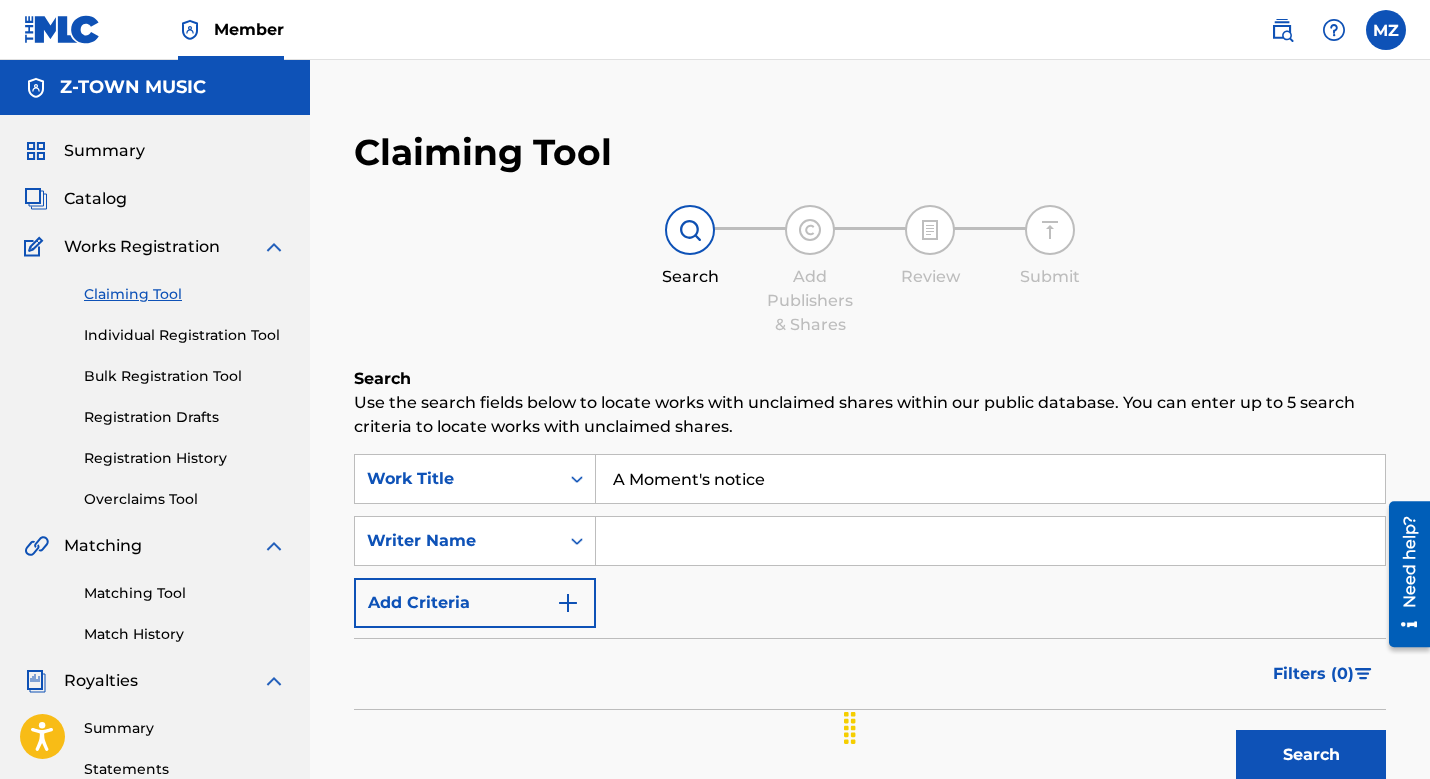 click on "Use the search fields below to locate works with unclaimed shares within our public database. You can enter up
to 5 search criteria to locate works with unclaimed shares." at bounding box center (870, 415) 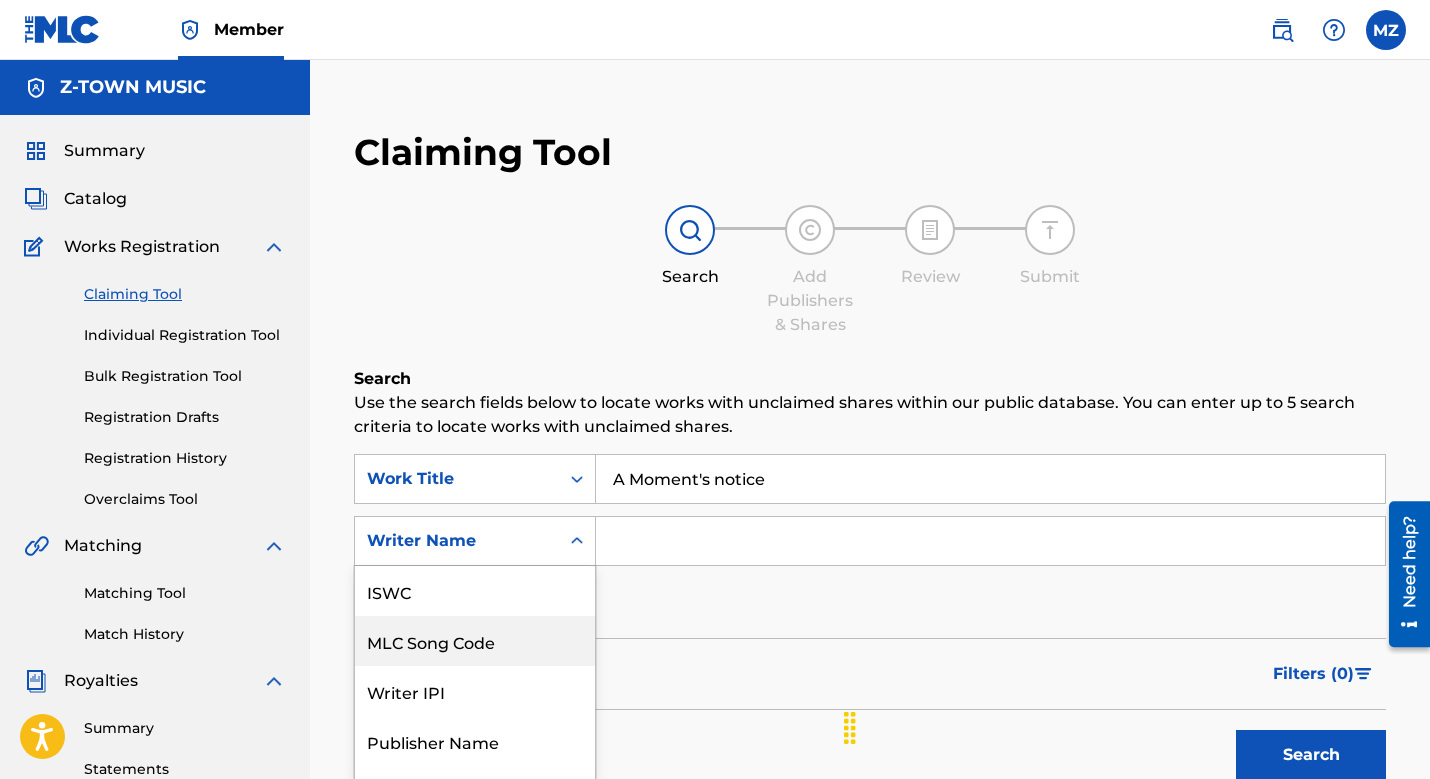 scroll, scrollTop: 77, scrollLeft: 0, axis: vertical 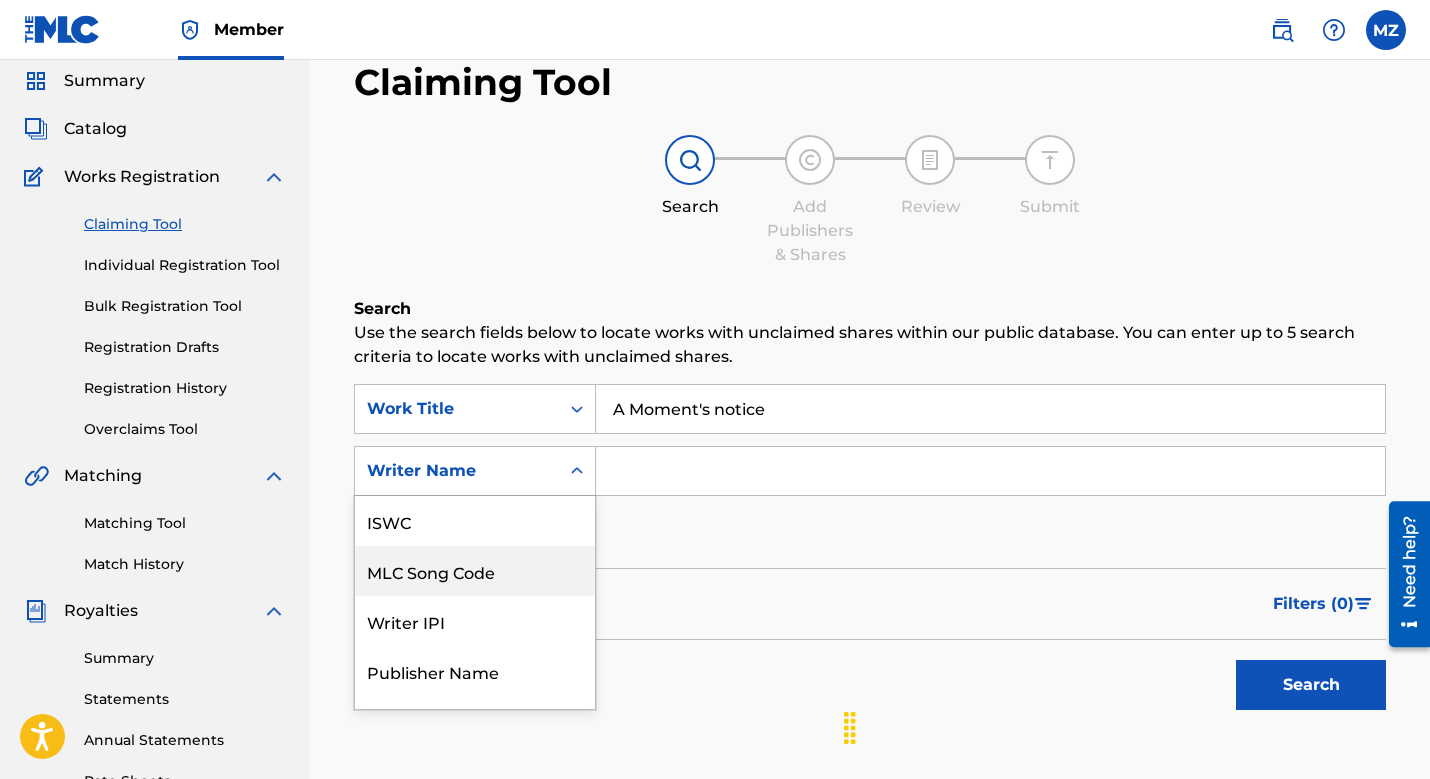 click on "MLC Song Code, 2 of 7. 7 results available. Use Up and Down to choose options, press Enter to select the currently focused option, press Escape to exit the menu, press Tab to select the option and exit the menu. Writer Name ISWC MLC Song Code Writer IPI Publisher Name Publisher IPI MLC Publisher Number Writer Name" at bounding box center (475, 471) 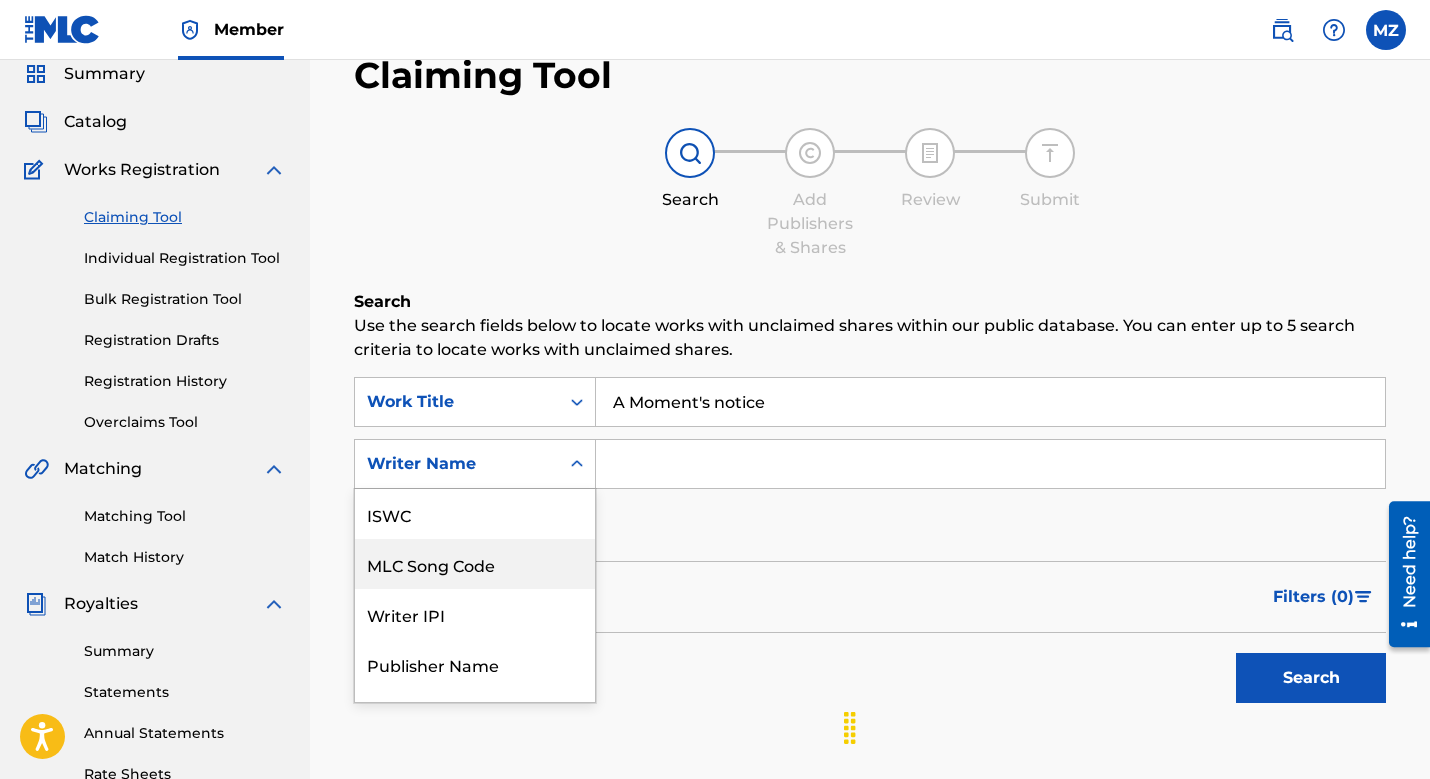 scroll, scrollTop: 50, scrollLeft: 0, axis: vertical 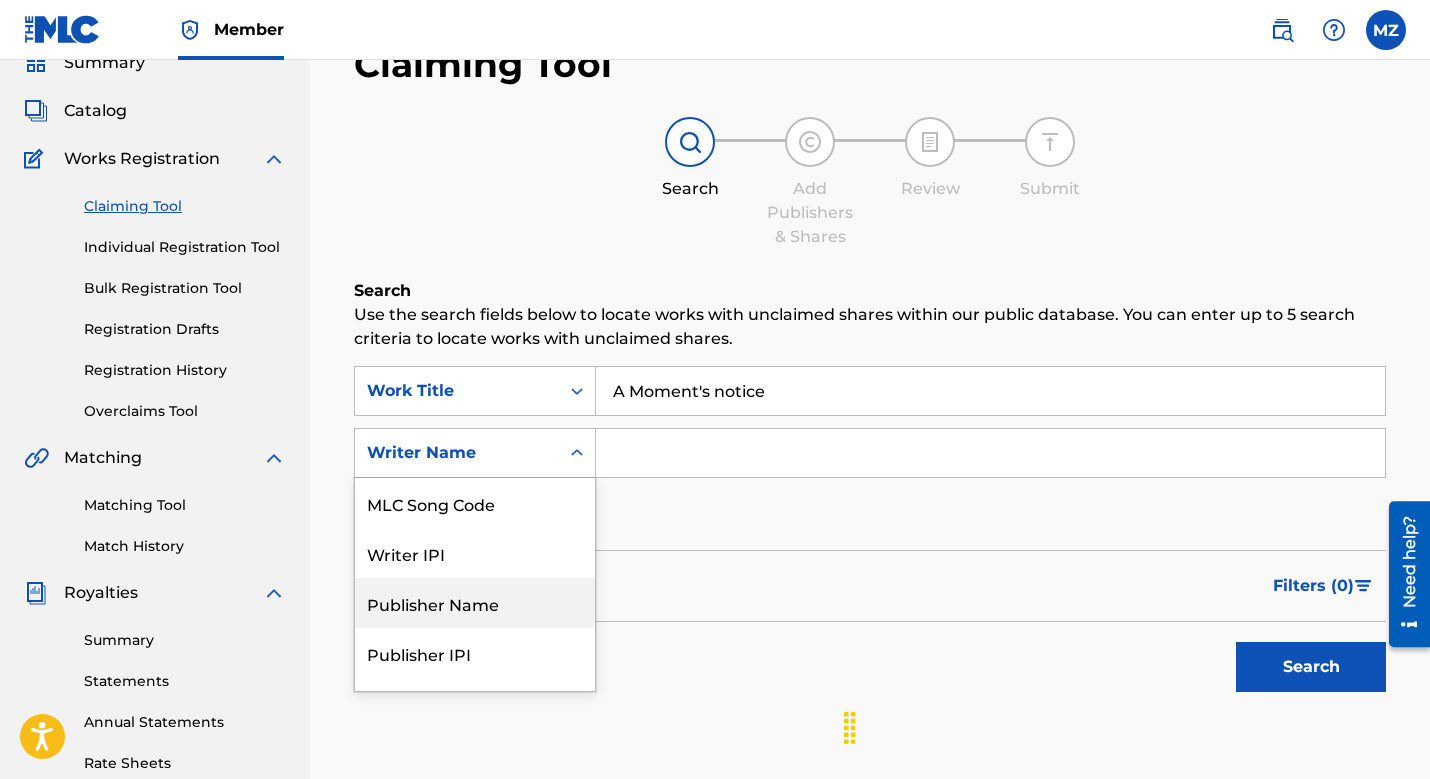 click on "Publisher Name" at bounding box center [475, 603] 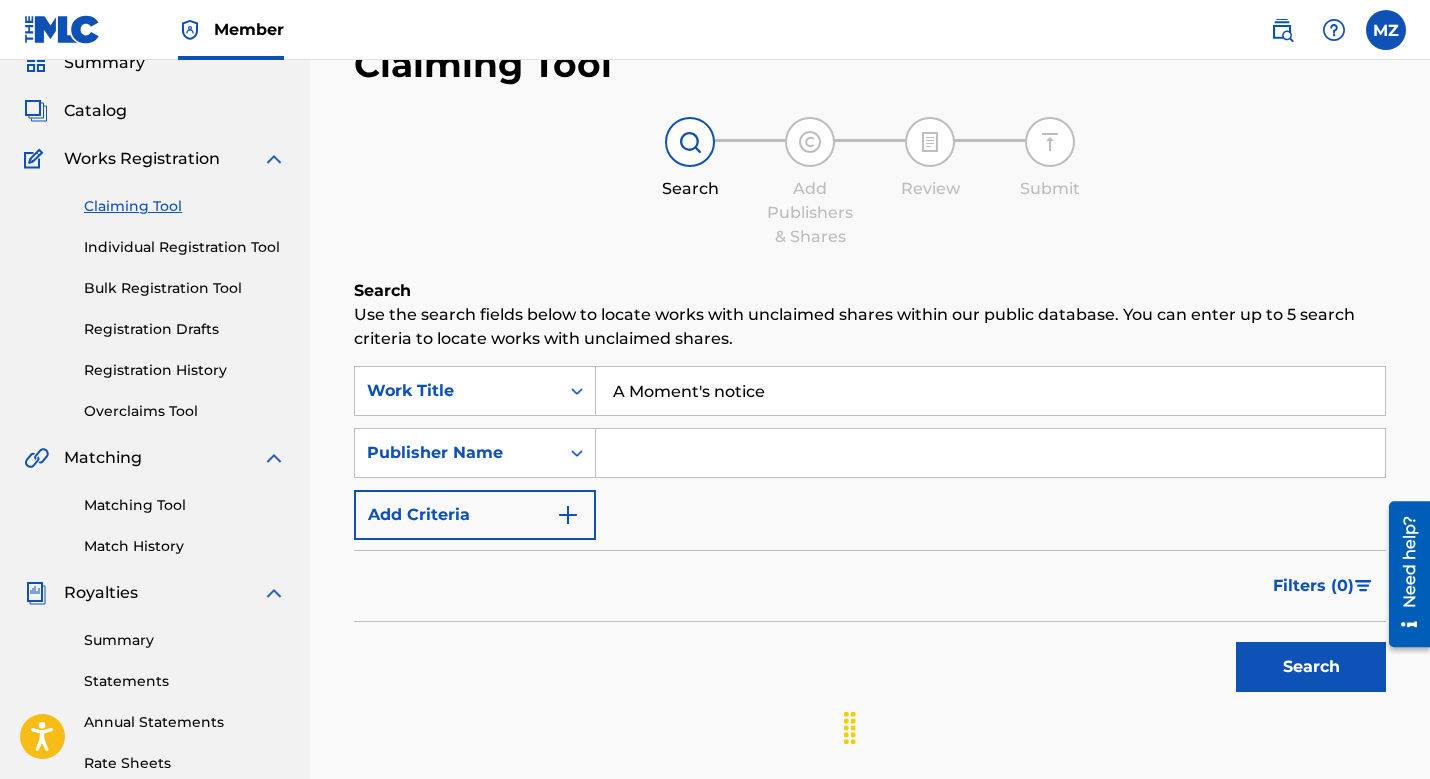 click at bounding box center [990, 453] 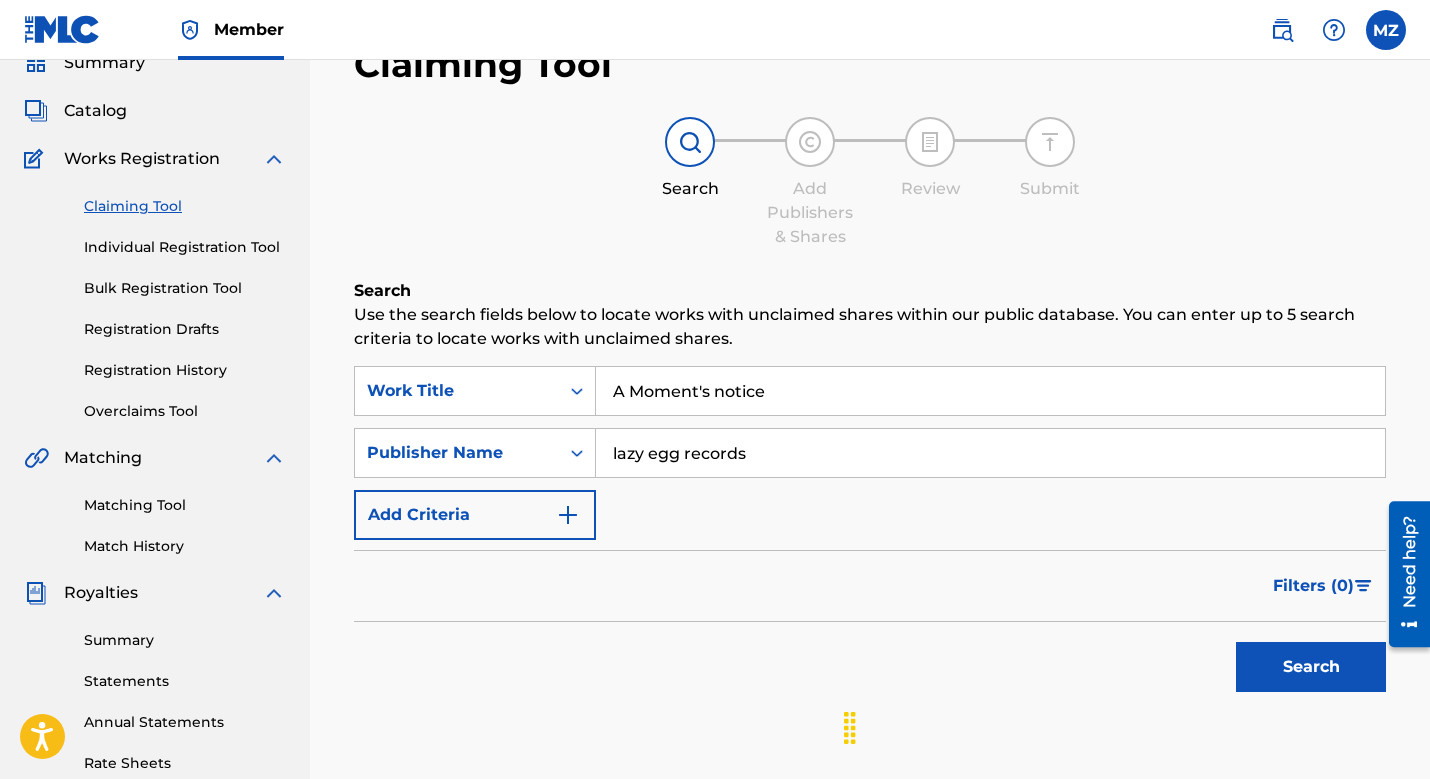 type on "lazy egg records" 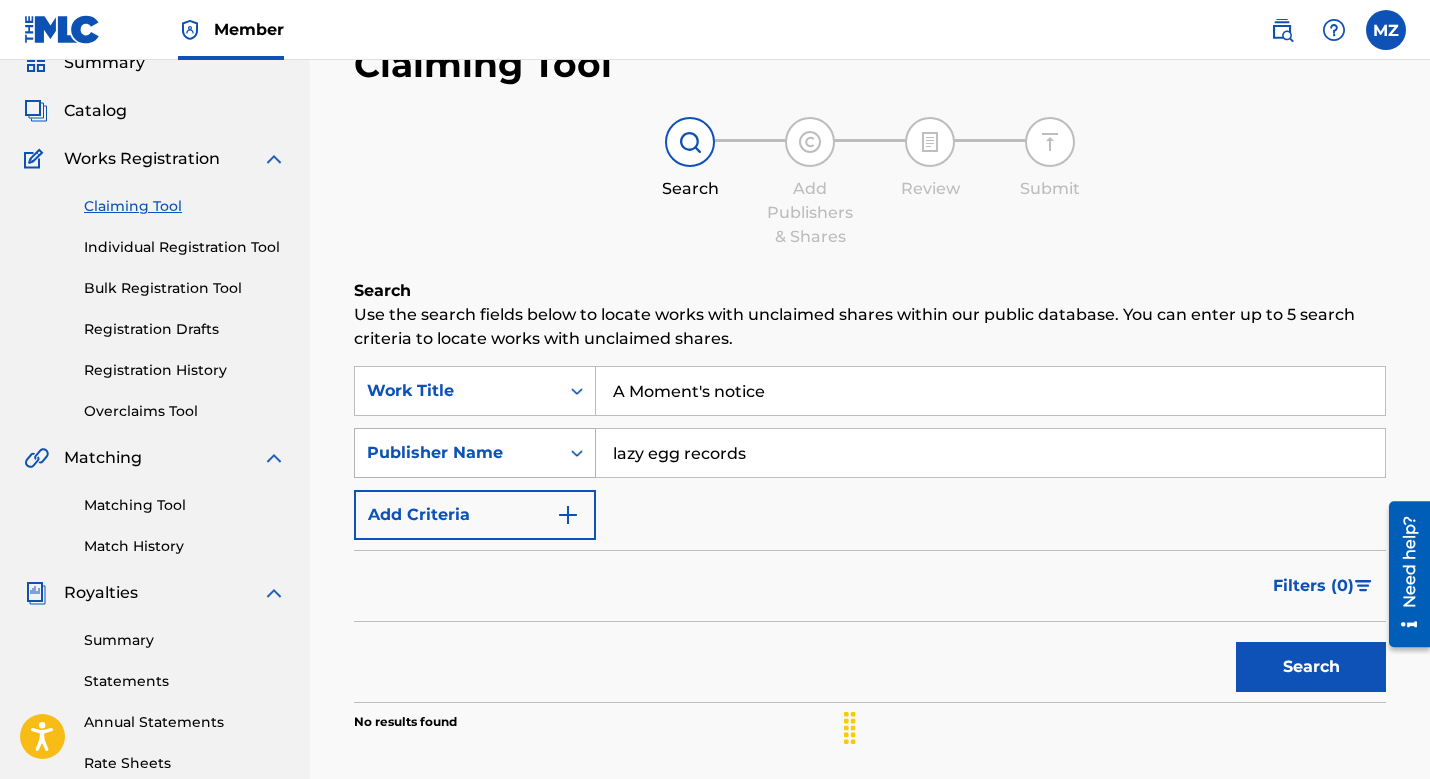 click at bounding box center [577, 453] 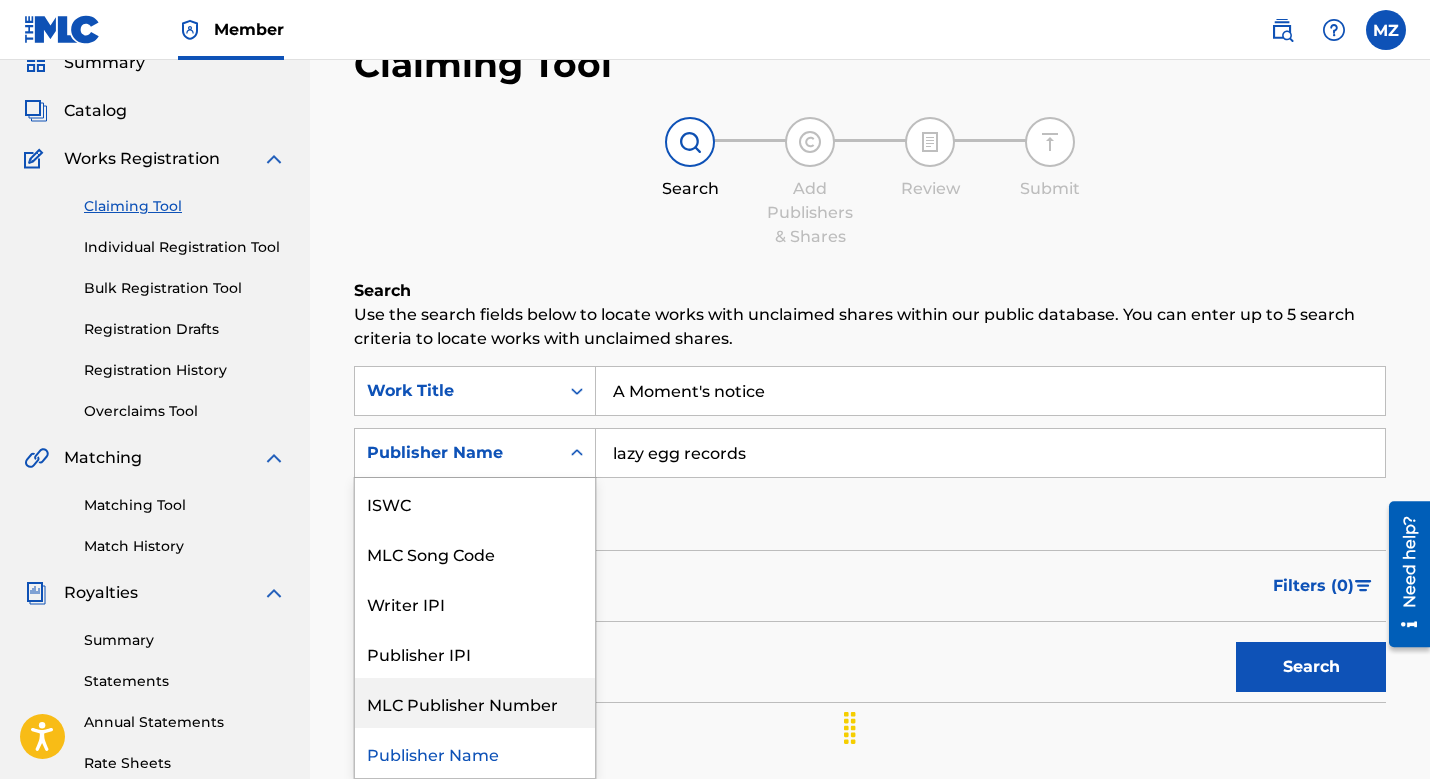 scroll, scrollTop: 0, scrollLeft: 0, axis: both 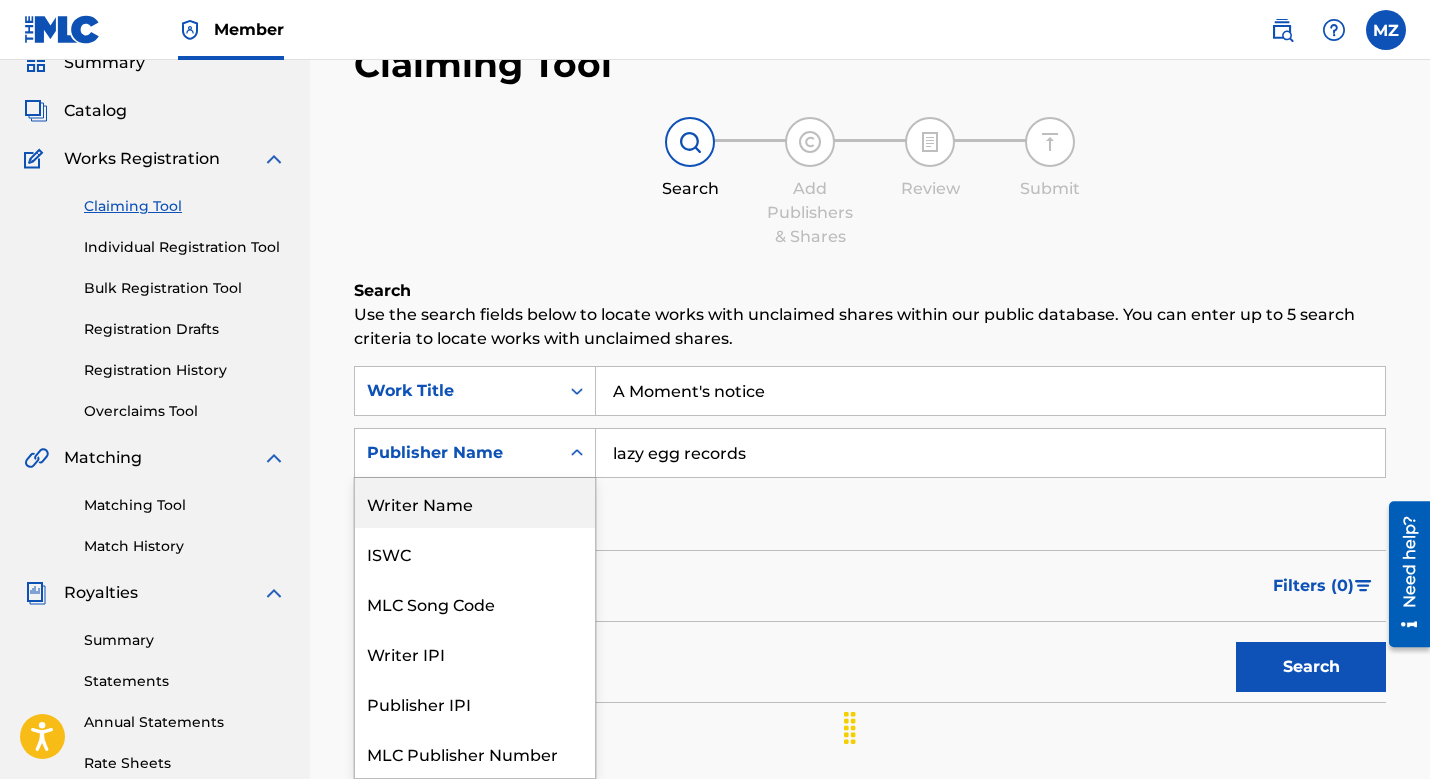 click on "Writer Name" at bounding box center (475, 503) 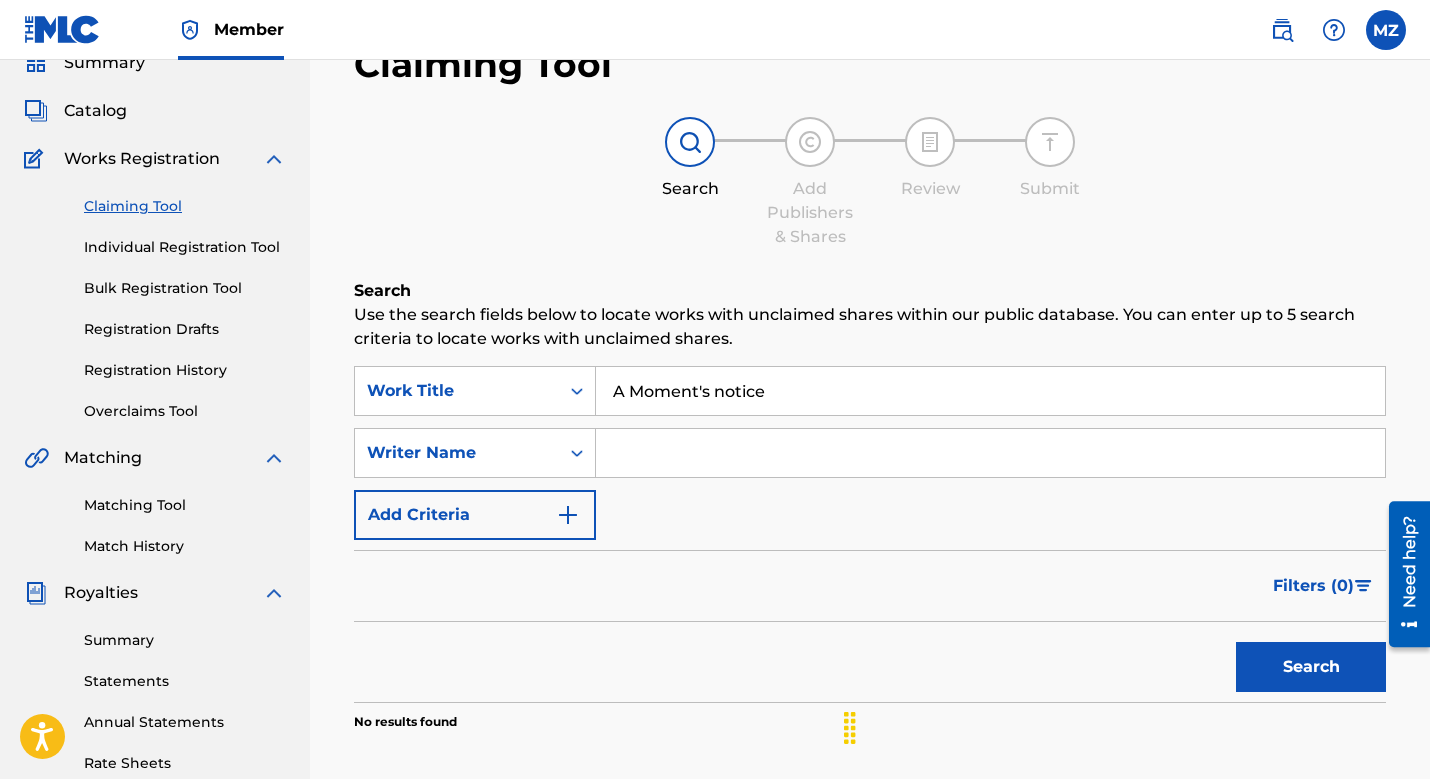 click at bounding box center (990, 453) 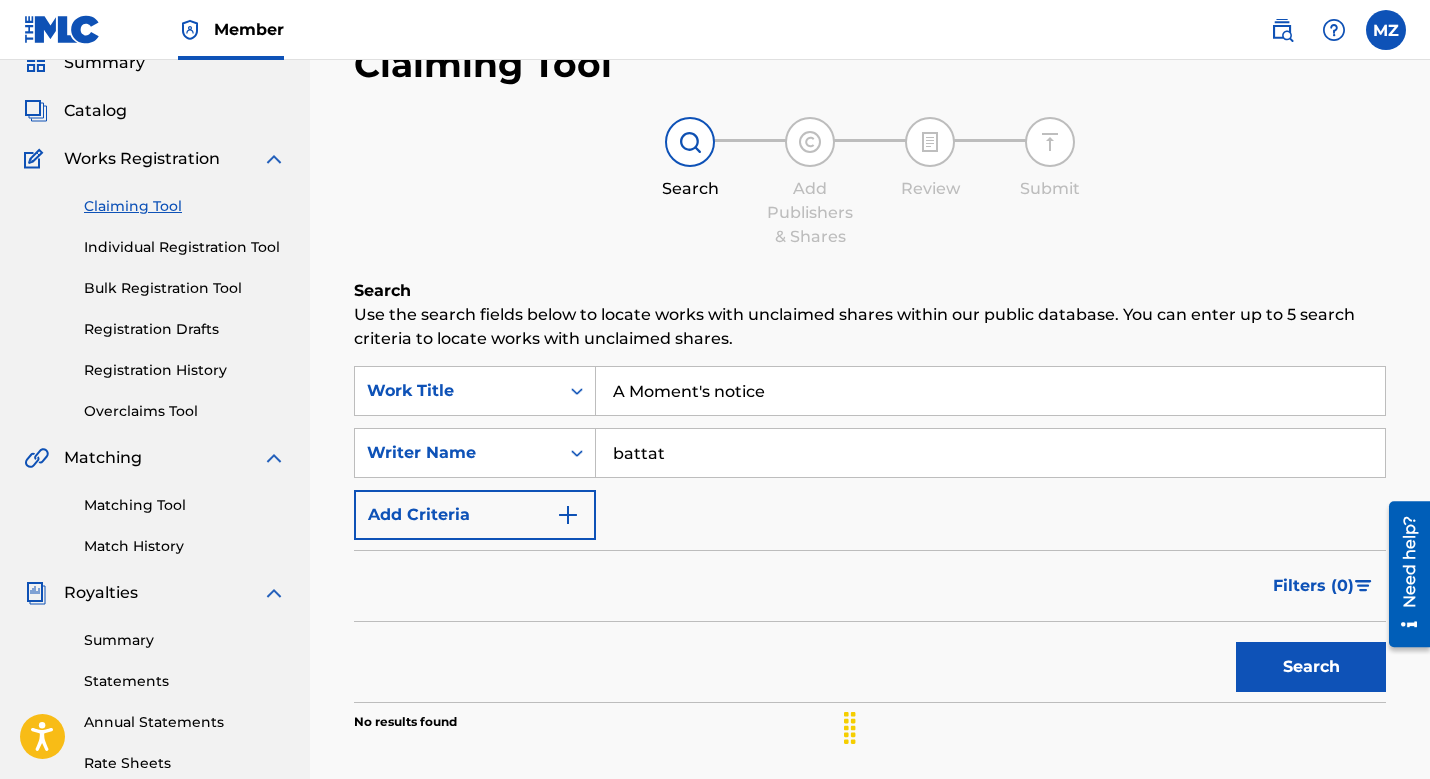 click on "Search" at bounding box center (1311, 667) 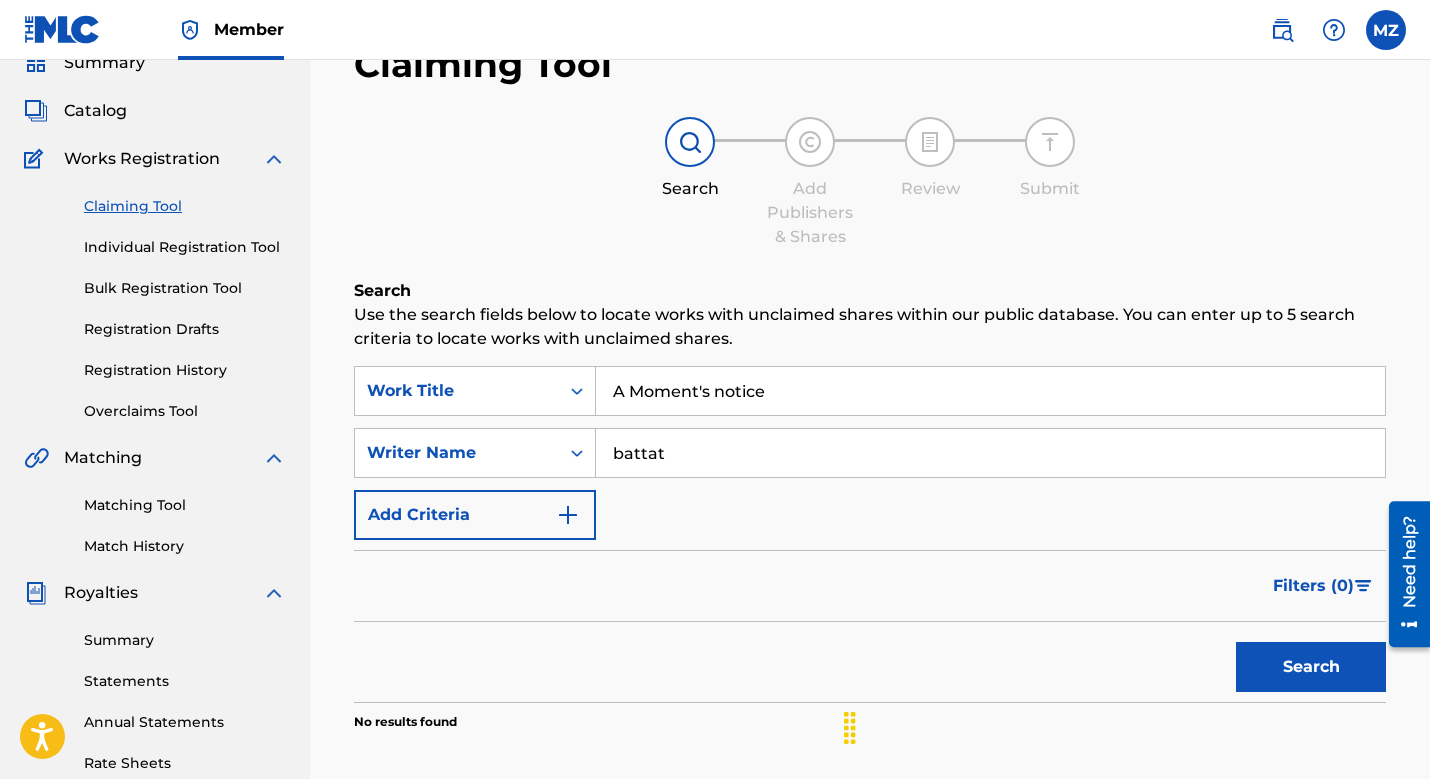 click on "battat" at bounding box center (990, 453) 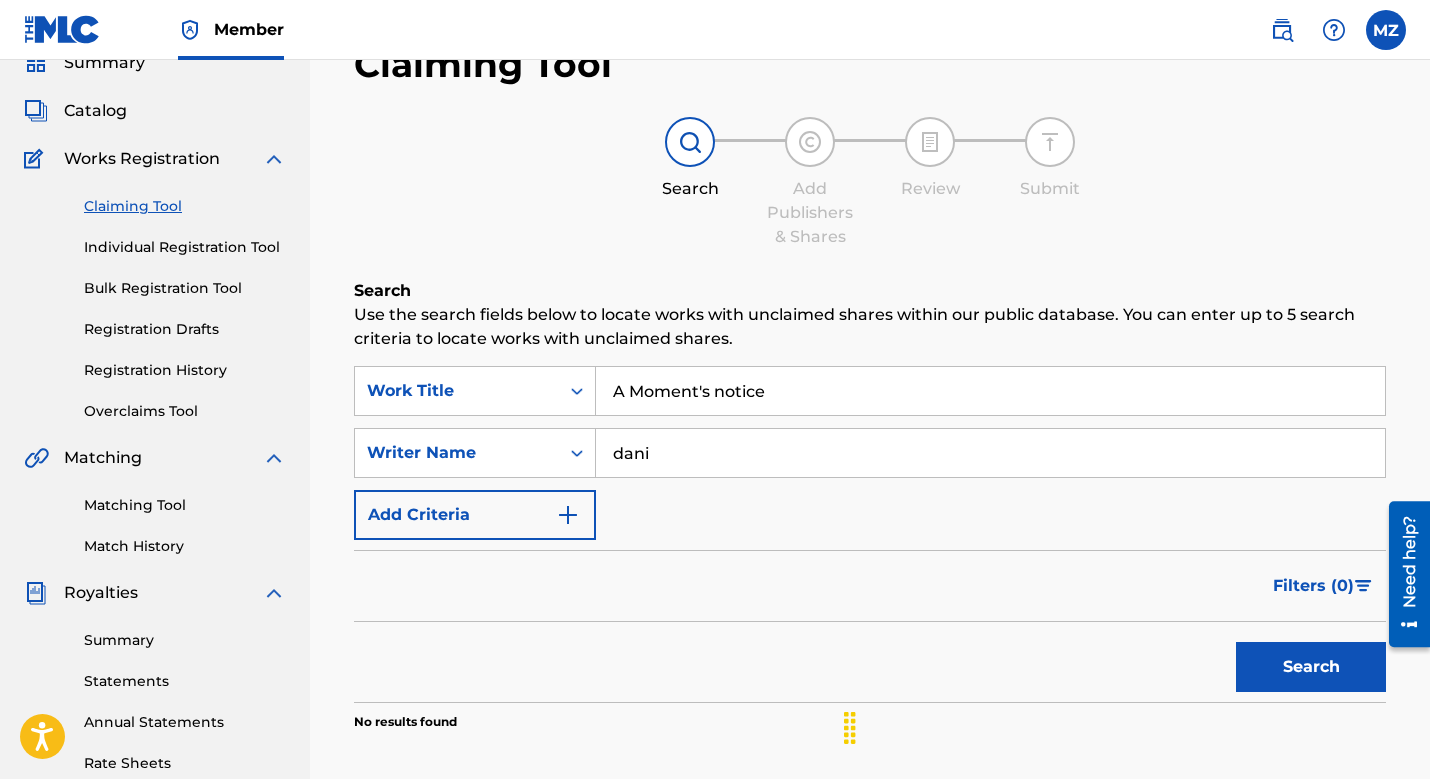 click on "Search" at bounding box center [1311, 667] 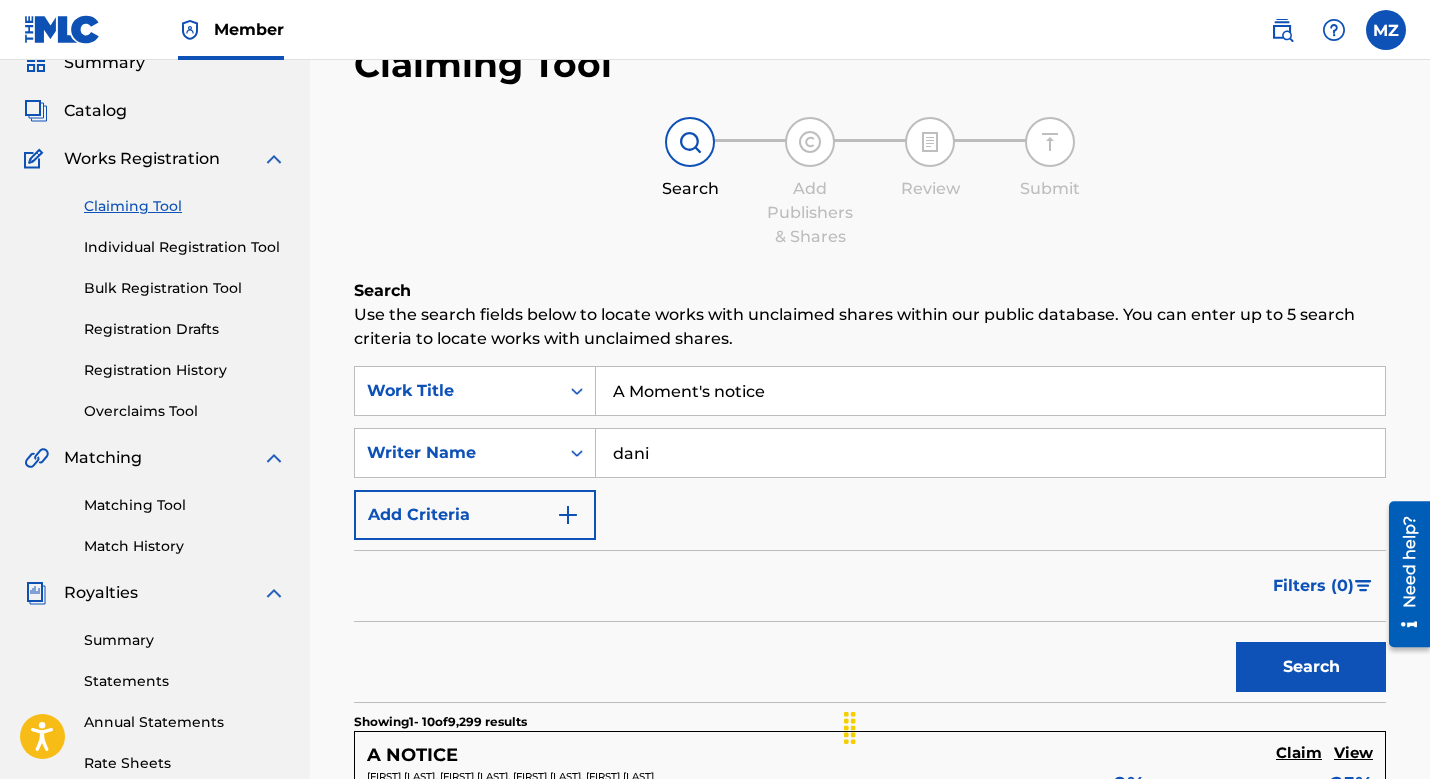 click on "dani" at bounding box center (990, 453) 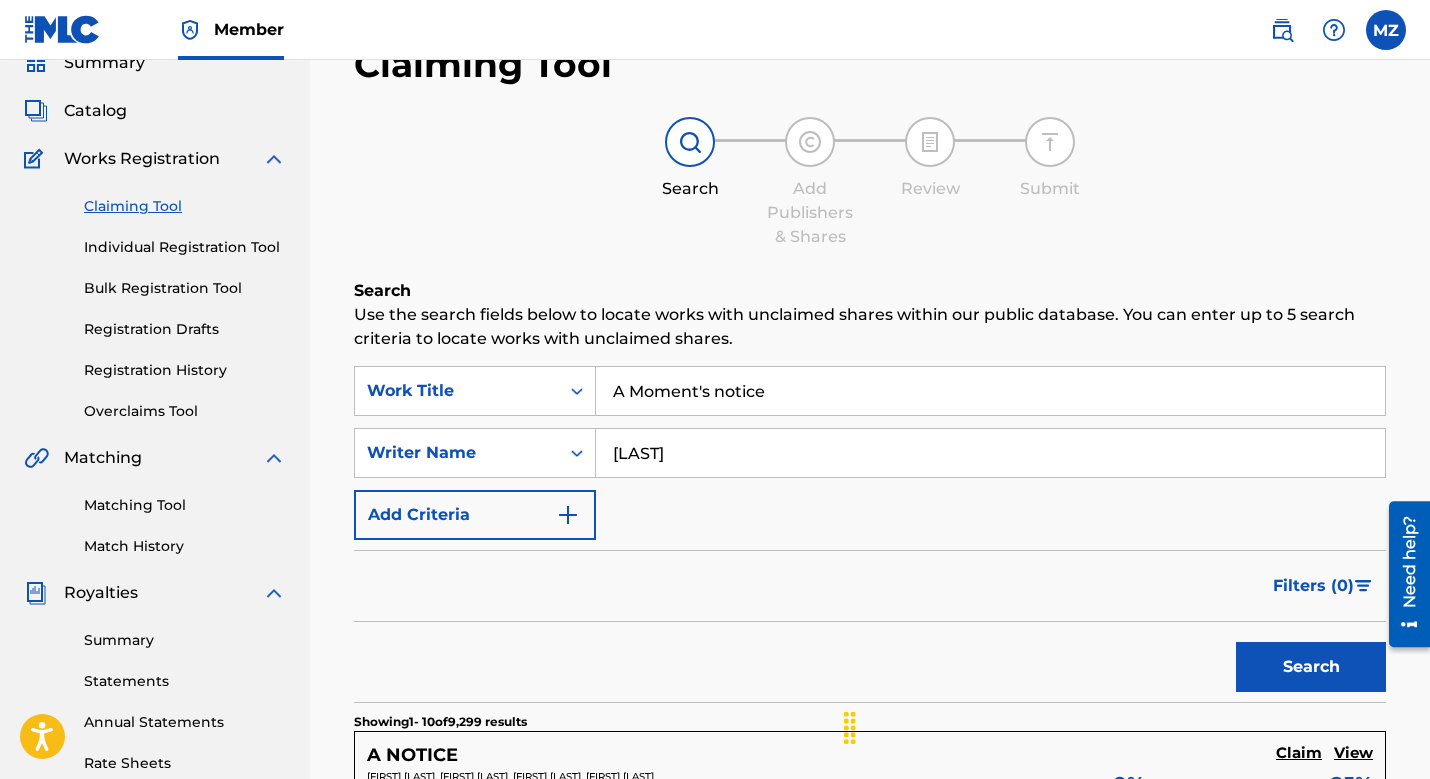 type on "[LAST]" 